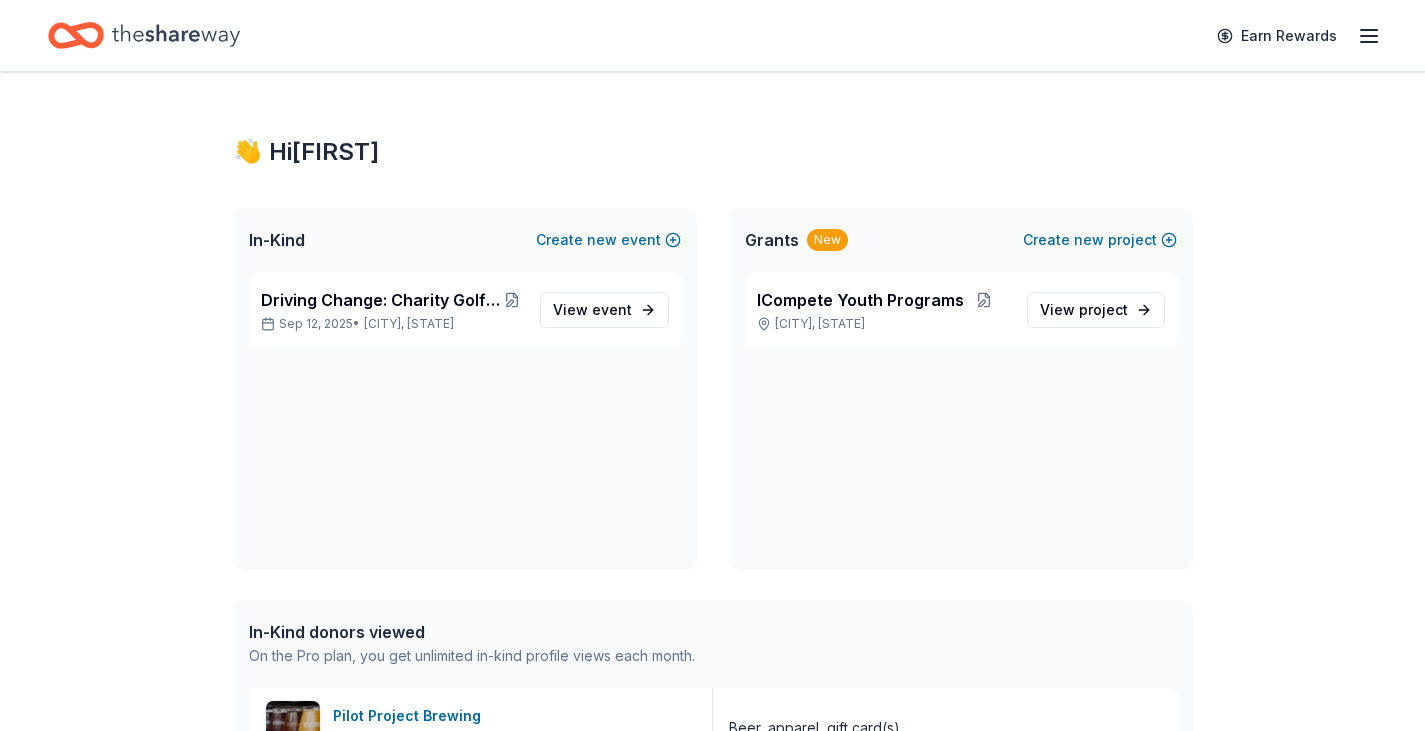 scroll, scrollTop: 0, scrollLeft: 0, axis: both 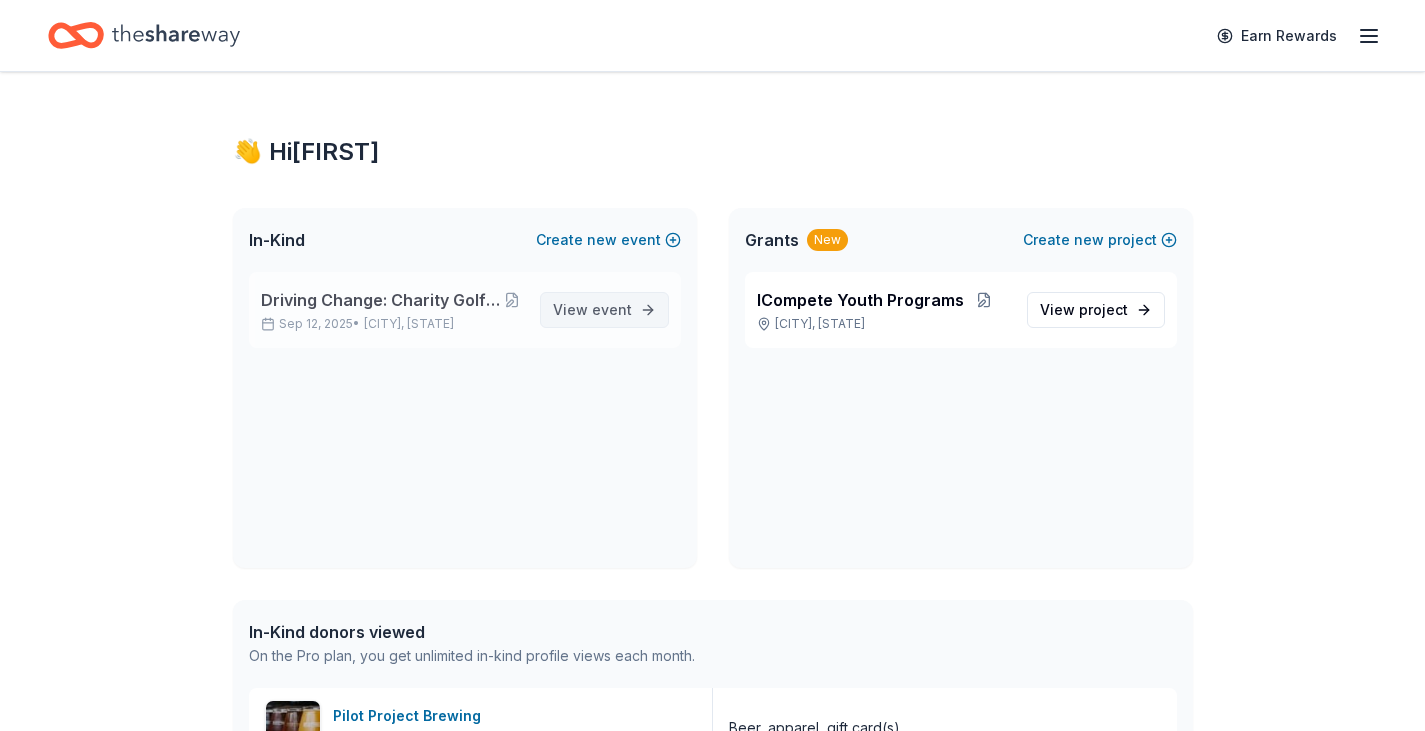 click on "View   event" at bounding box center (592, 310) 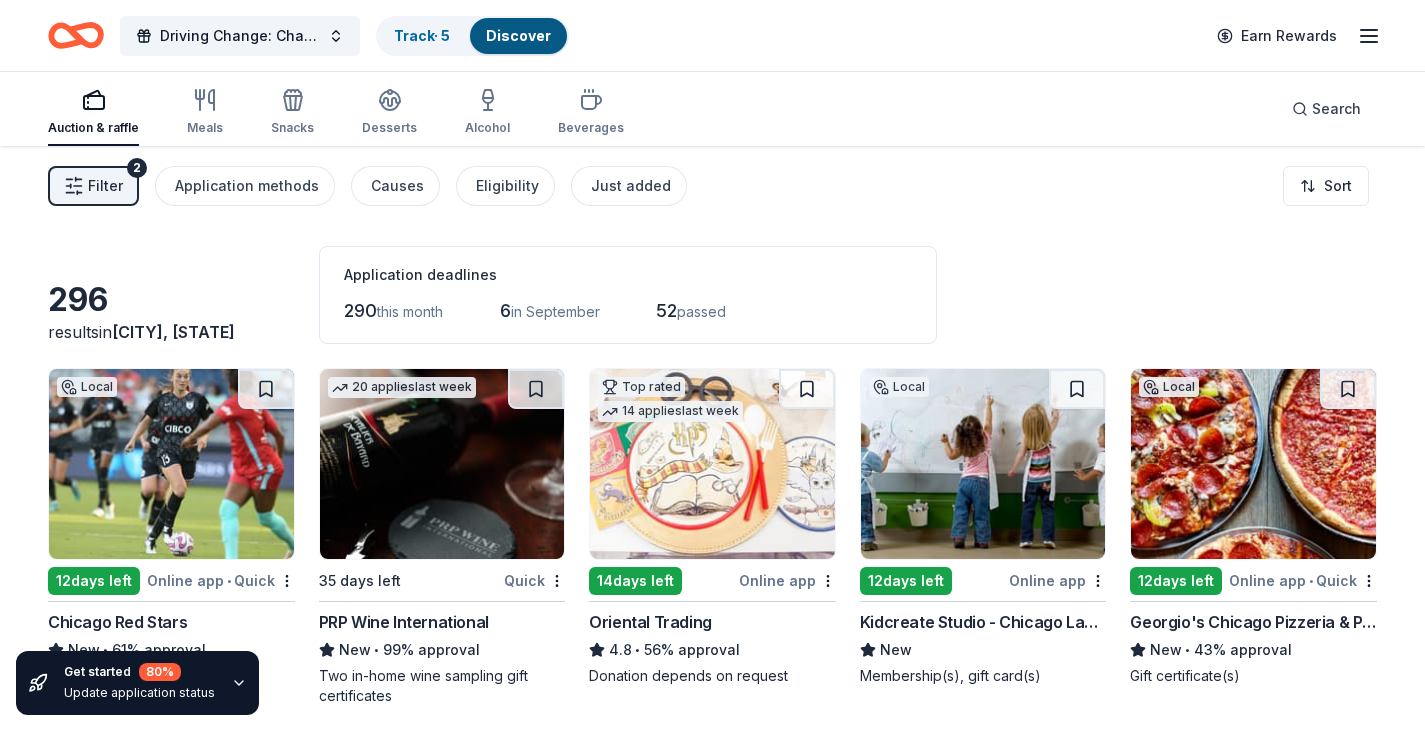 scroll, scrollTop: 58, scrollLeft: 0, axis: vertical 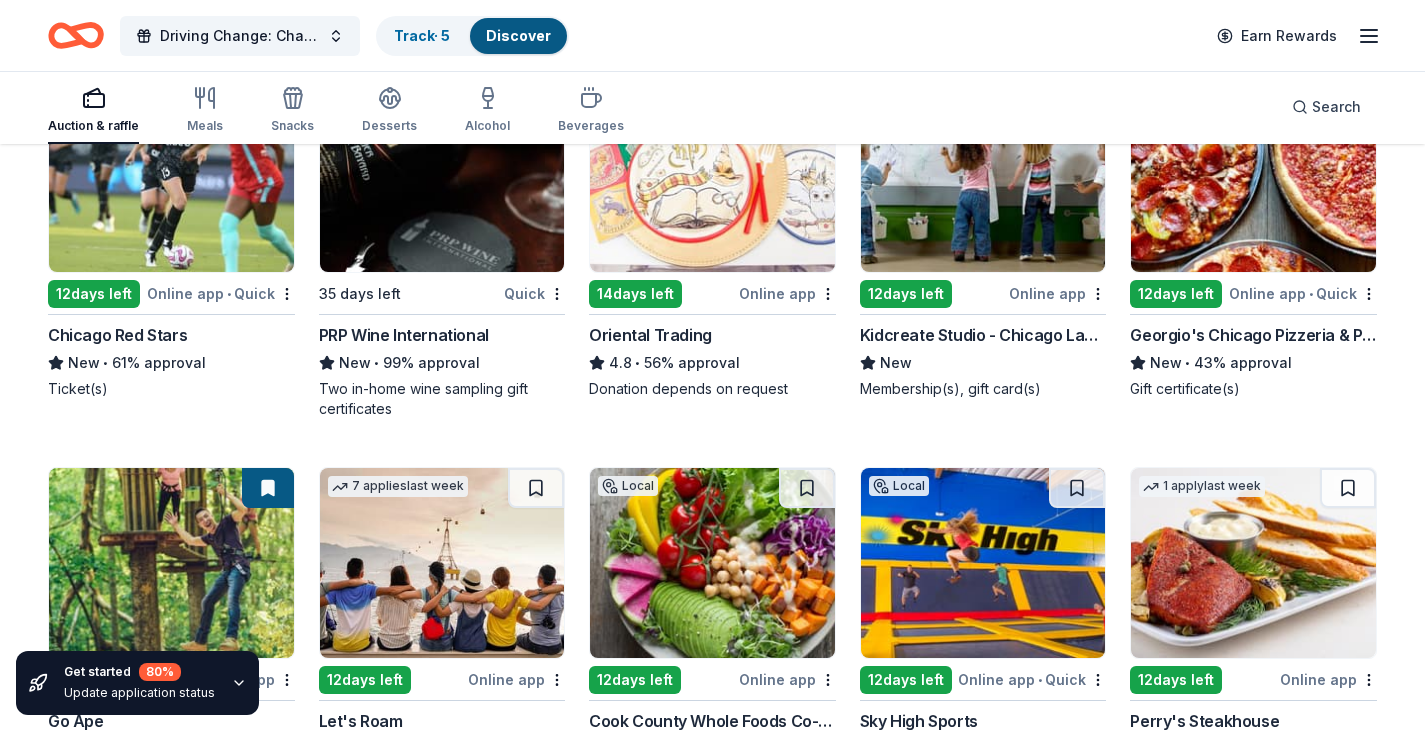 click at bounding box center (1253, 177) 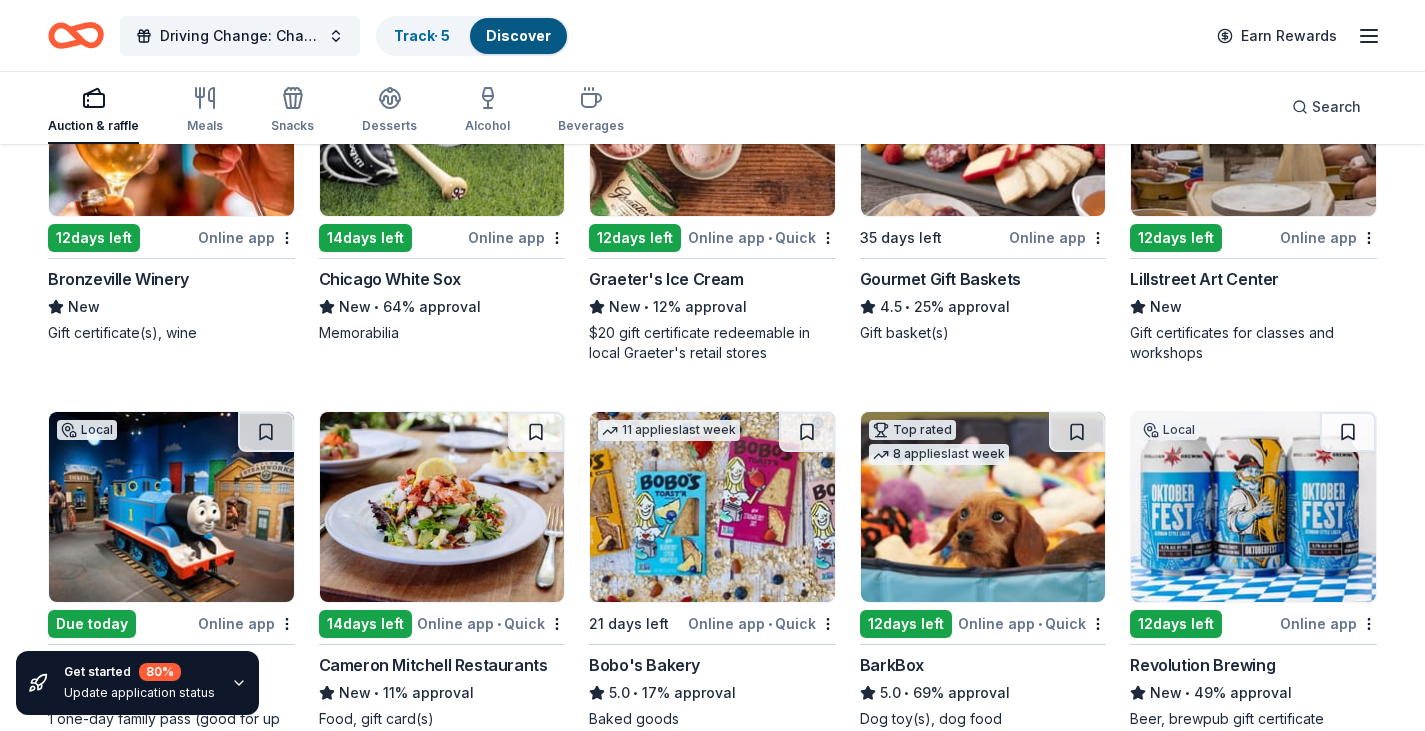scroll, scrollTop: 1601, scrollLeft: 0, axis: vertical 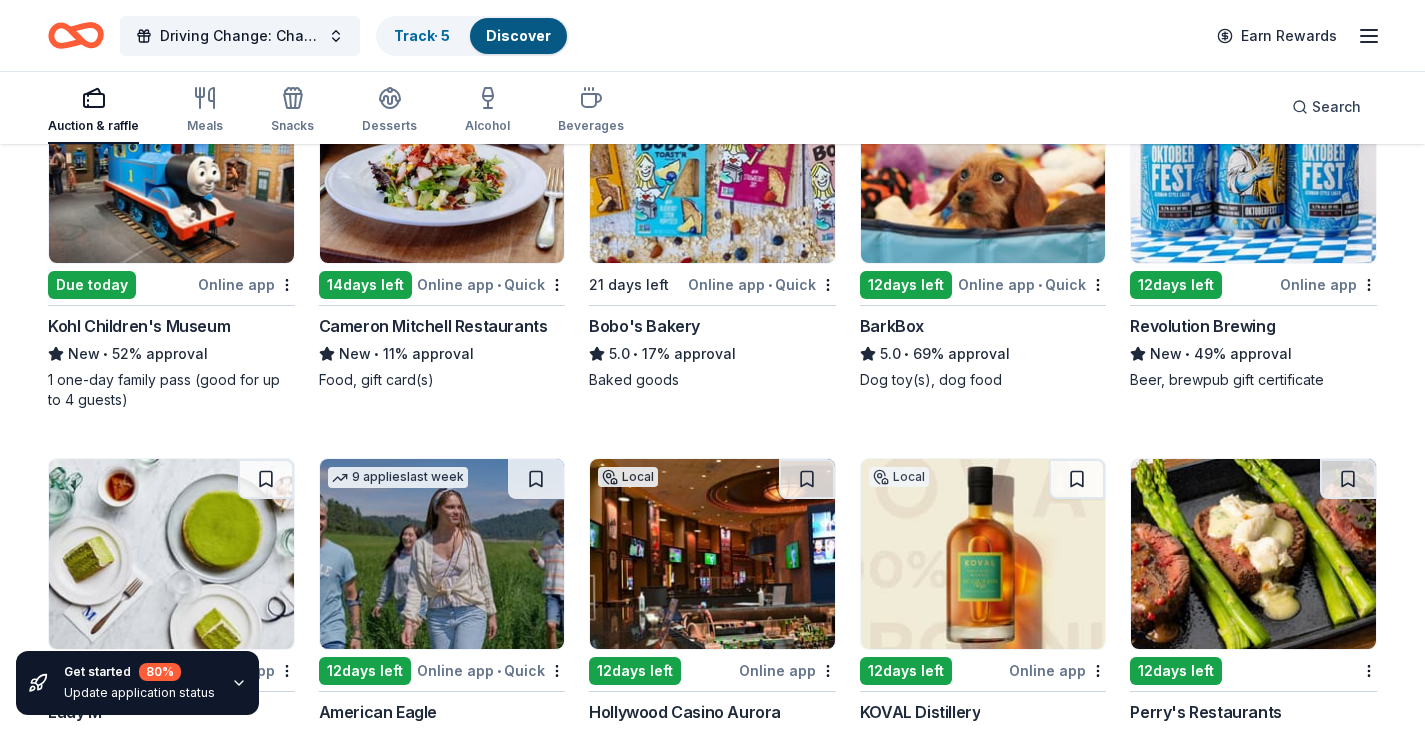click on "Revolution Brewing" at bounding box center [1202, 326] 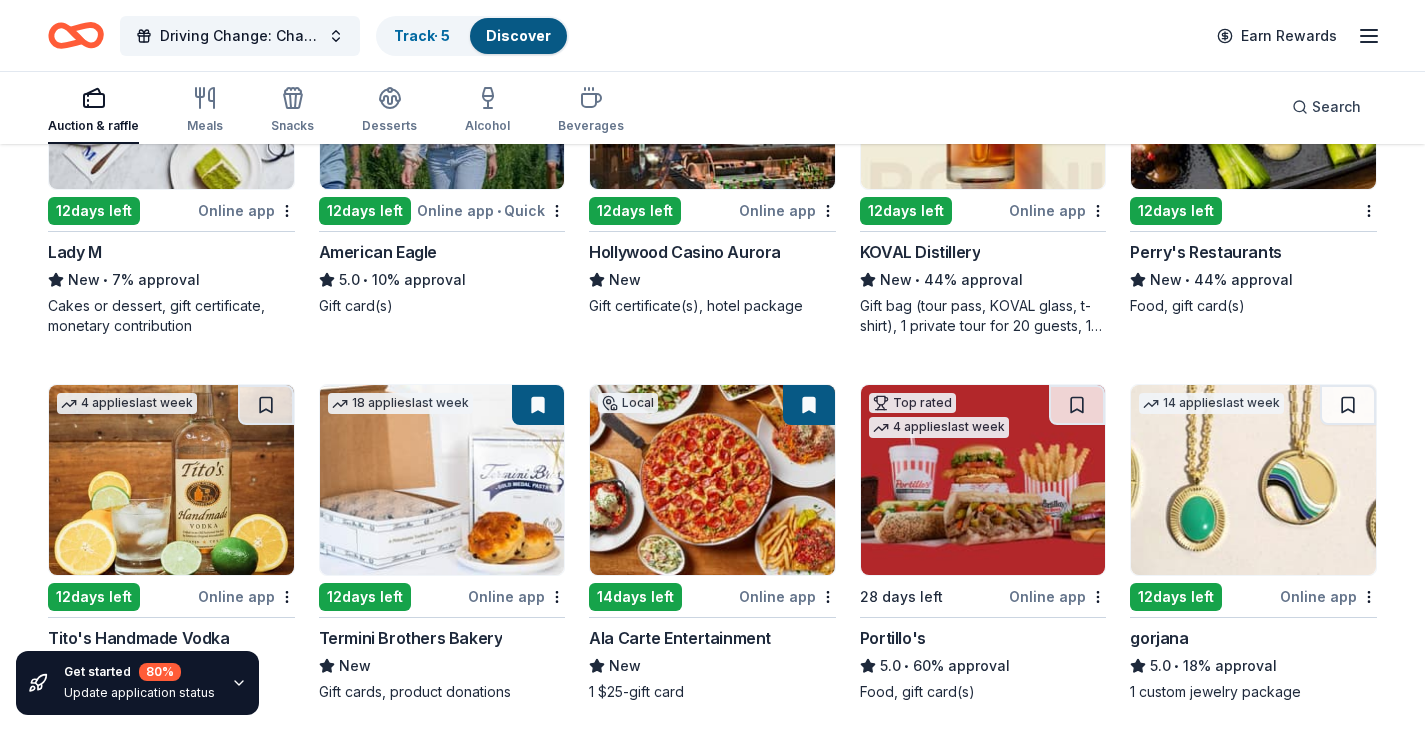 scroll, scrollTop: 2386, scrollLeft: 0, axis: vertical 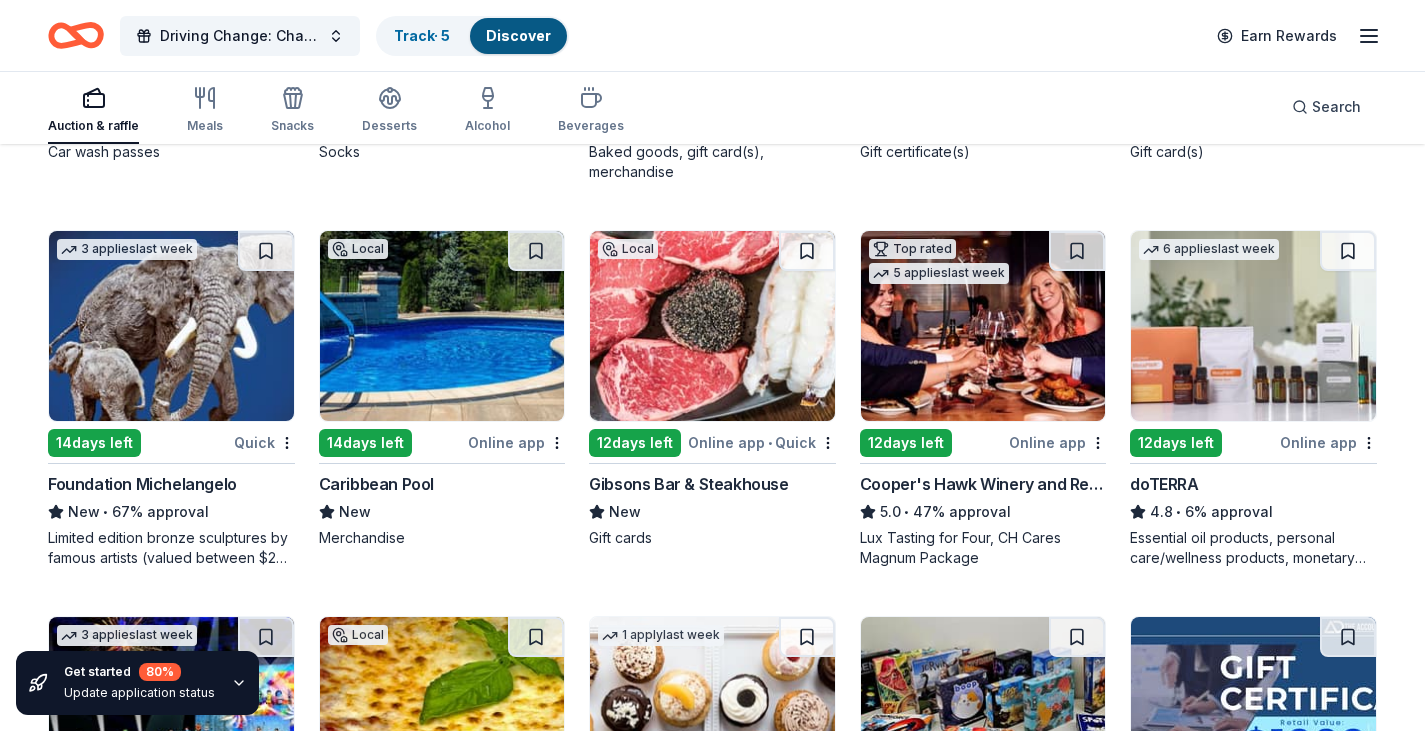 click at bounding box center (712, 326) 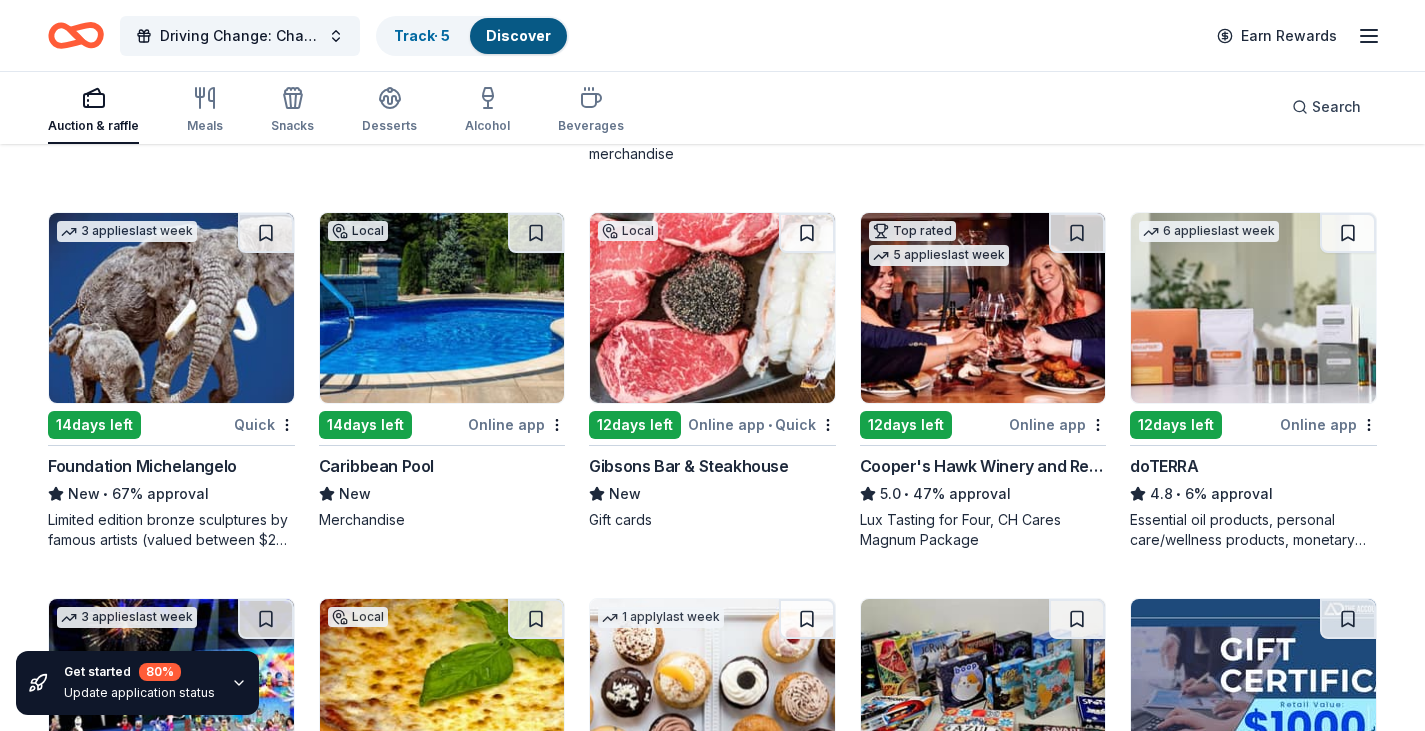 click on "12  days left" at bounding box center [1176, 425] 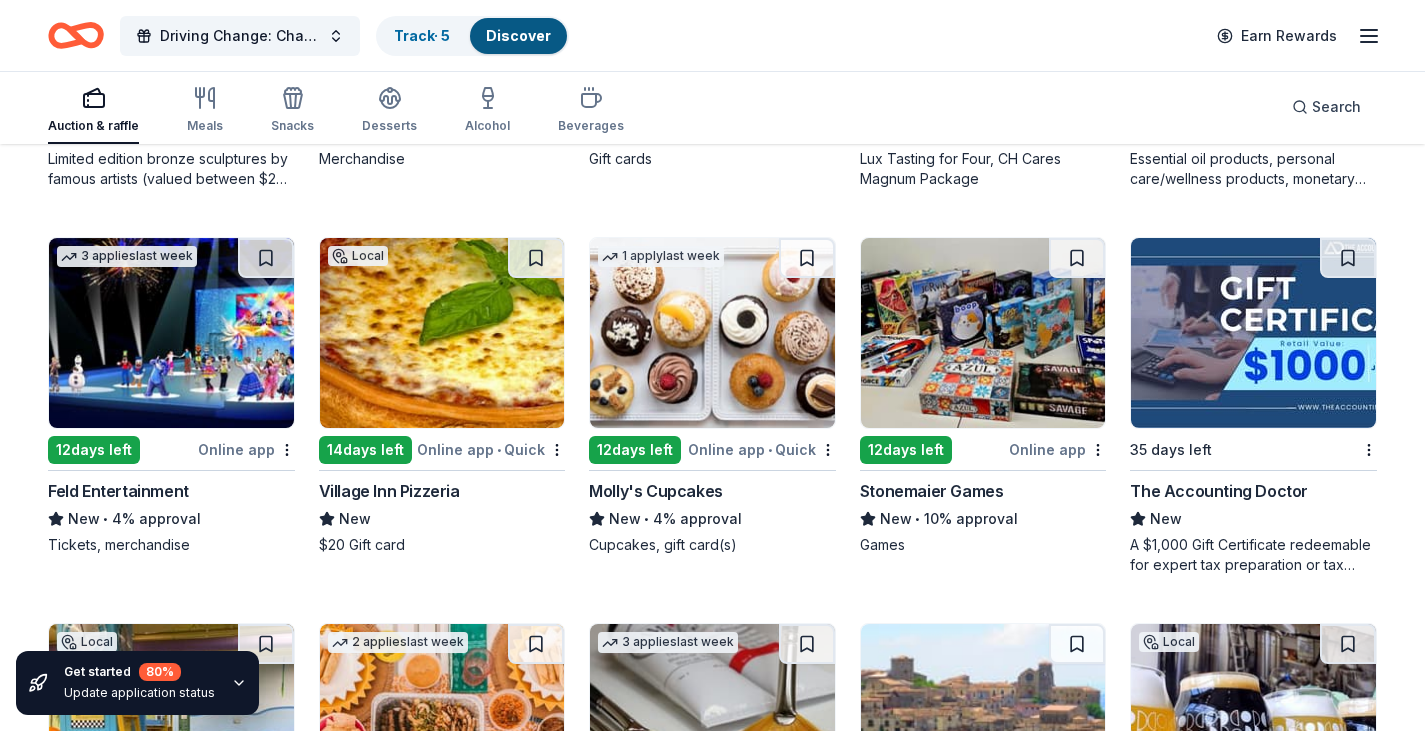 click at bounding box center (712, 333) 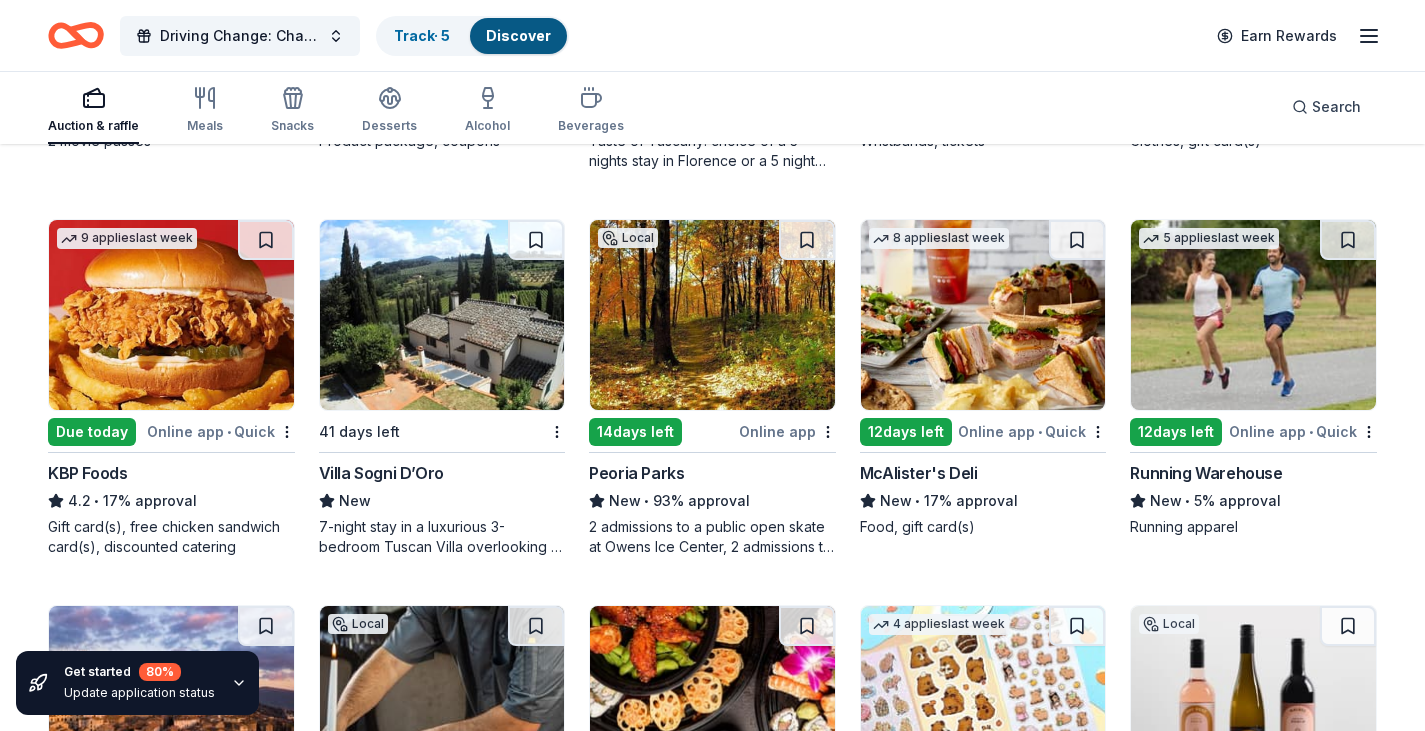 scroll, scrollTop: 5885, scrollLeft: 0, axis: vertical 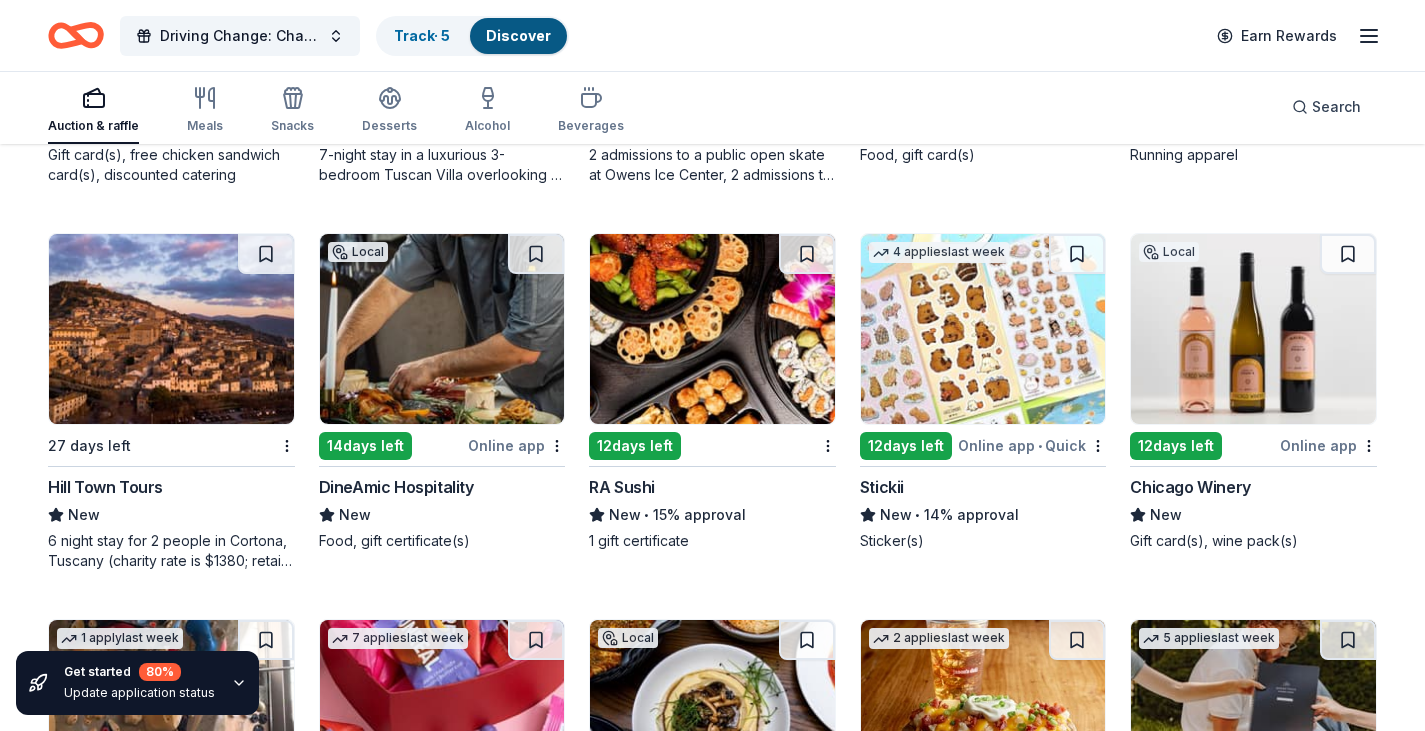 click at bounding box center (1253, 329) 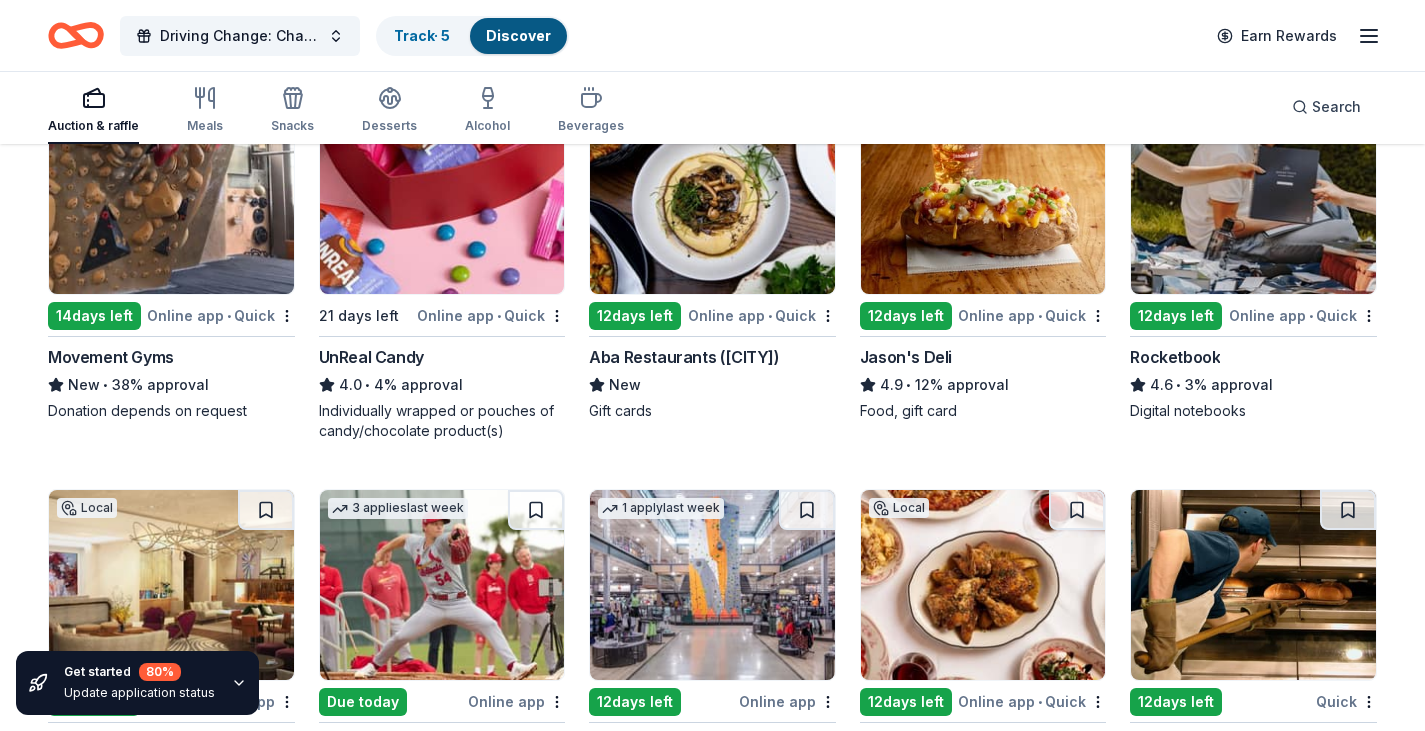 click at bounding box center [983, 199] 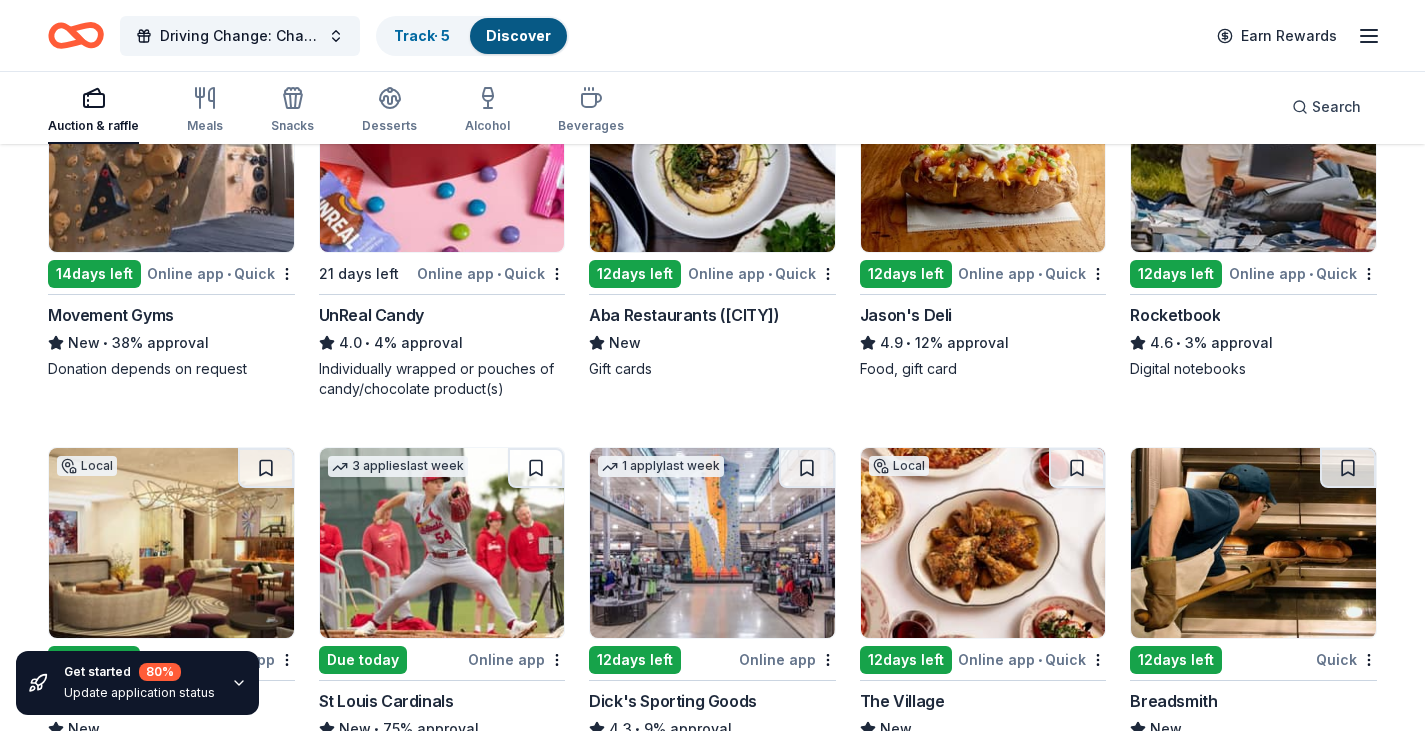 scroll, scrollTop: 6657, scrollLeft: 0, axis: vertical 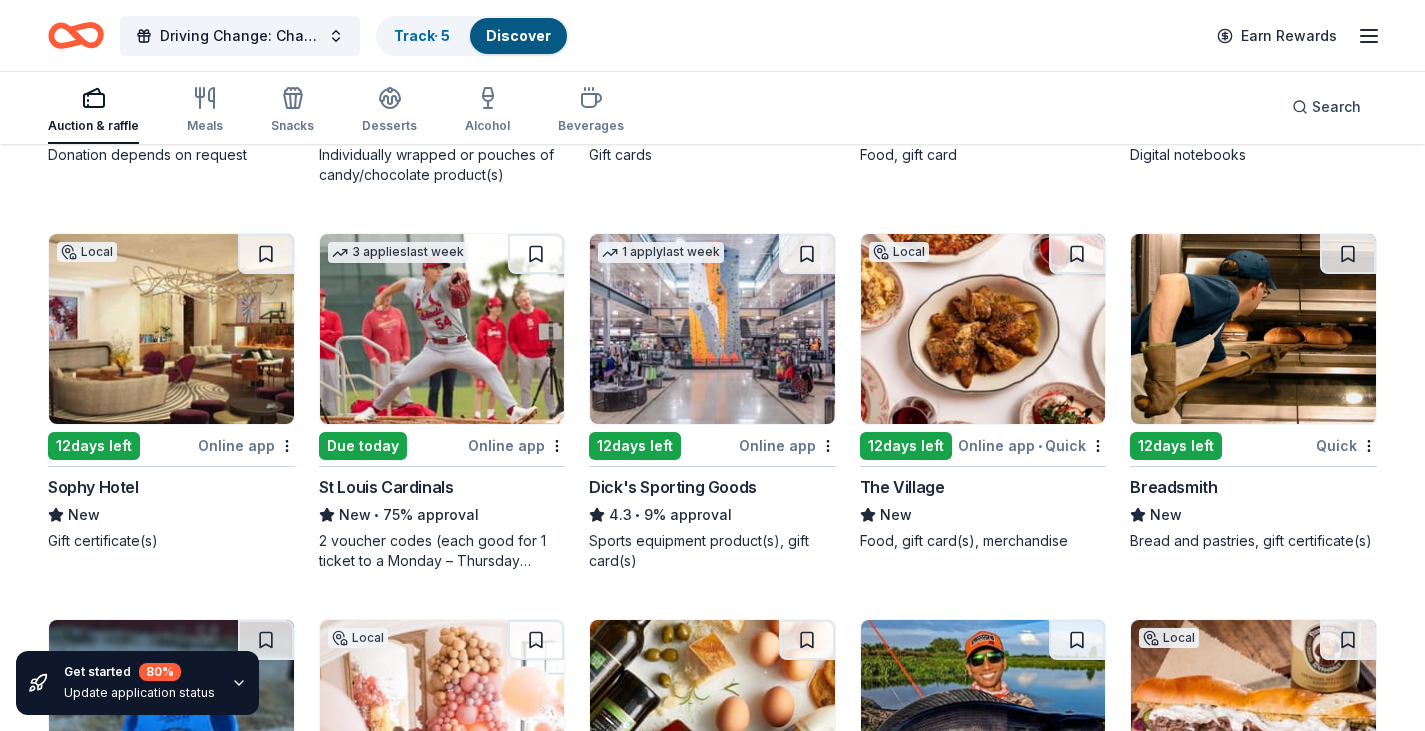 click at bounding box center (171, 329) 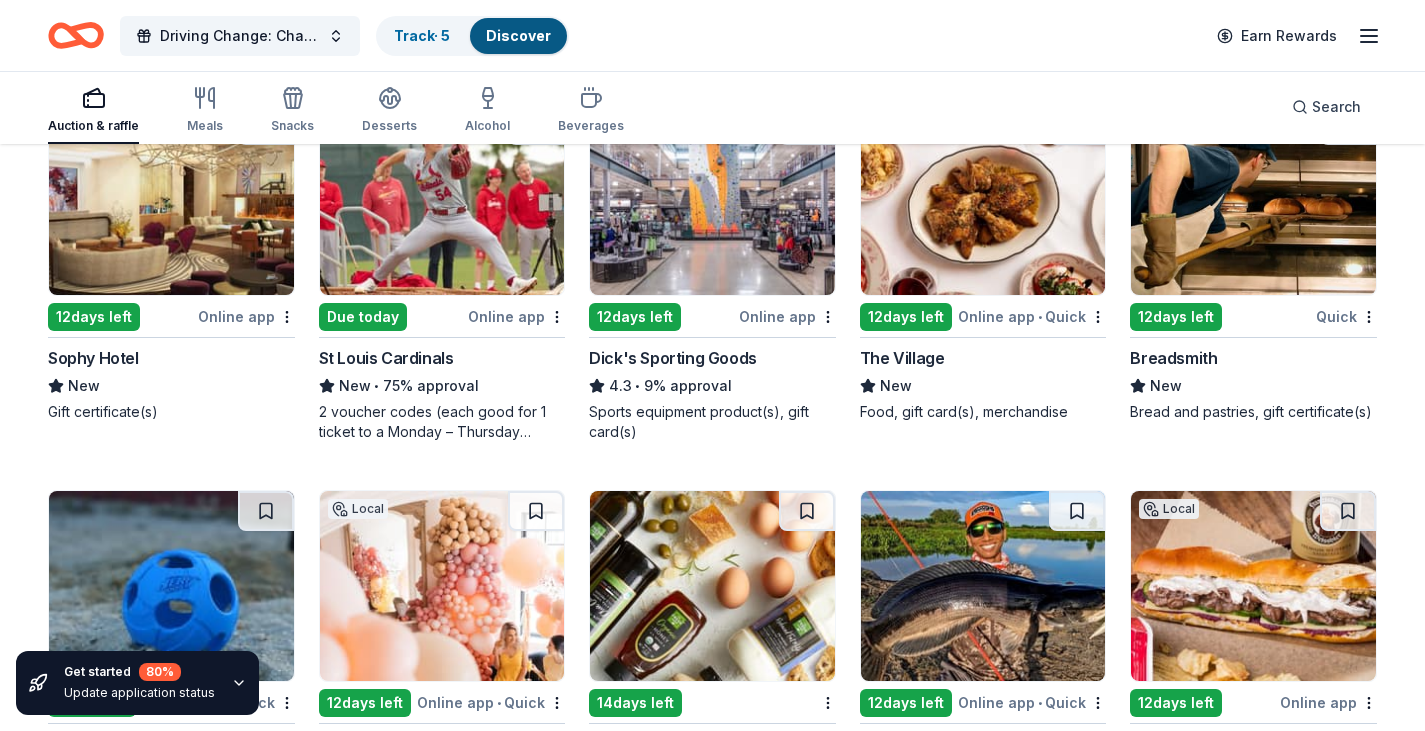 scroll, scrollTop: 7185, scrollLeft: 0, axis: vertical 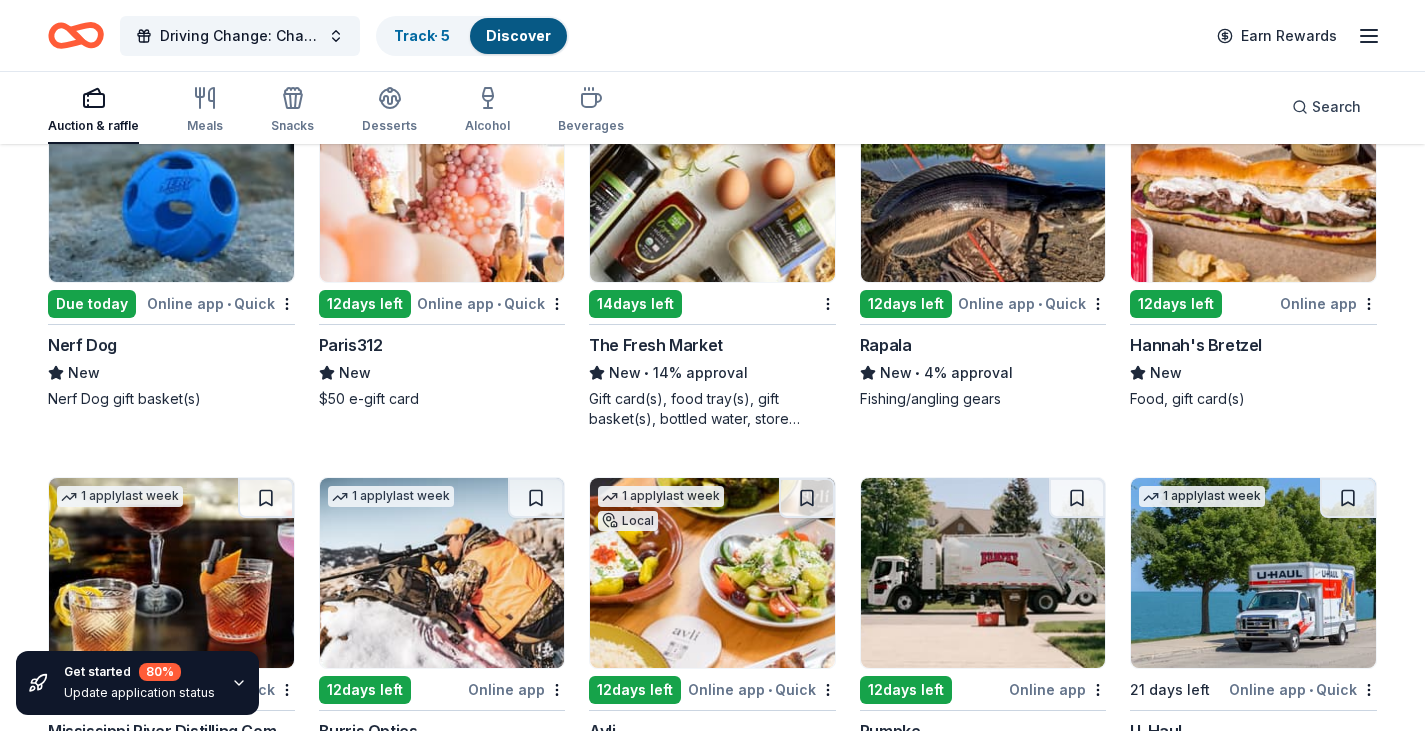 click at bounding box center (712, 187) 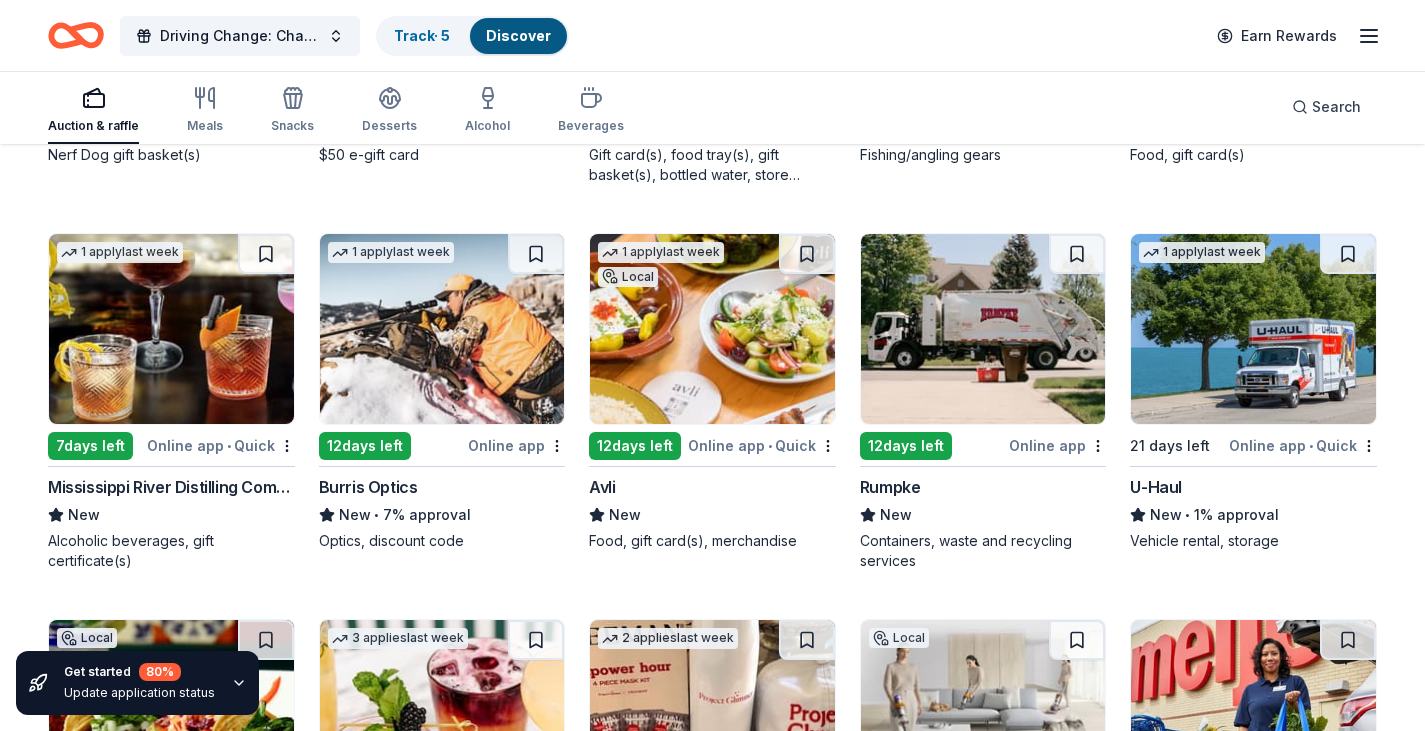 click at bounding box center [1253, 329] 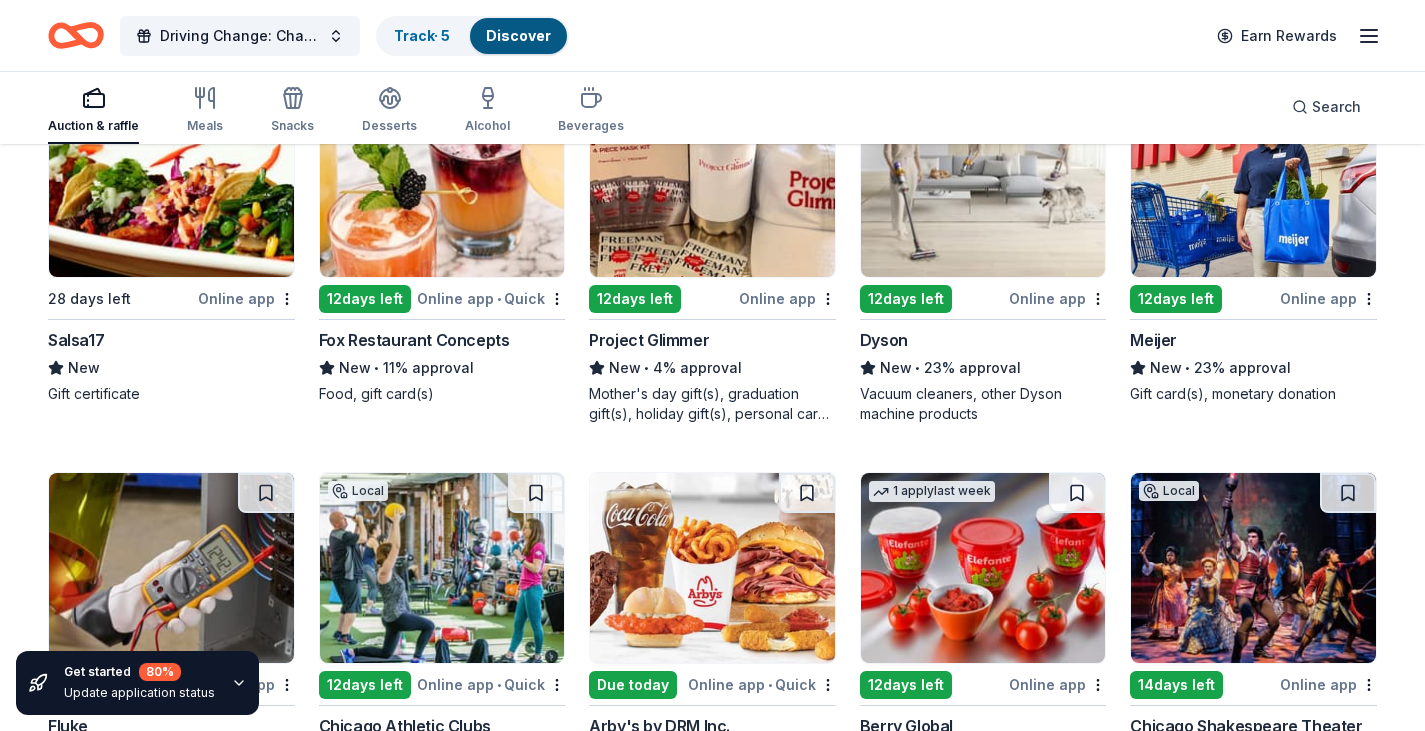 click at bounding box center [171, 182] 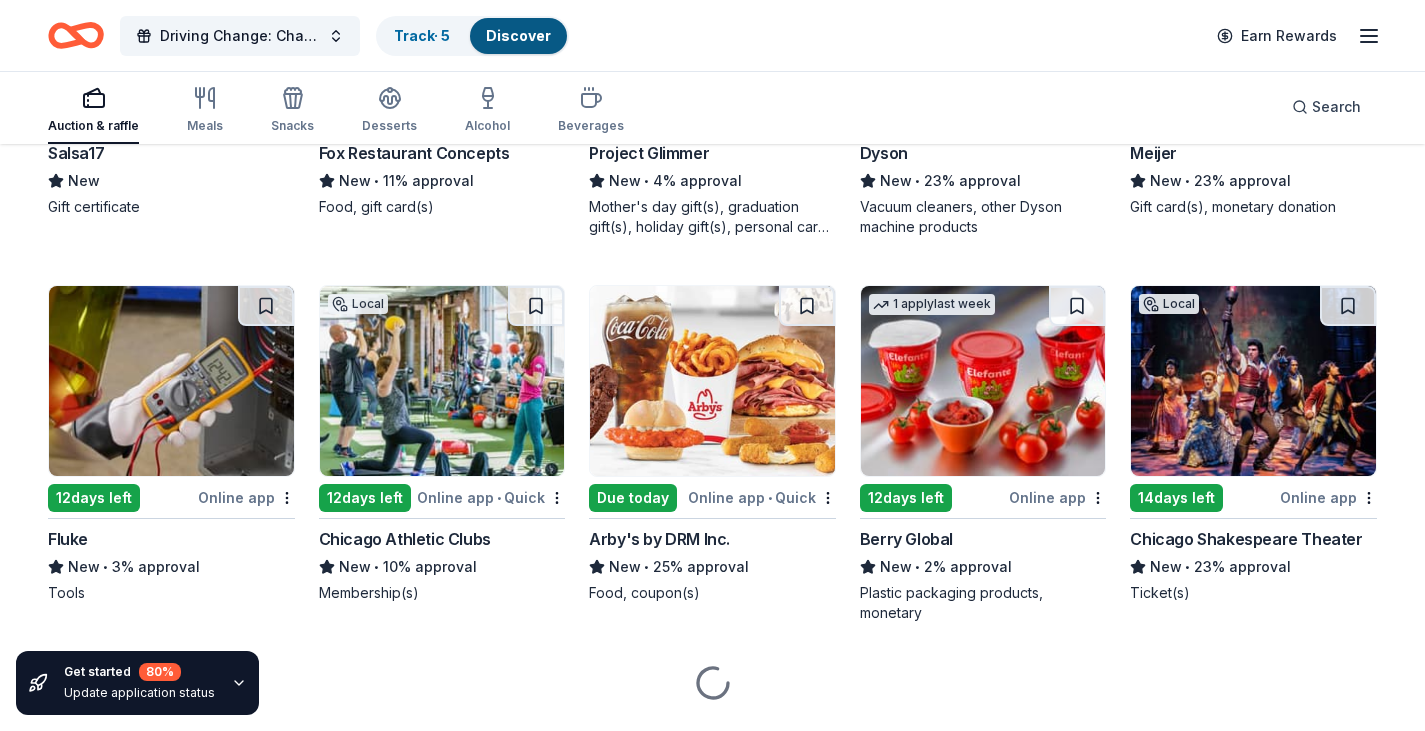 scroll, scrollTop: 8201, scrollLeft: 0, axis: vertical 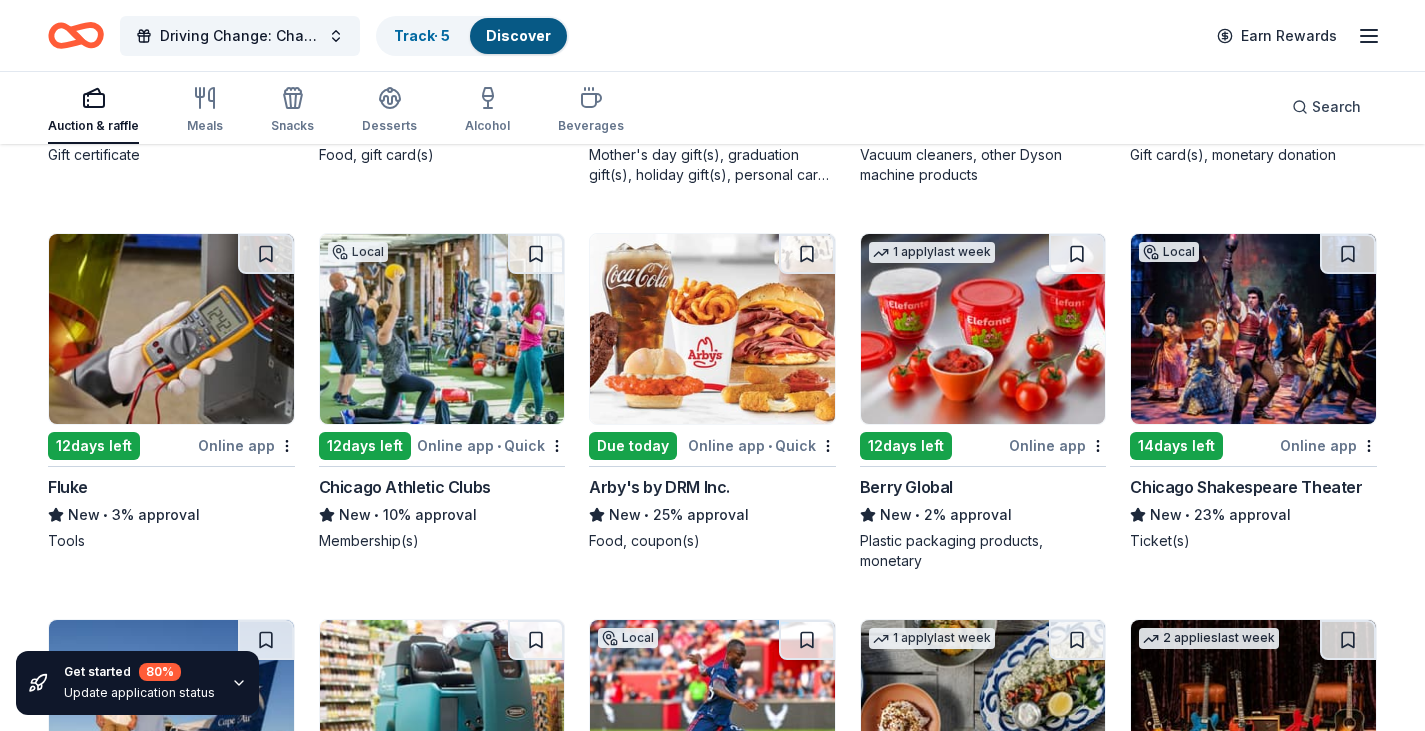 click at bounding box center [1253, 329] 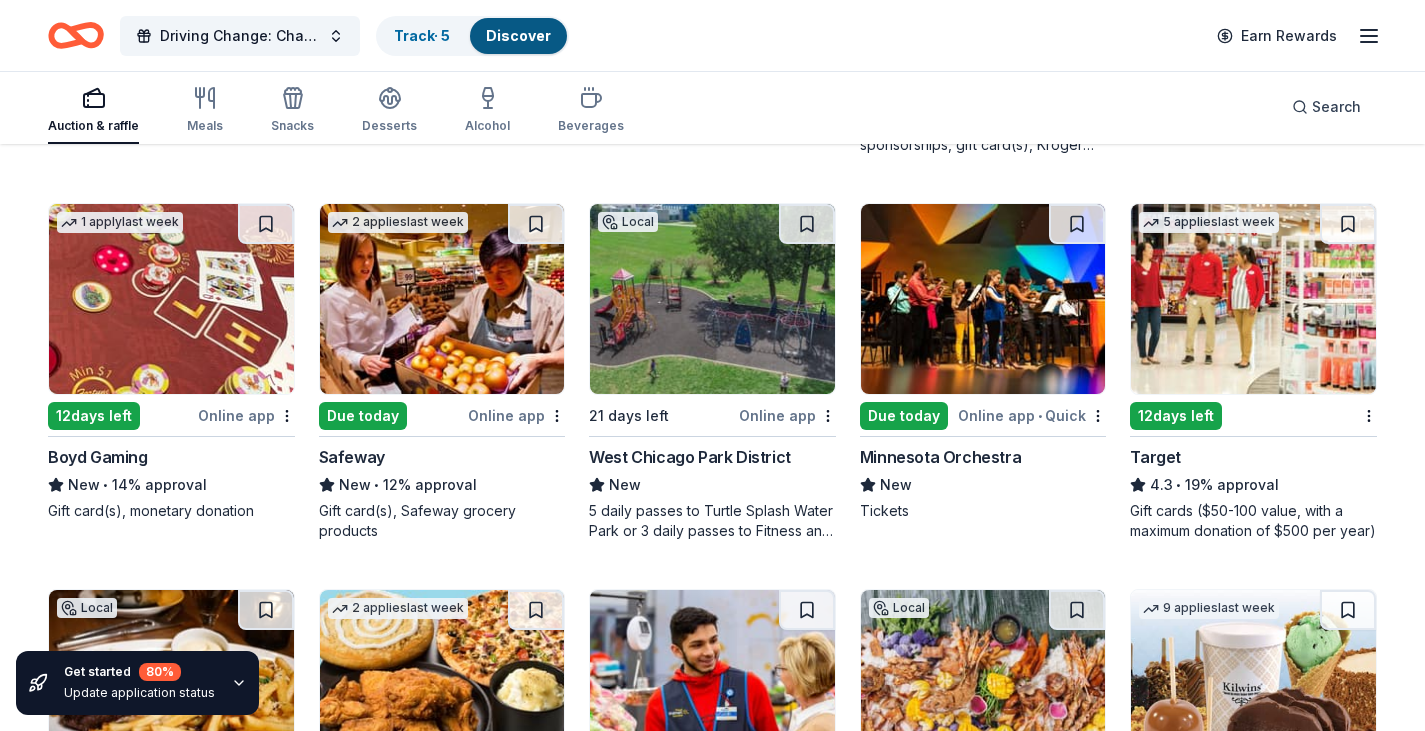 scroll, scrollTop: 9844, scrollLeft: 0, axis: vertical 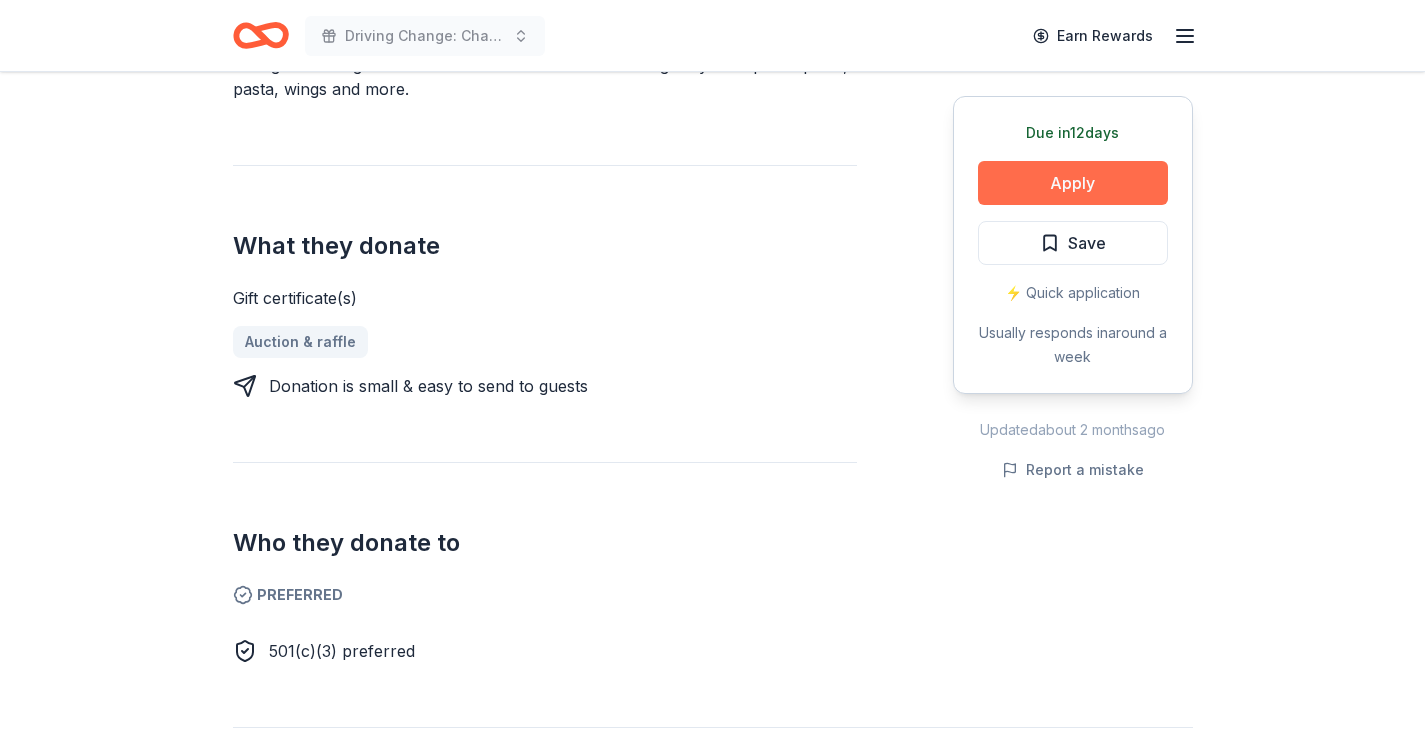 click on "Apply" at bounding box center (1073, 183) 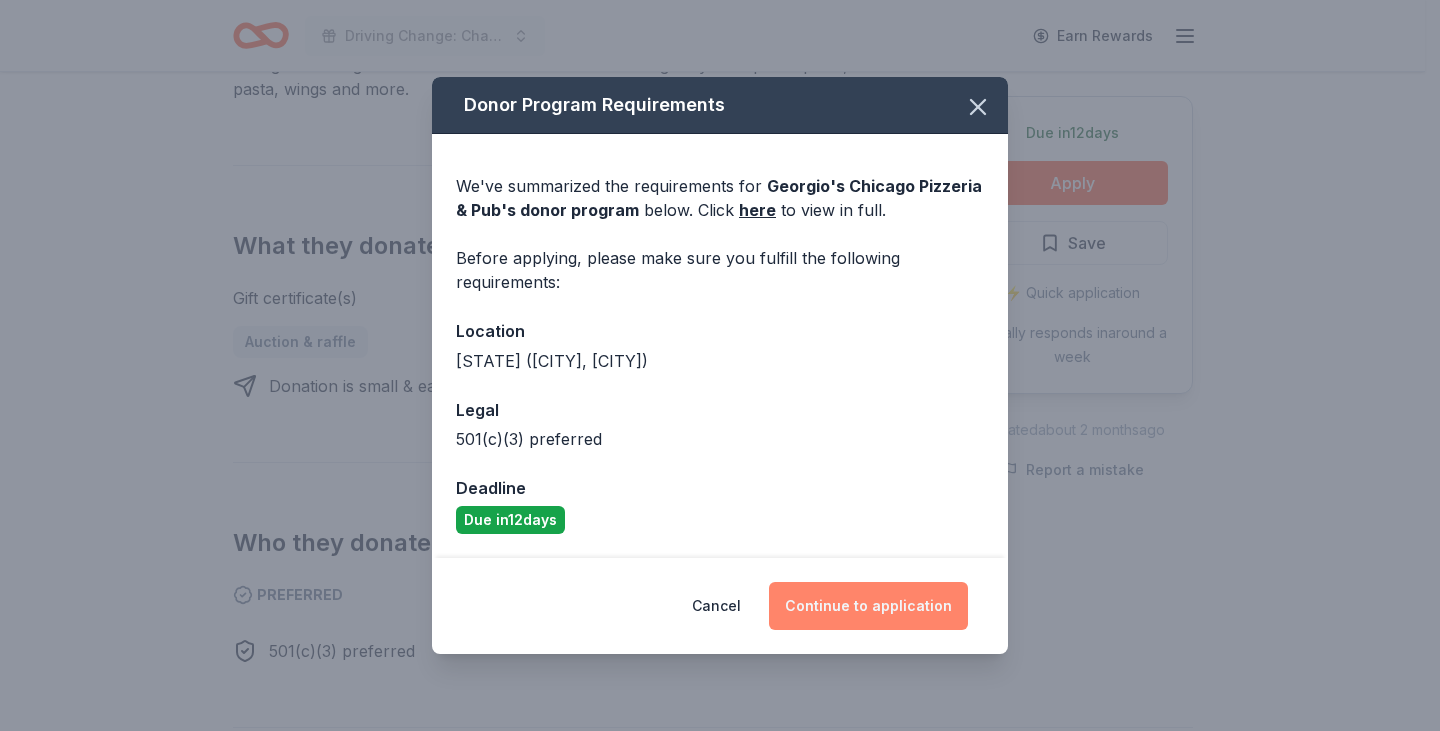click on "Continue to application" at bounding box center [868, 606] 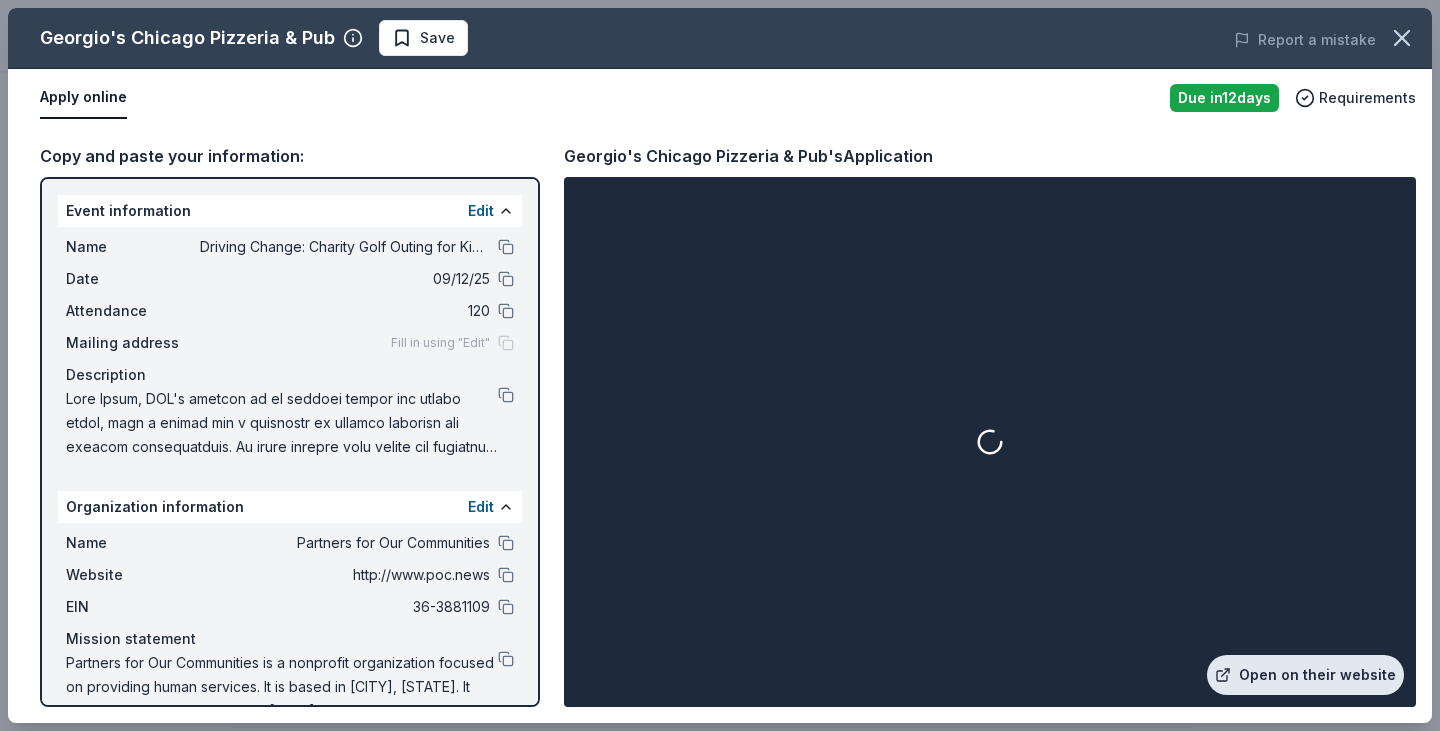click on "Open on their website" at bounding box center [1305, 675] 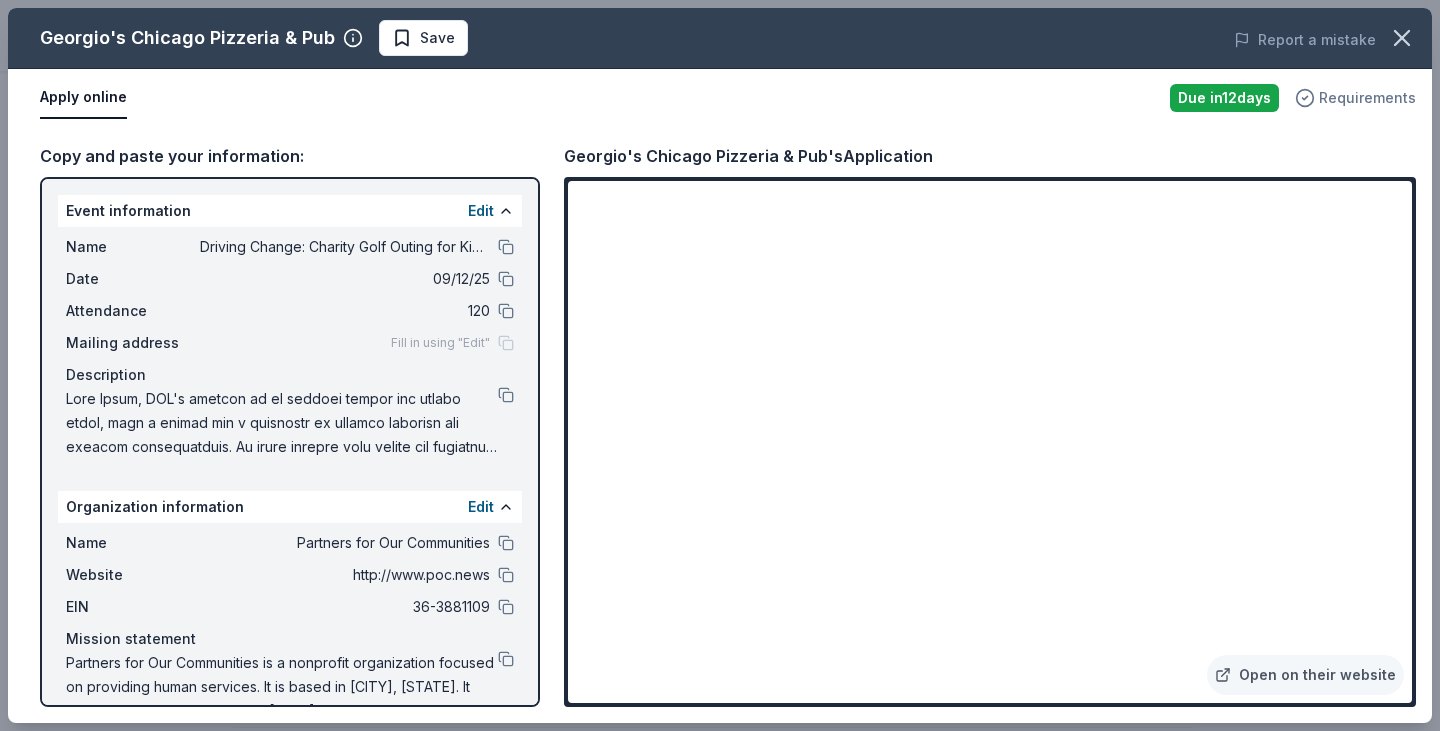 click on "Requirements" at bounding box center [1367, 98] 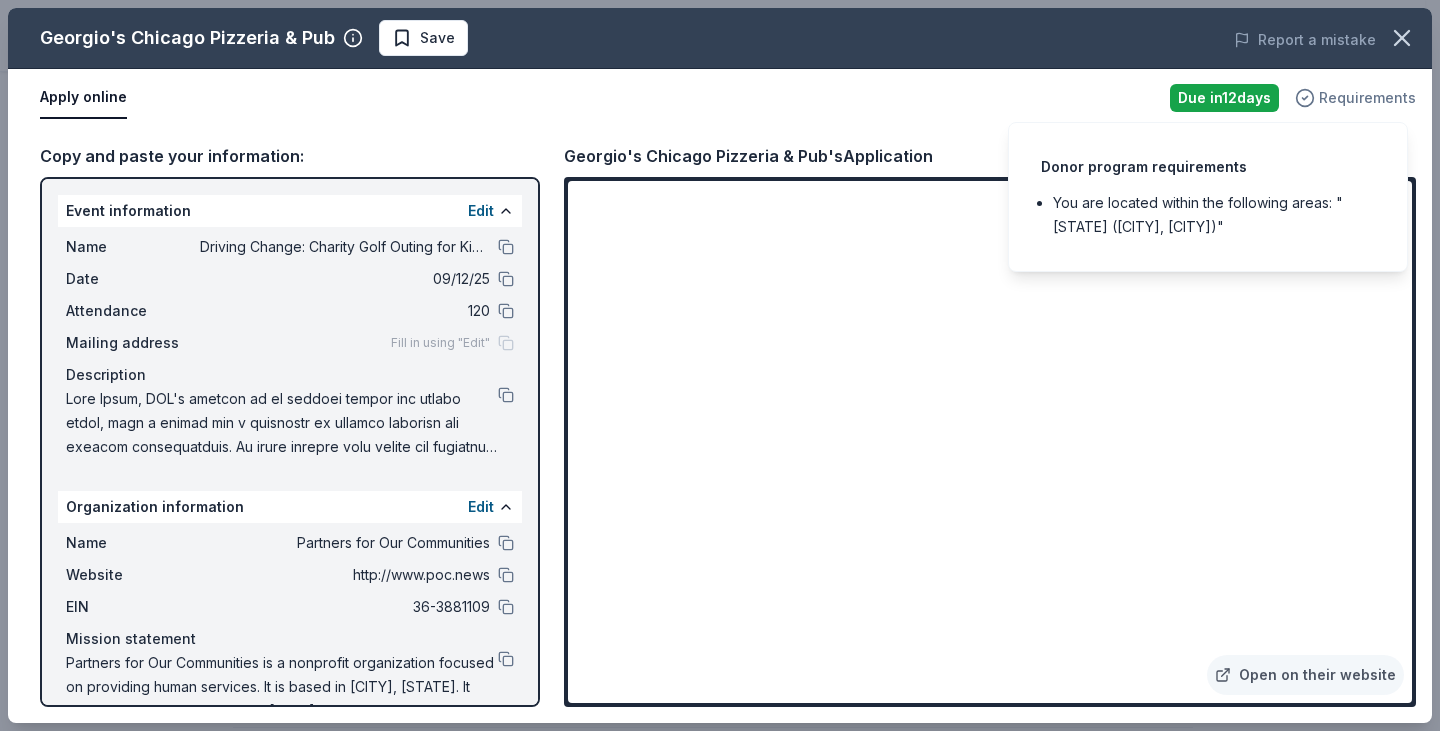 click on "Requirements" at bounding box center (1367, 98) 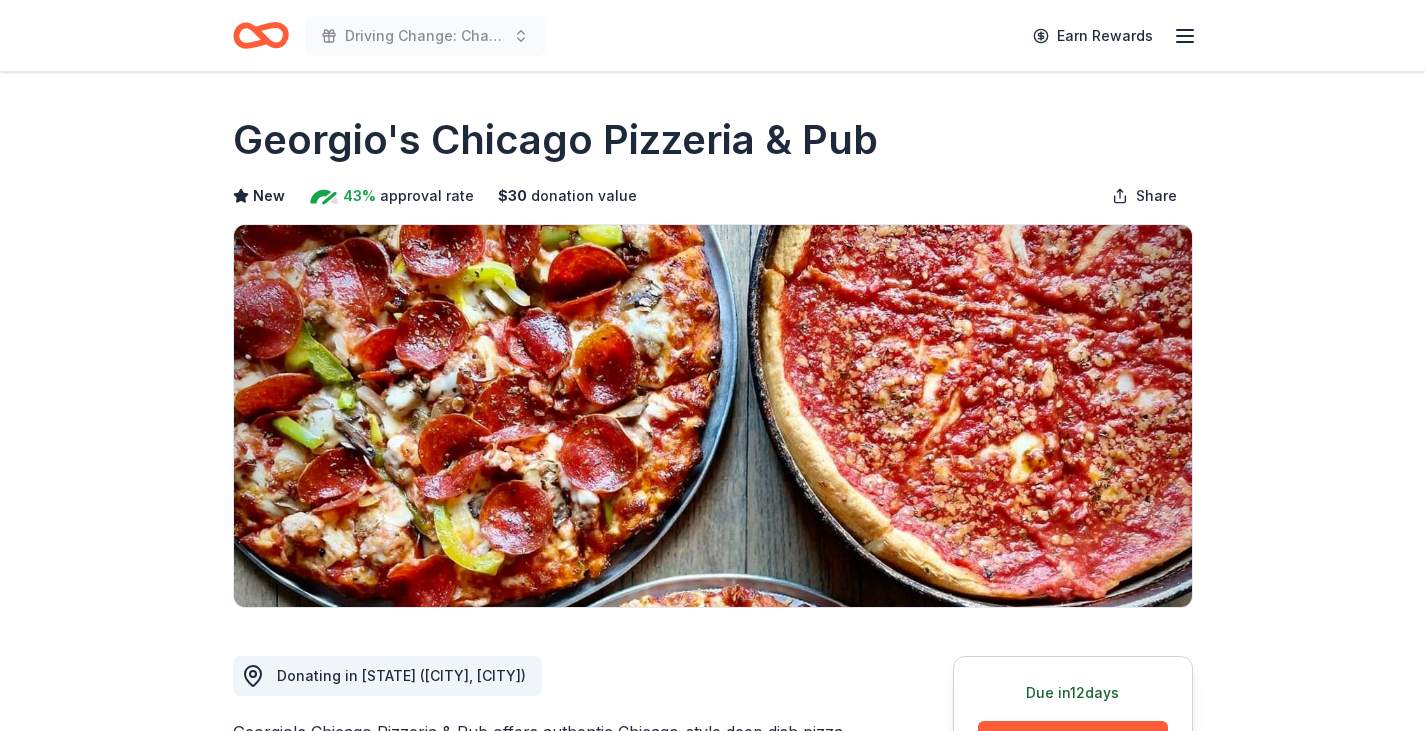 scroll, scrollTop: 0, scrollLeft: 0, axis: both 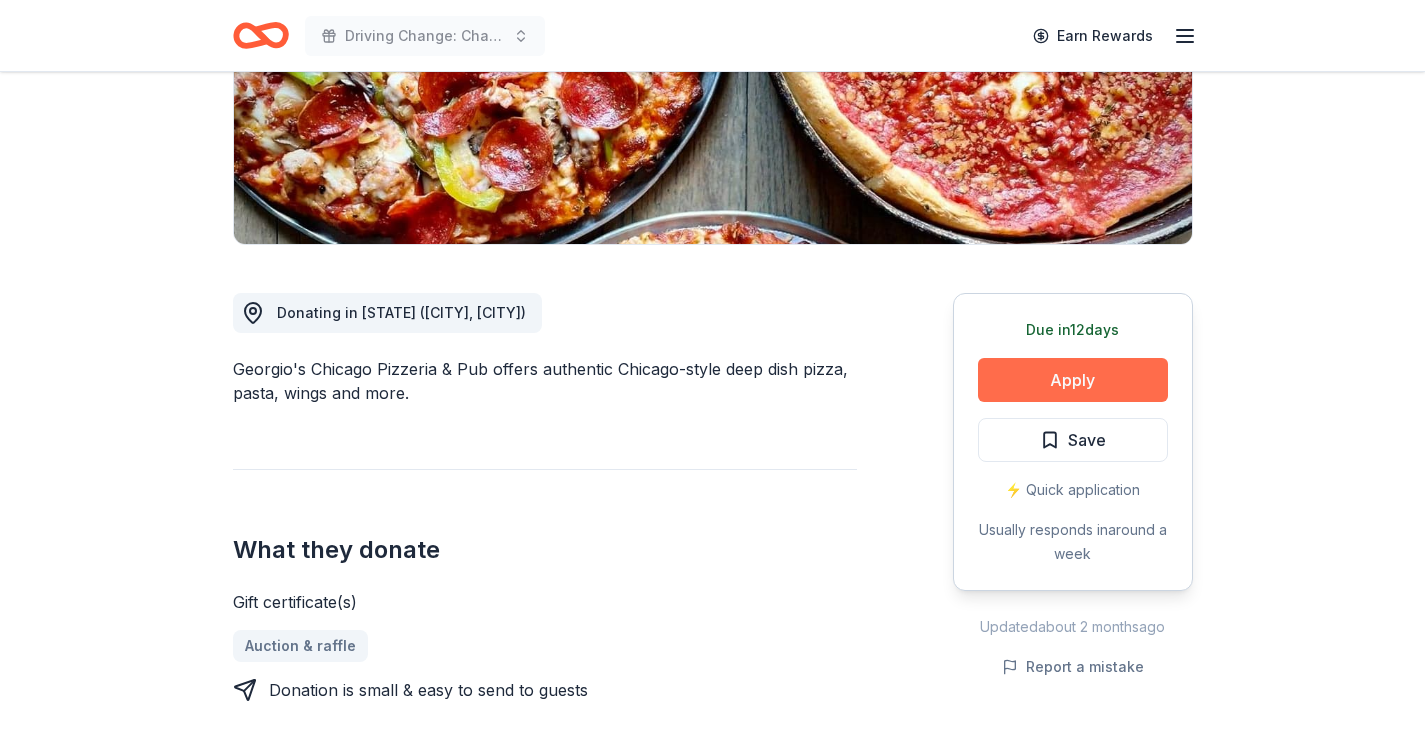click on "Apply" at bounding box center (1073, 380) 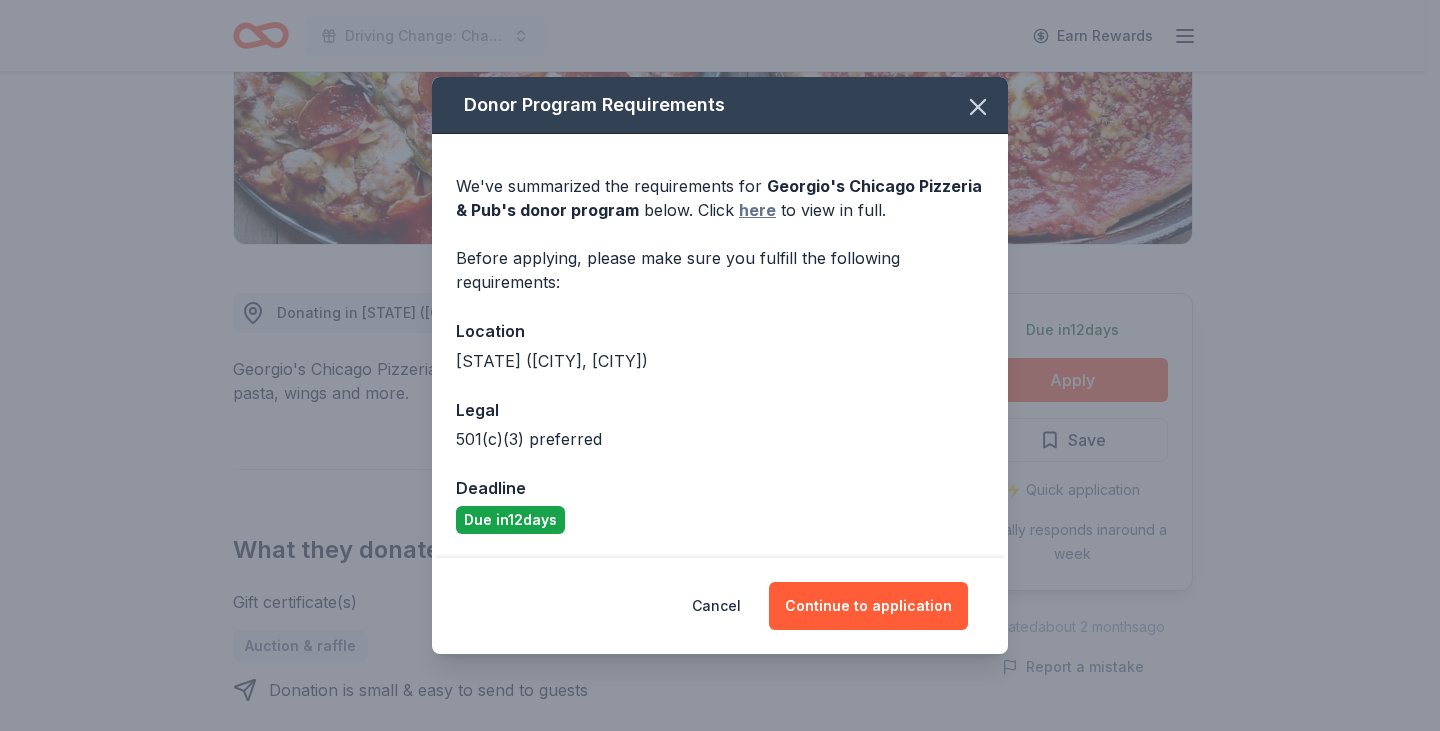 click on "here" at bounding box center [757, 210] 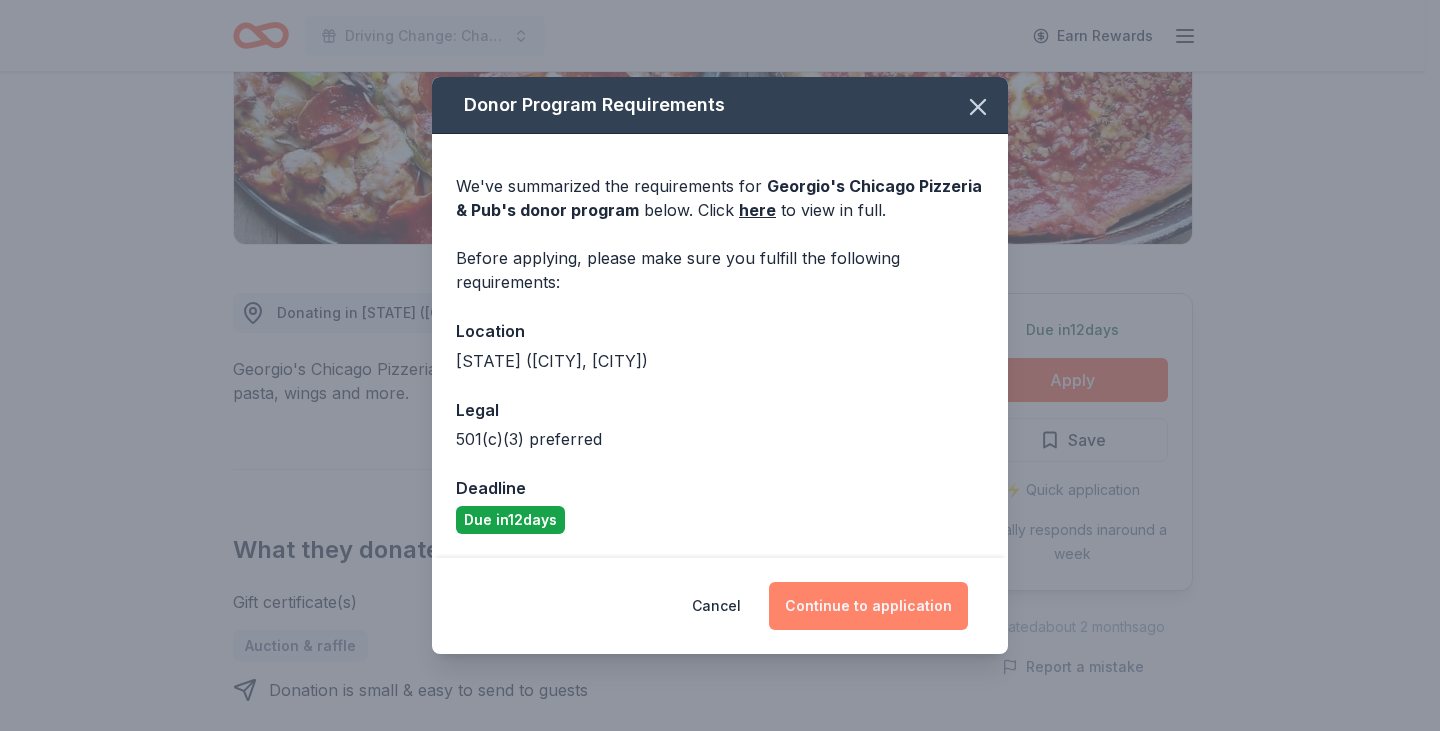 click on "Continue to application" at bounding box center (868, 606) 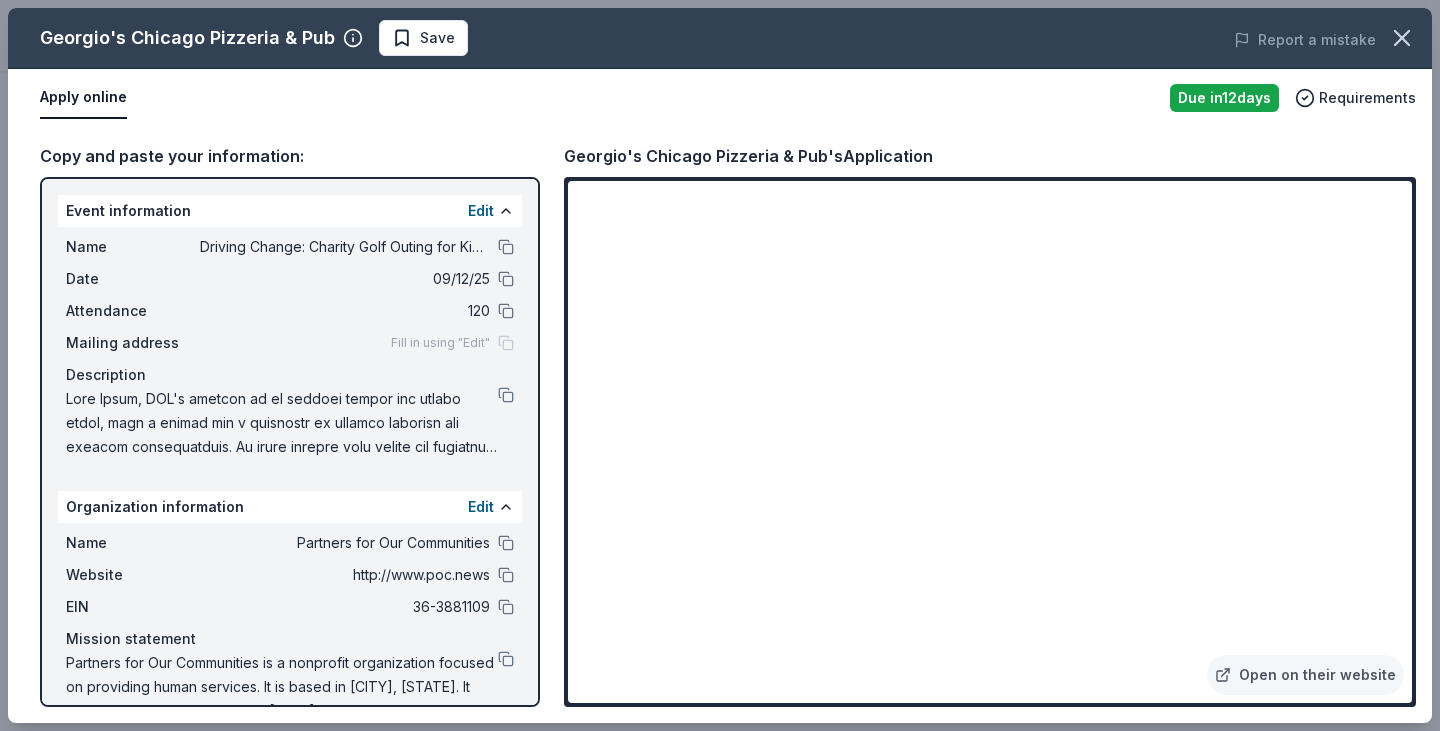 click on "Copy and paste your information: Event information Edit Name Driving Change: Charity Golf Outing for Kids In Need Date 09/12/25 Attendance 120 Mailing address Fill in using "Edit" Description Organization information Edit Name Partners for Our Communities Website http://www.poc.news EIN 36-3881109 Mission statement Partners for Our Communities is a nonprofit organization focused on providing human services. It is based in Palatine, IL. It received its nonprofit status in 1994. Georgio's Chicago Pizzeria & Pub's  Application Open on their website" at bounding box center [720, 425] 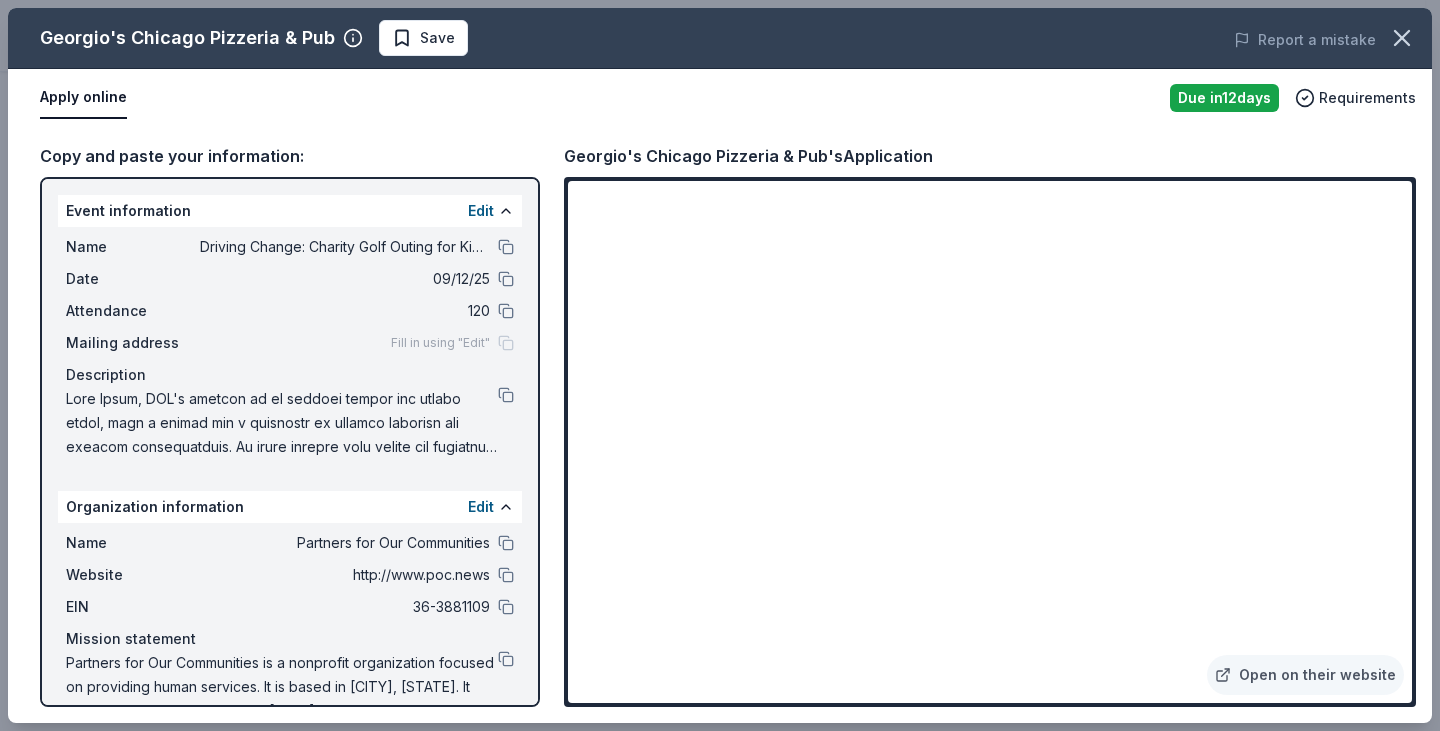 click on "Georgio's Chicago Pizzeria & Pub's  Application" at bounding box center (990, 156) 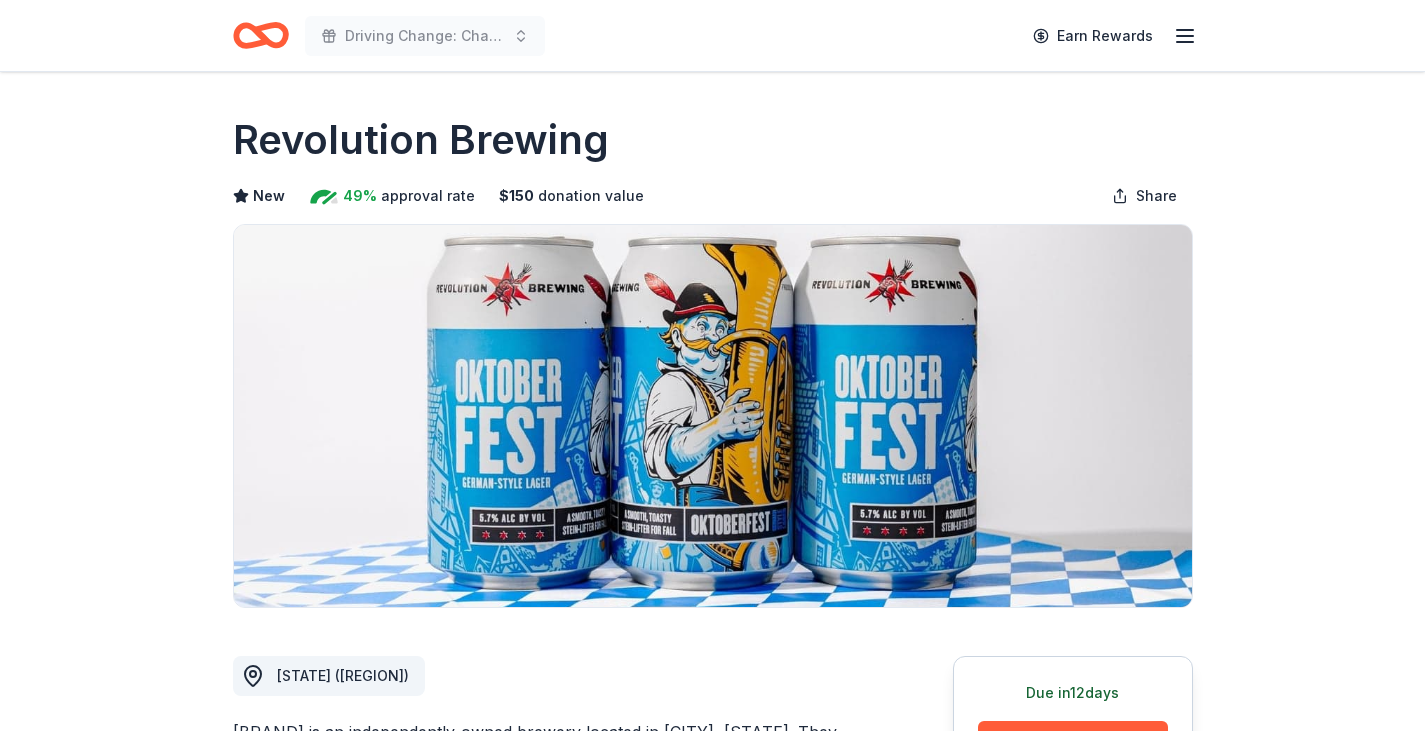 scroll, scrollTop: 0, scrollLeft: 0, axis: both 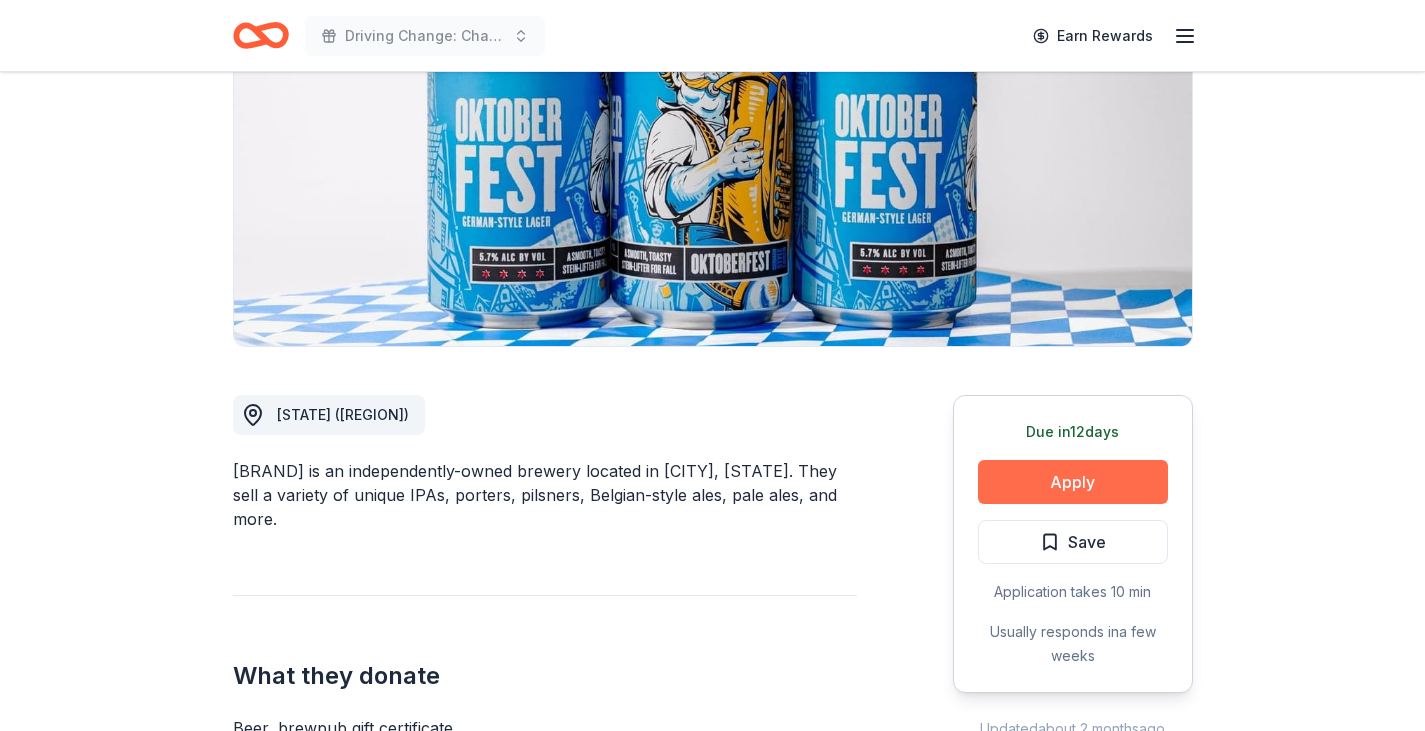 click on "Apply" at bounding box center [1073, 482] 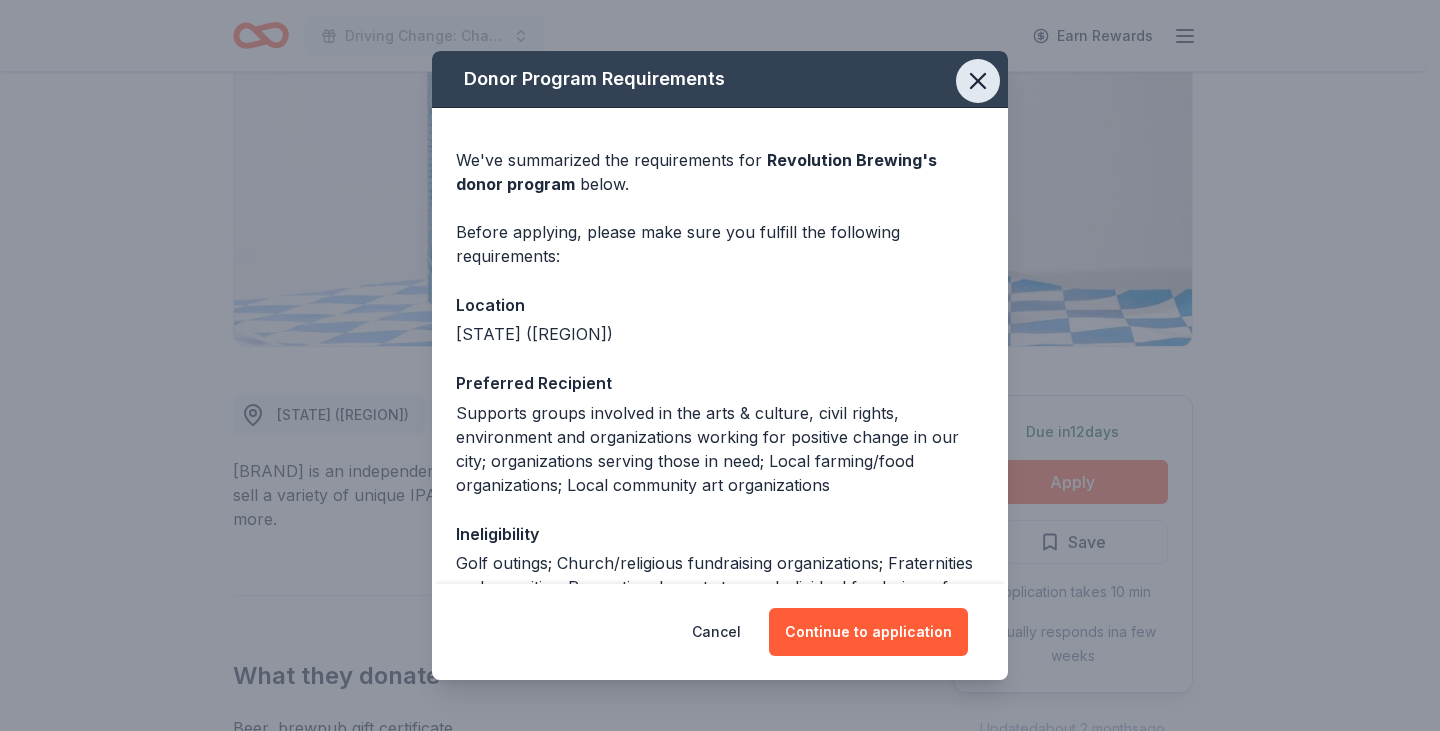 click 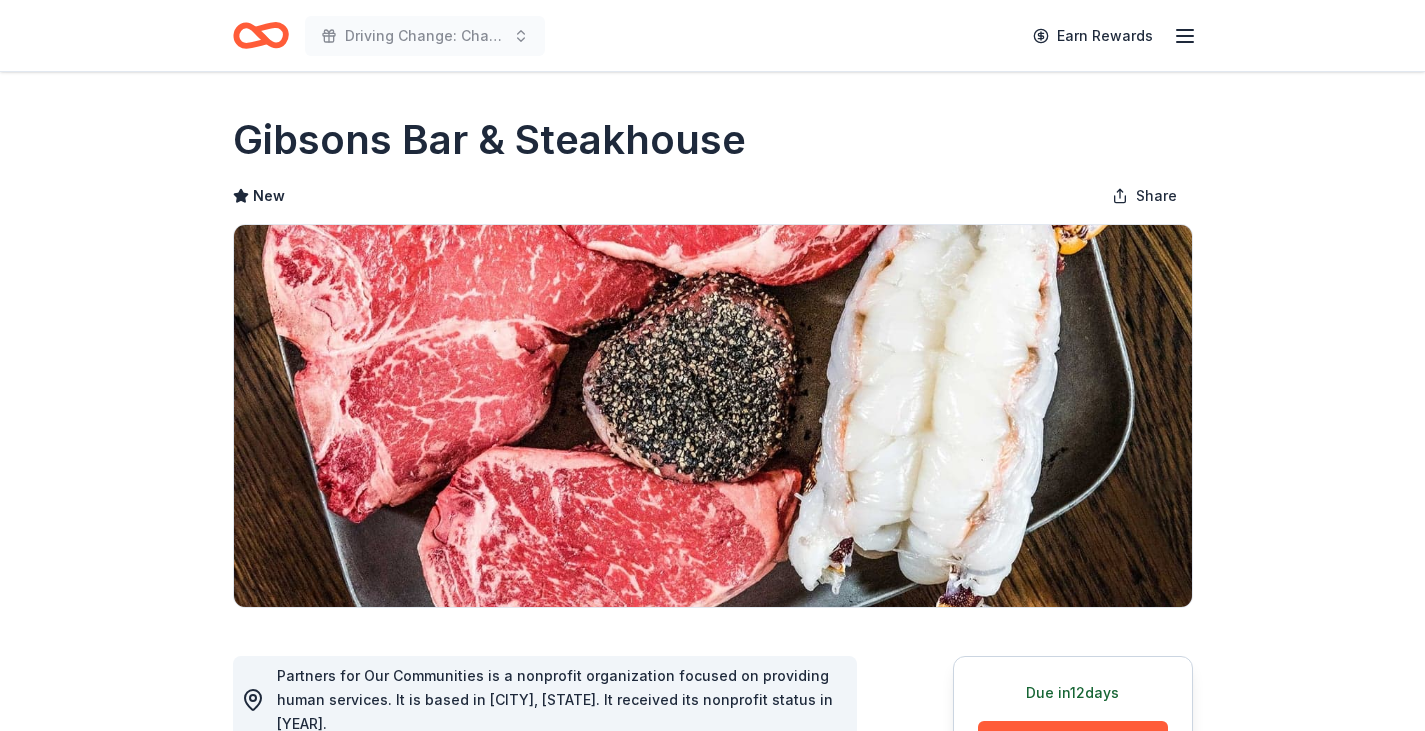 scroll, scrollTop: 0, scrollLeft: 0, axis: both 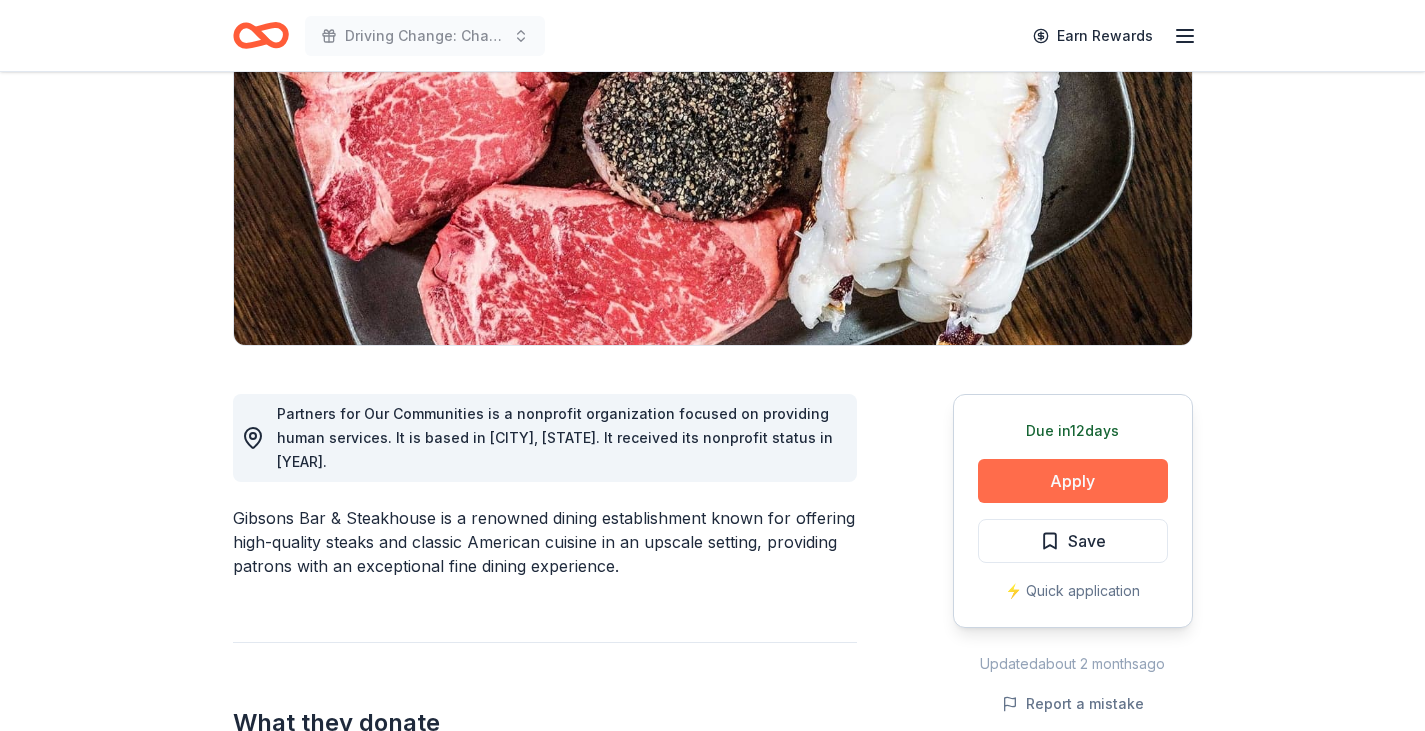 click on "Apply" at bounding box center [1073, 481] 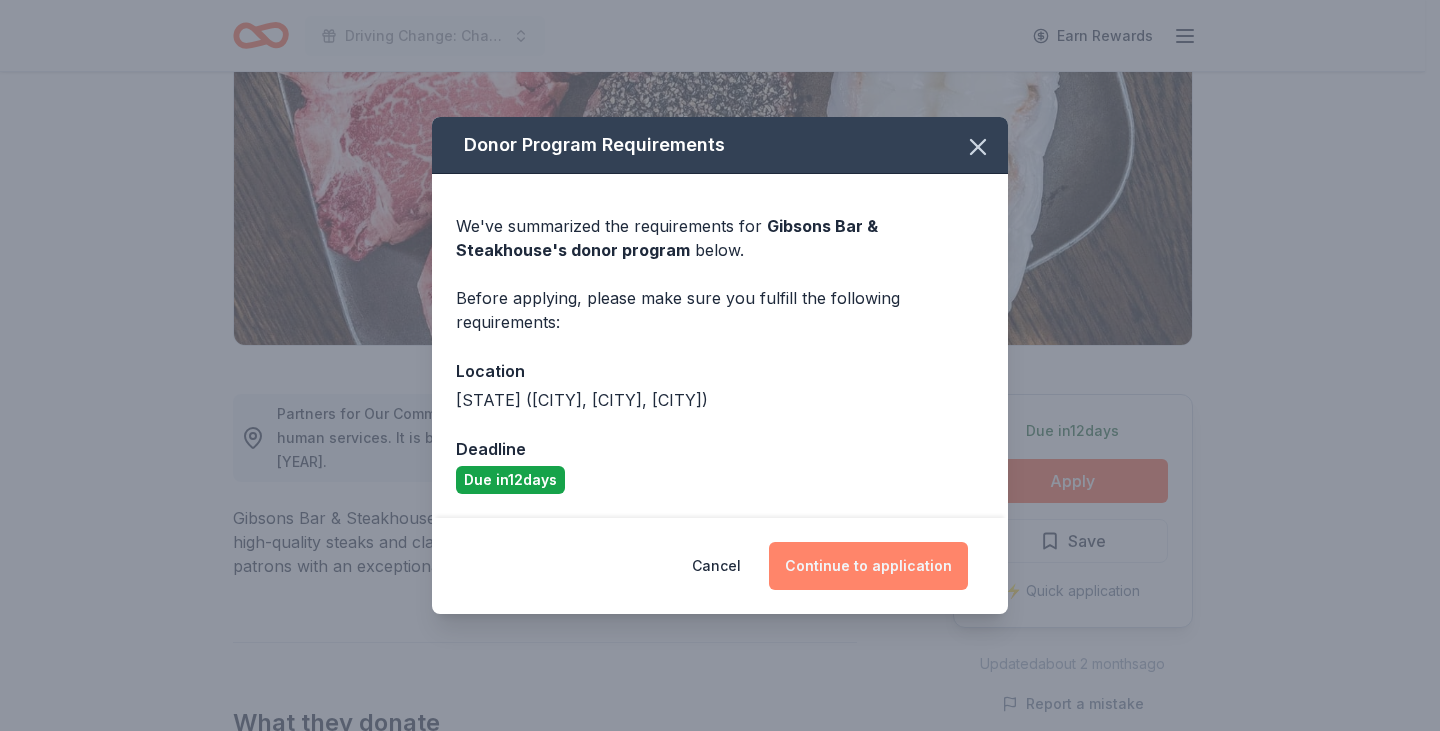 click on "Continue to application" at bounding box center (868, 566) 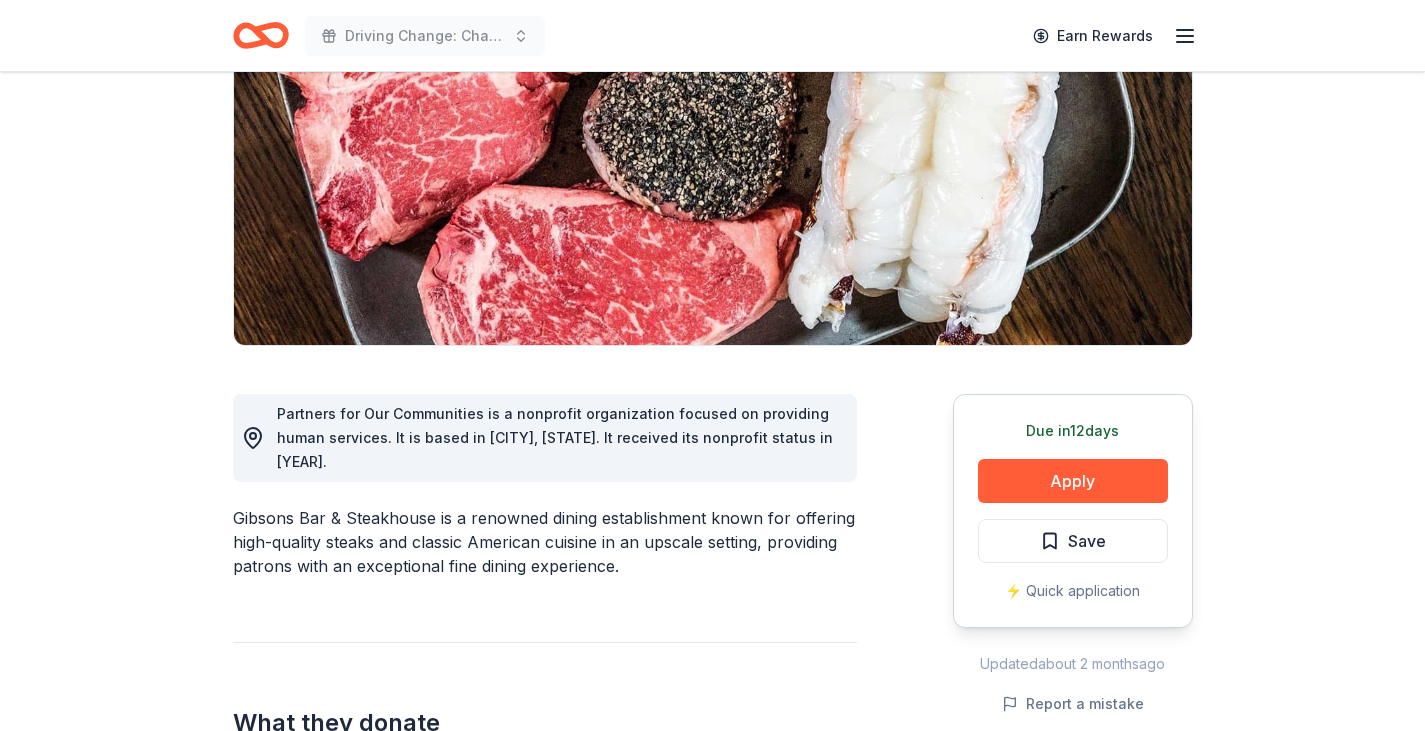 click on "Continue to application" at bounding box center (853, 557) 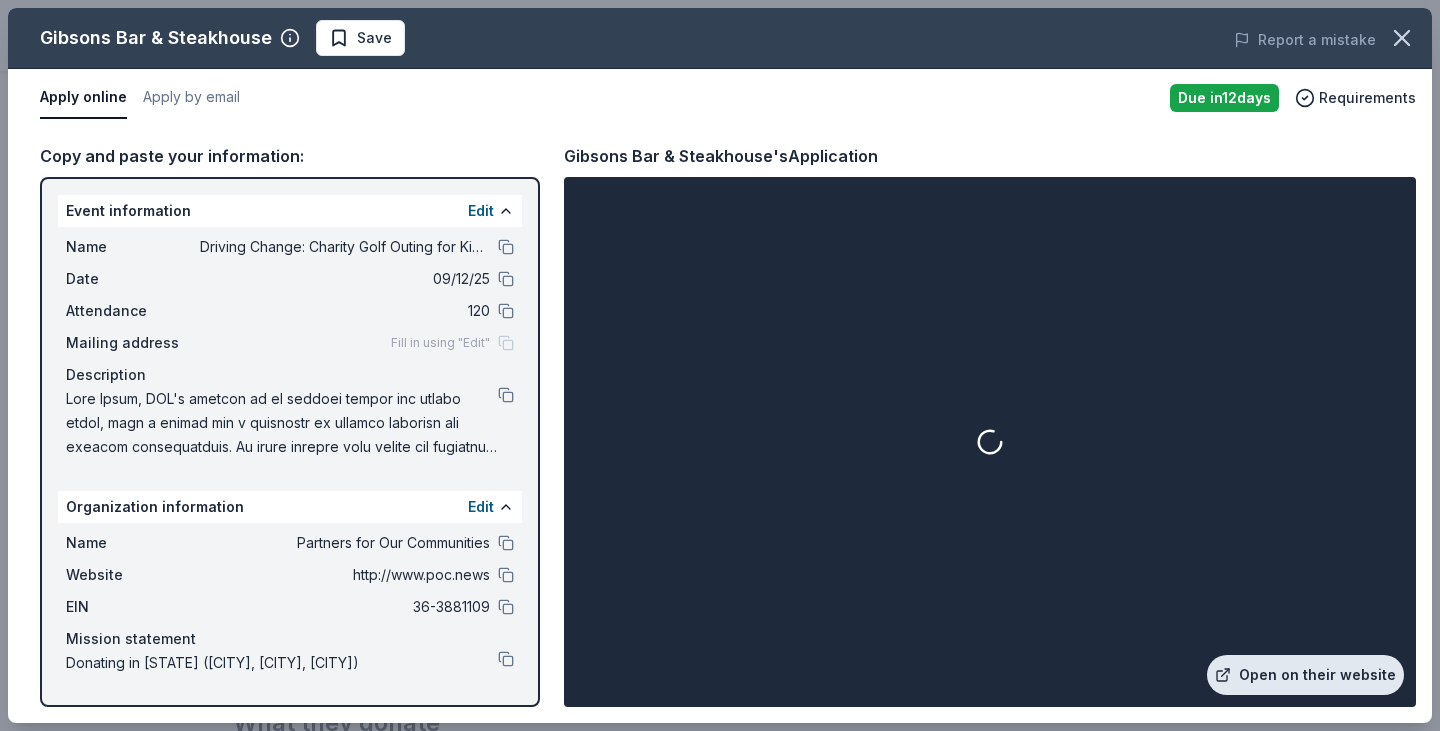 click on "Open on their website" at bounding box center (1305, 675) 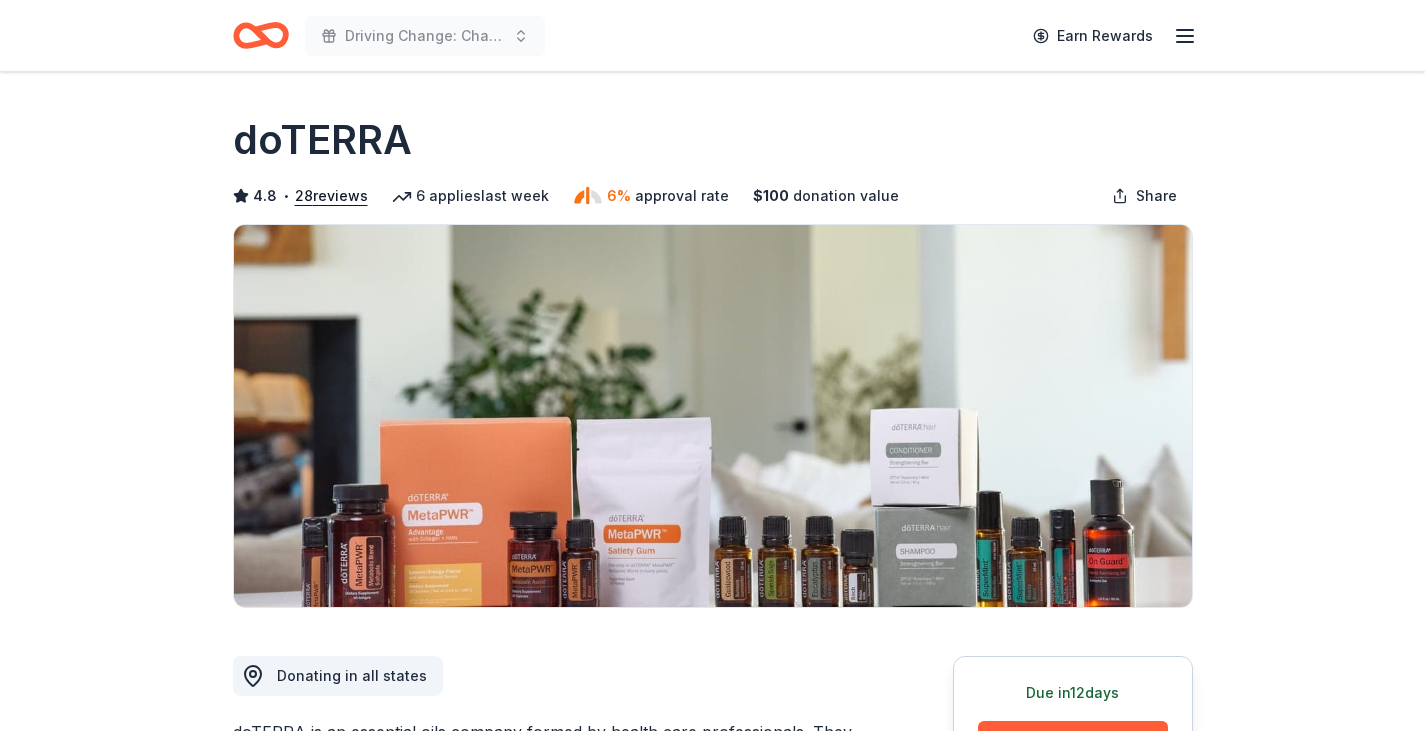 scroll, scrollTop: 0, scrollLeft: 0, axis: both 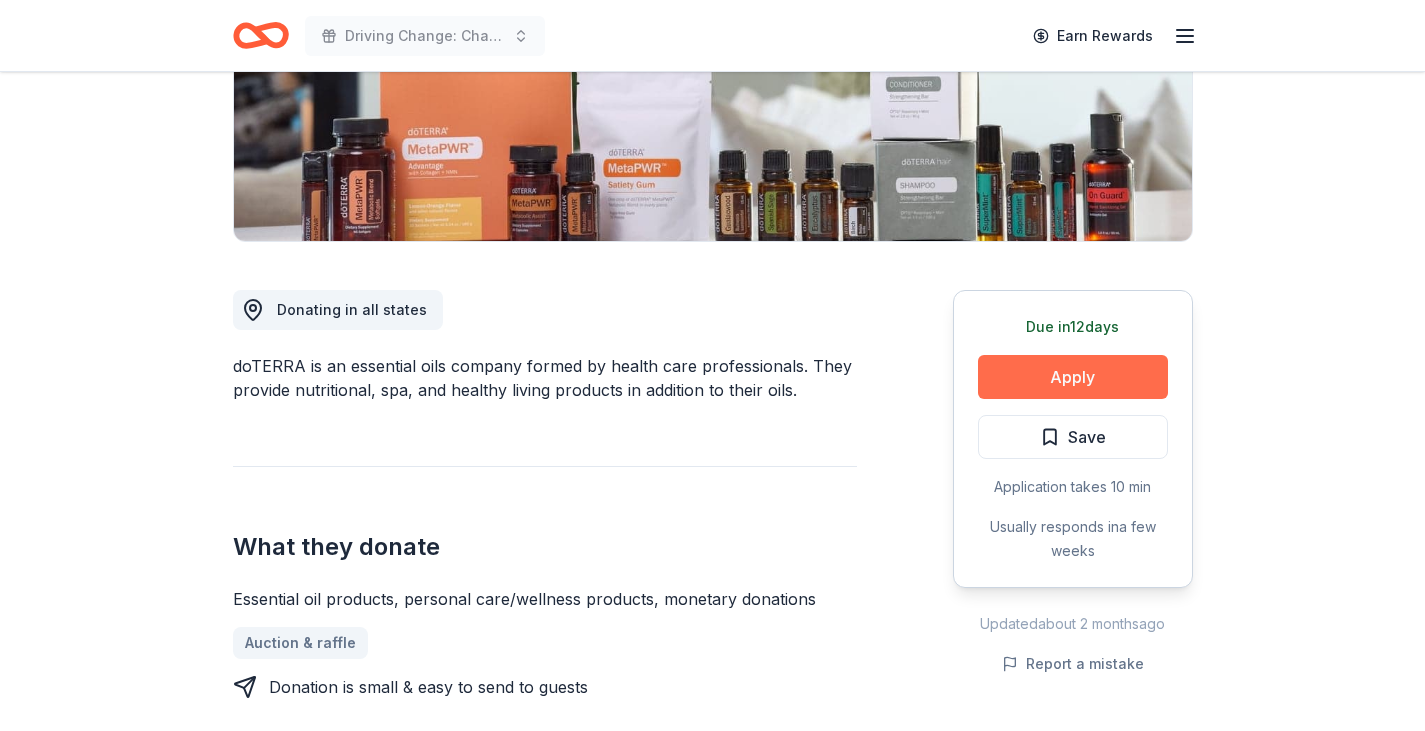 click on "Apply" at bounding box center [1073, 377] 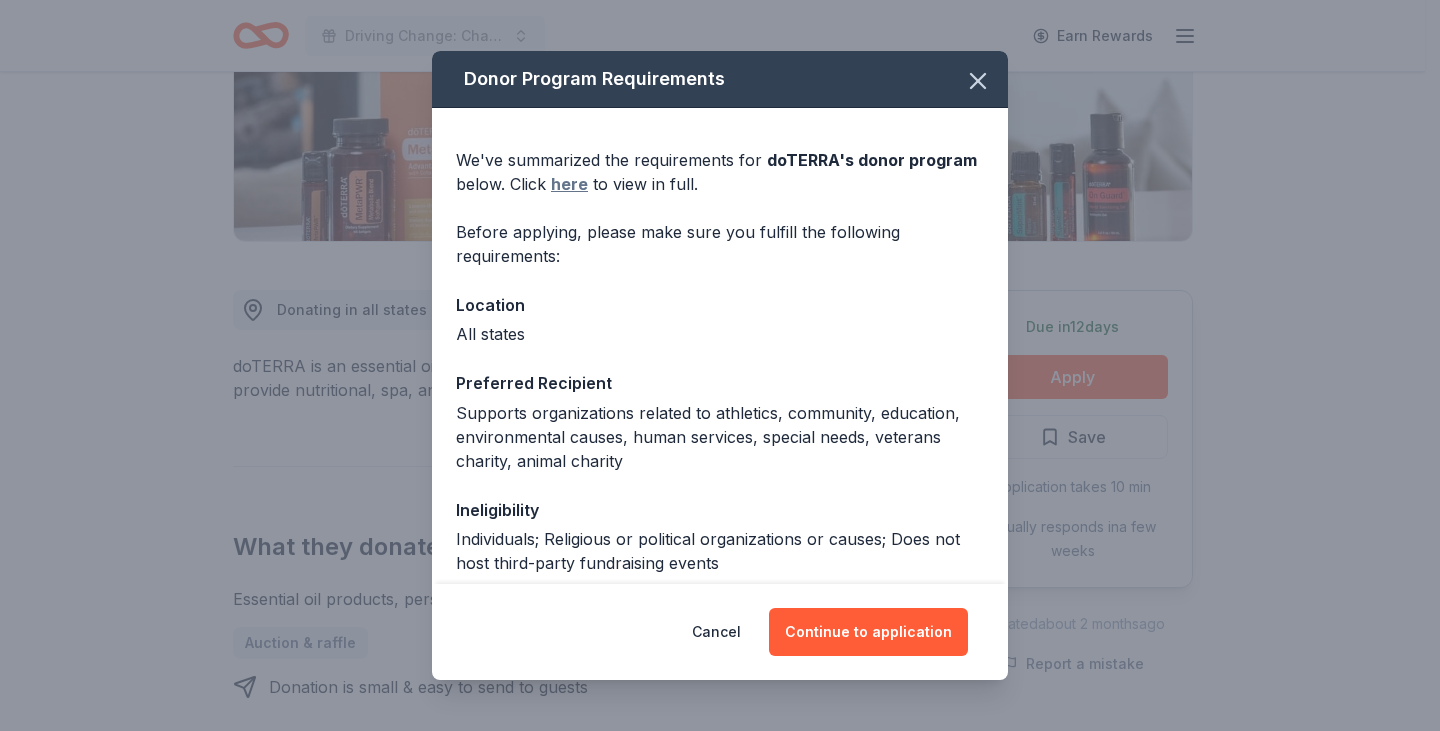 click on "here" at bounding box center [569, 184] 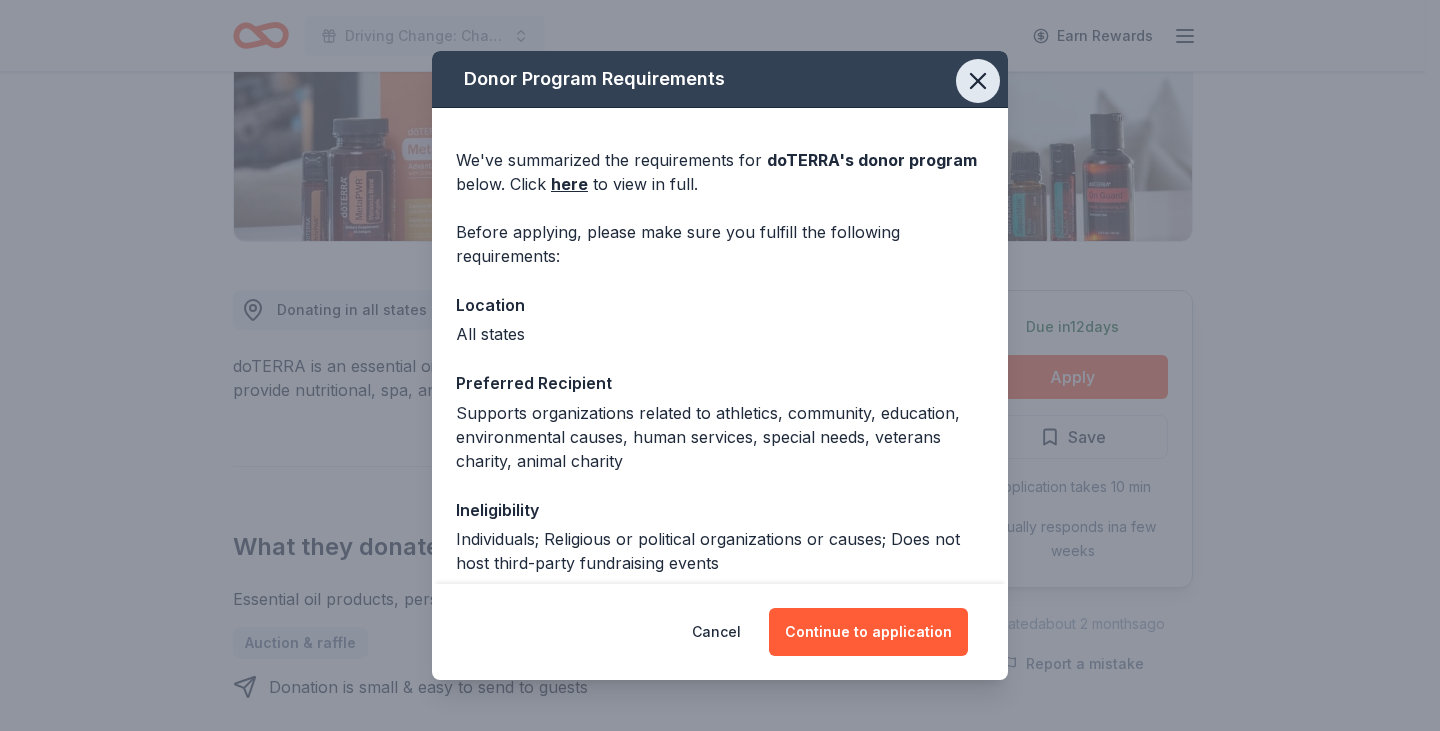 click 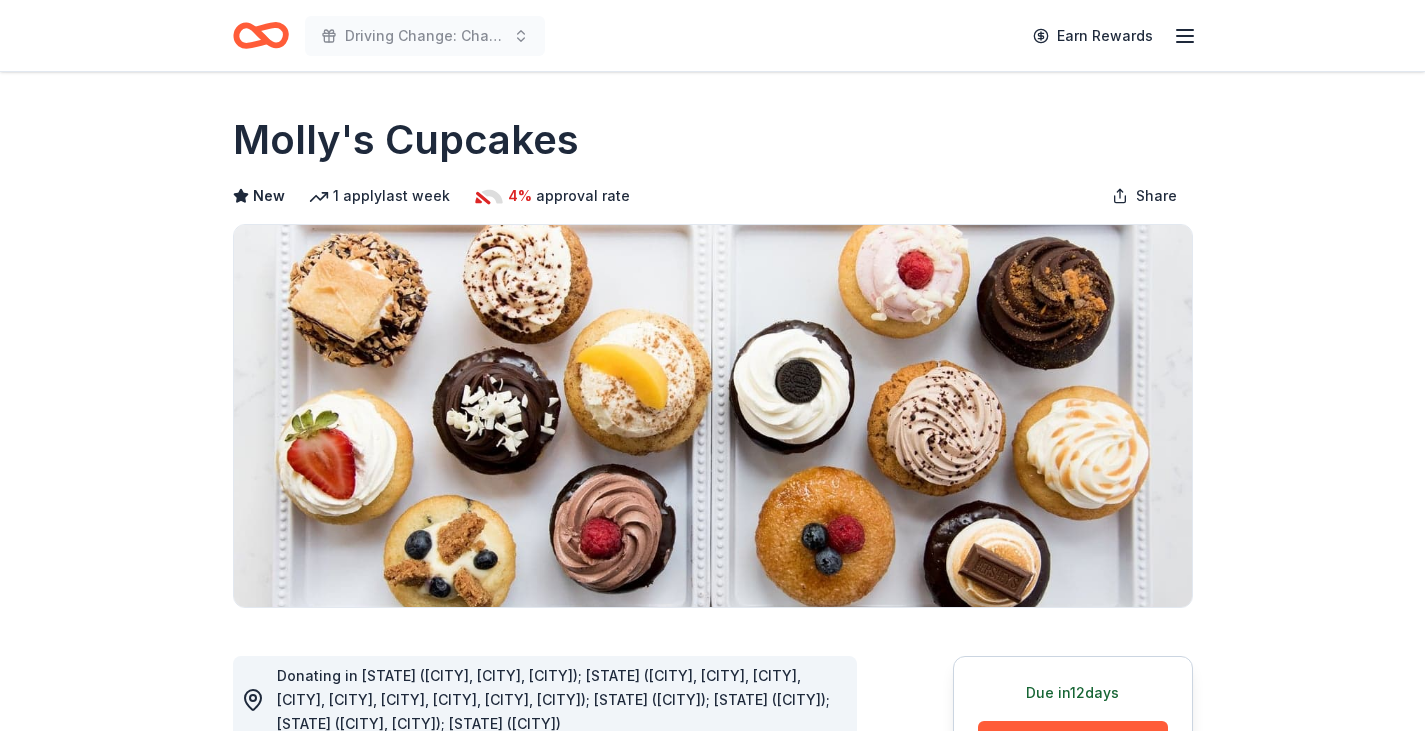 scroll, scrollTop: 0, scrollLeft: 0, axis: both 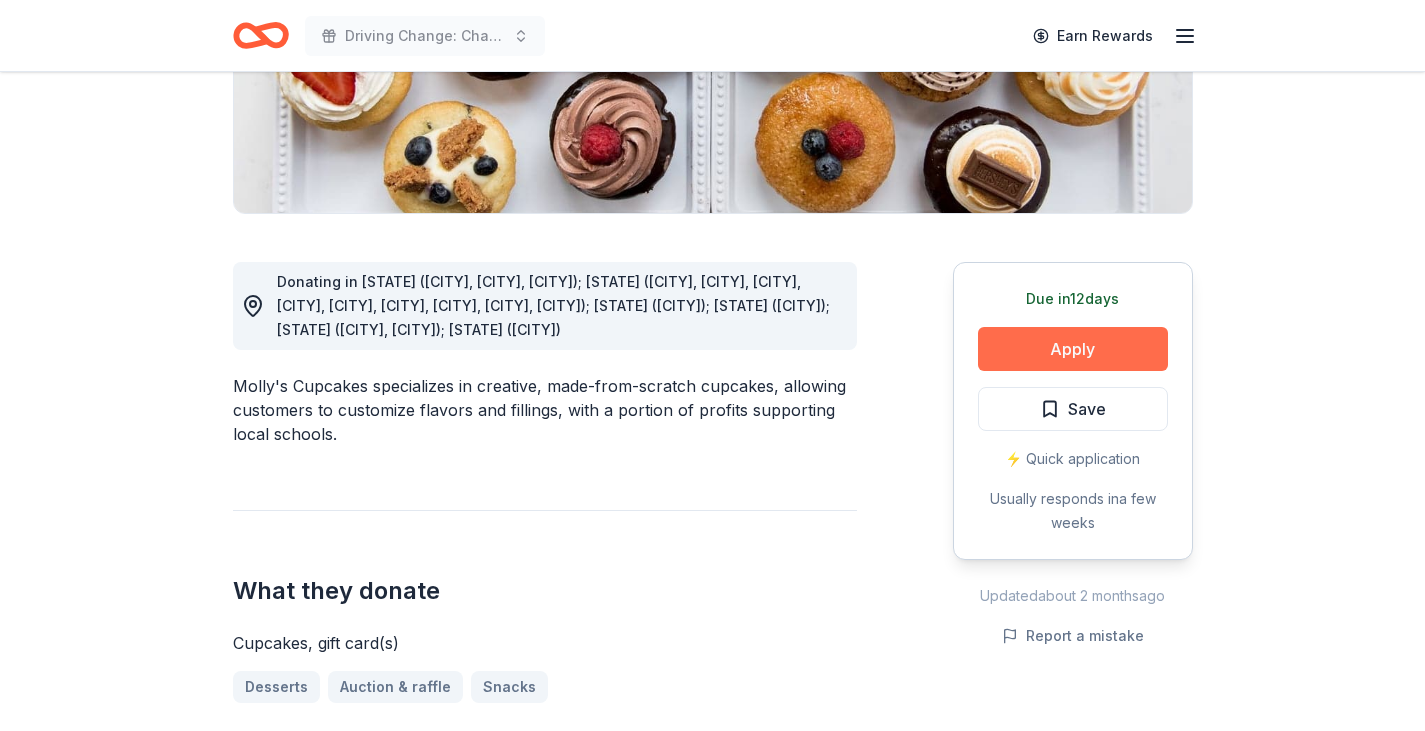 click on "Apply" at bounding box center [1073, 349] 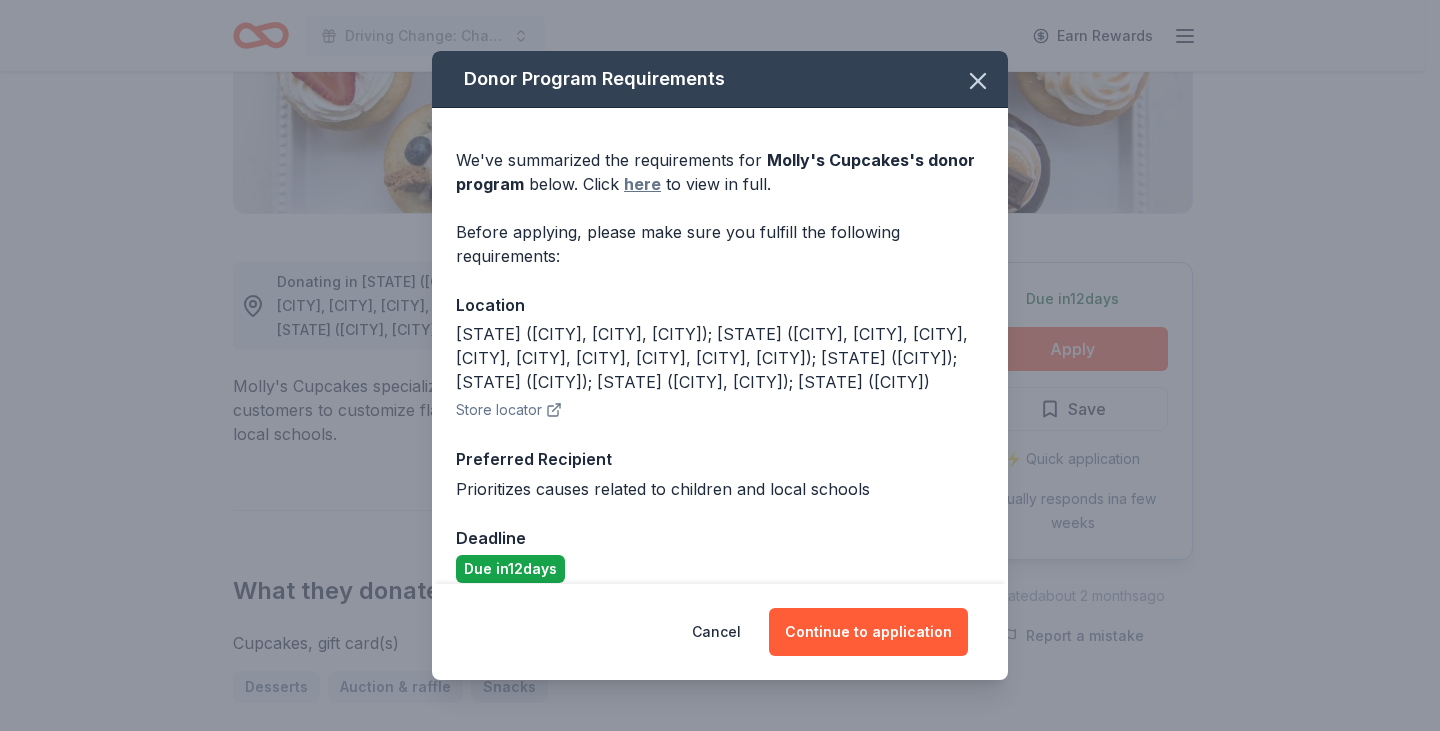 click on "here" at bounding box center (642, 184) 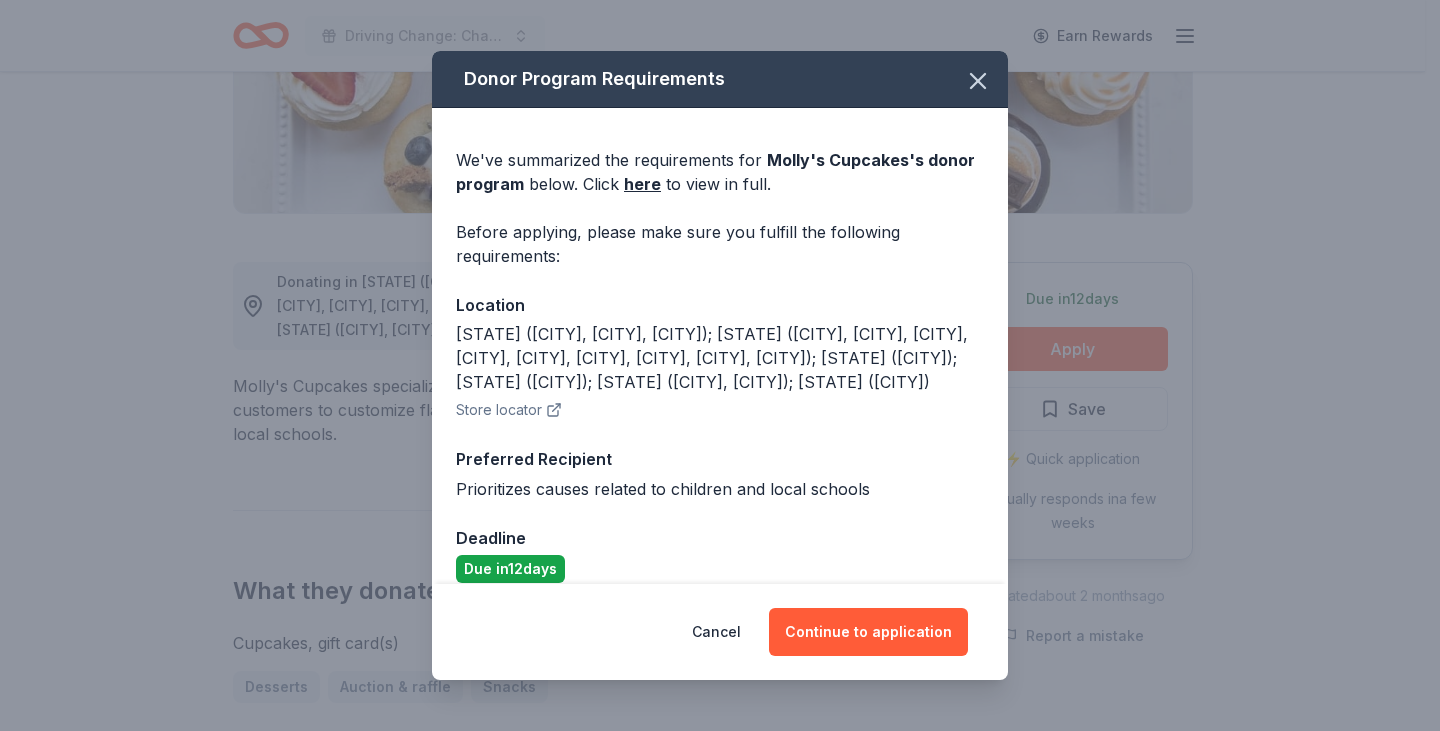 scroll, scrollTop: 24, scrollLeft: 0, axis: vertical 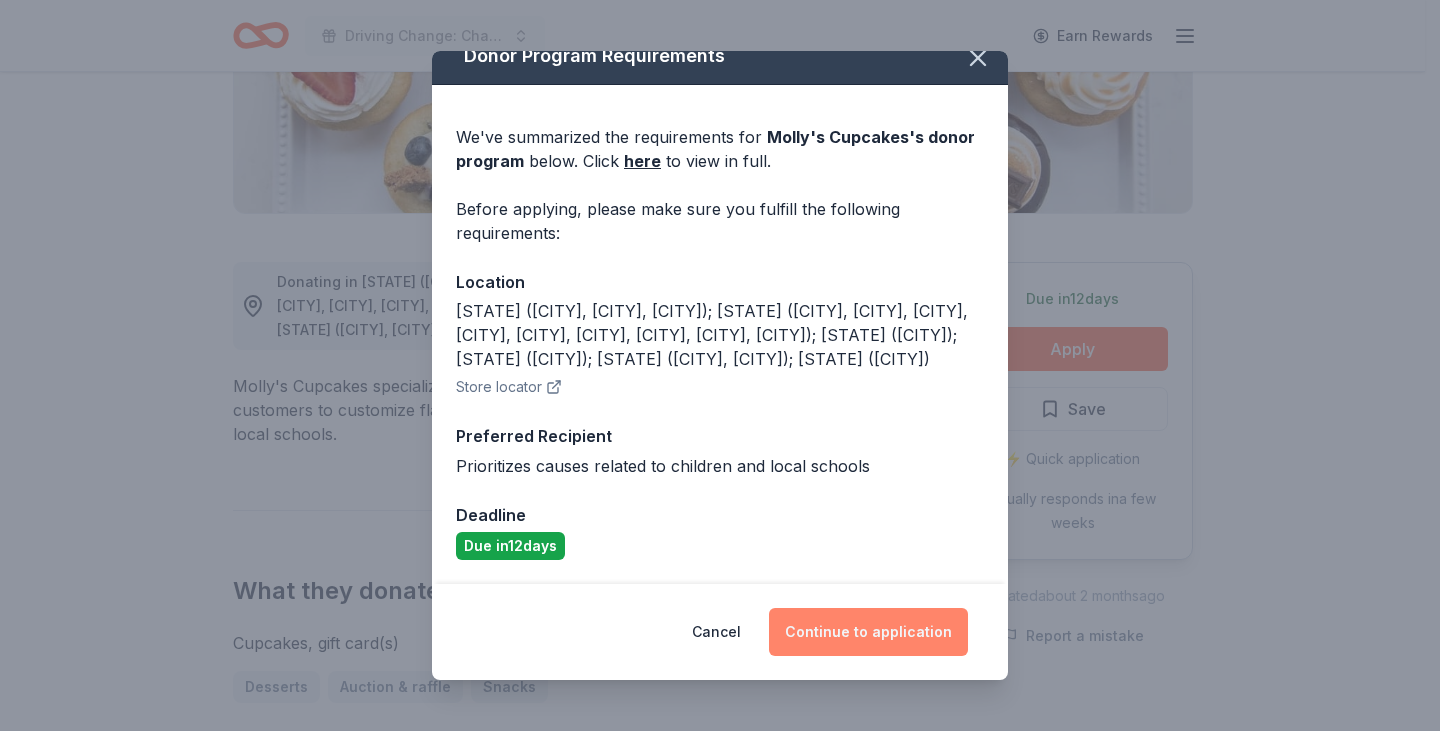 click on "Continue to application" at bounding box center (868, 632) 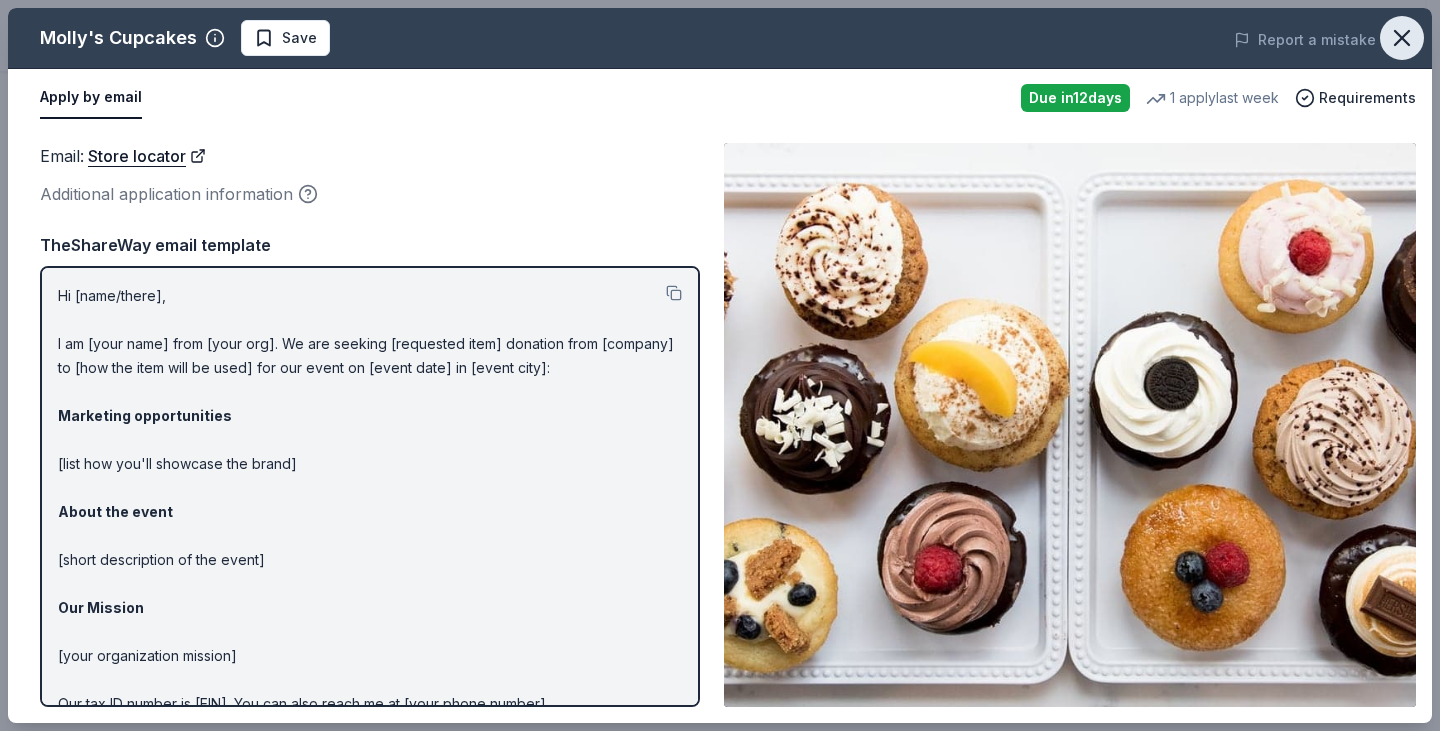 click 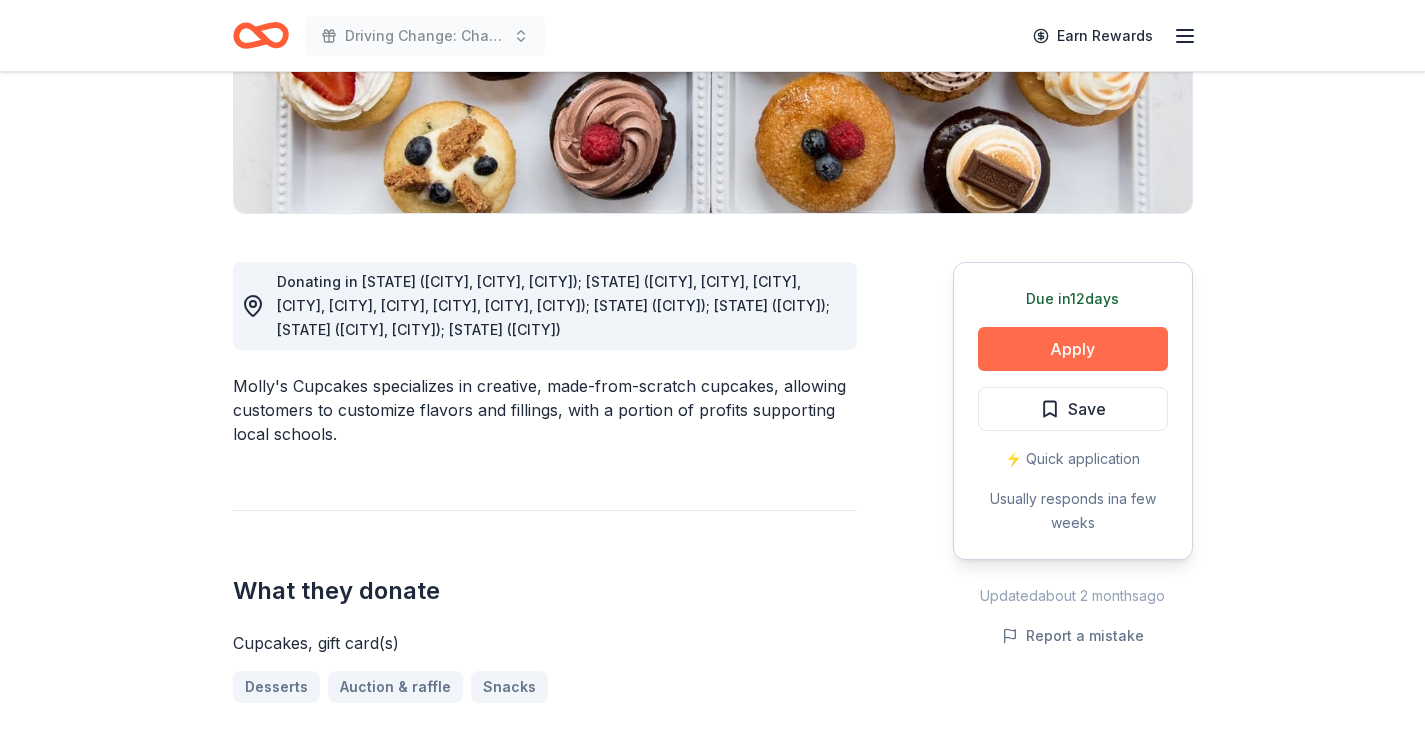 click on "Apply" at bounding box center (1073, 349) 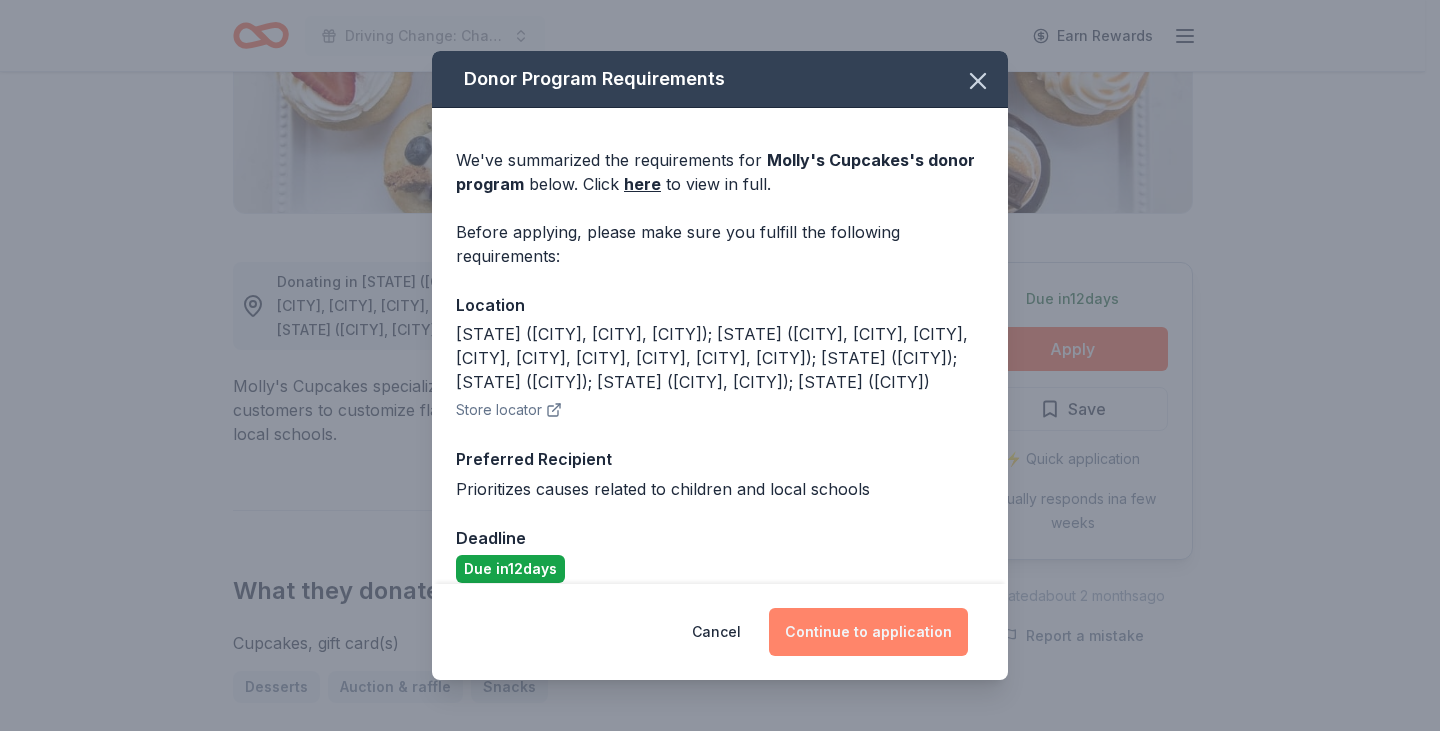 click on "Continue to application" at bounding box center [868, 632] 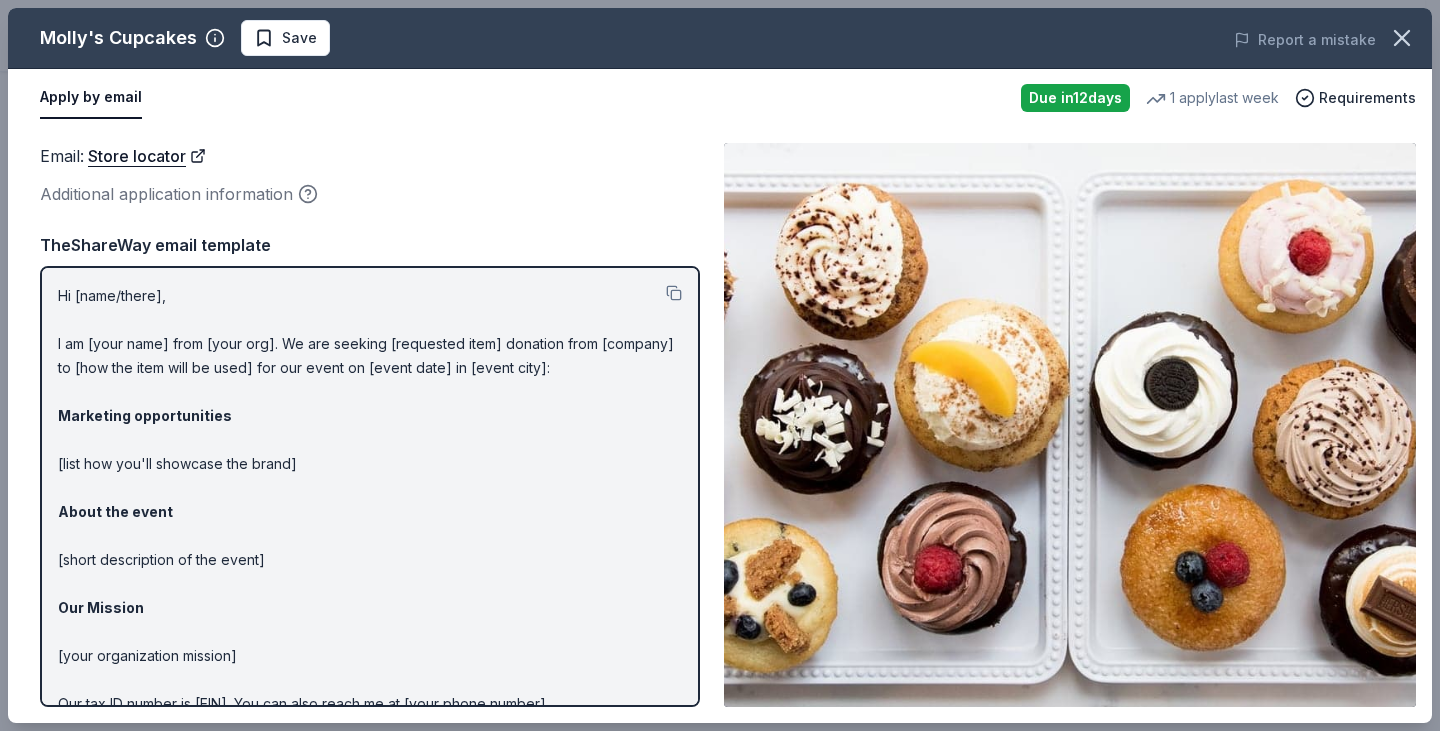 scroll, scrollTop: 99, scrollLeft: 0, axis: vertical 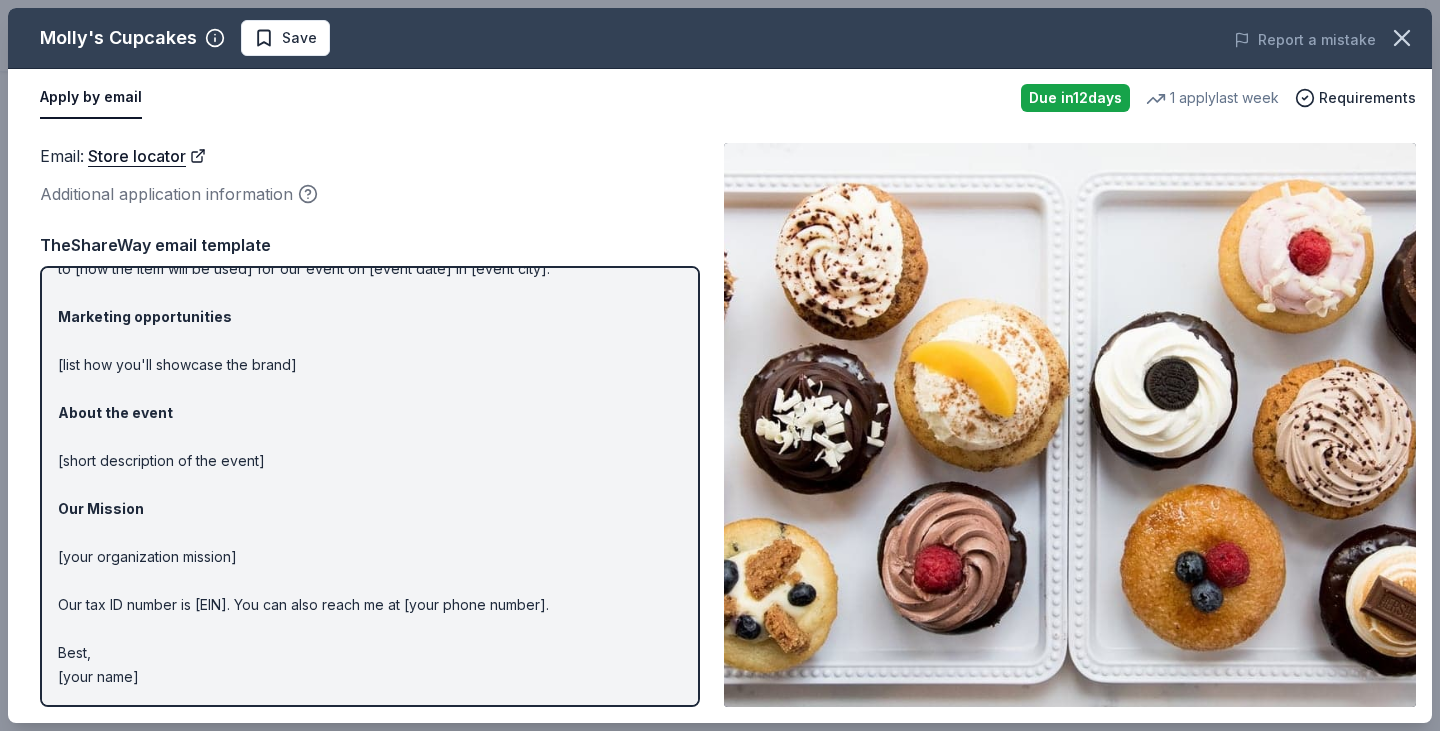 click at bounding box center [1070, 425] 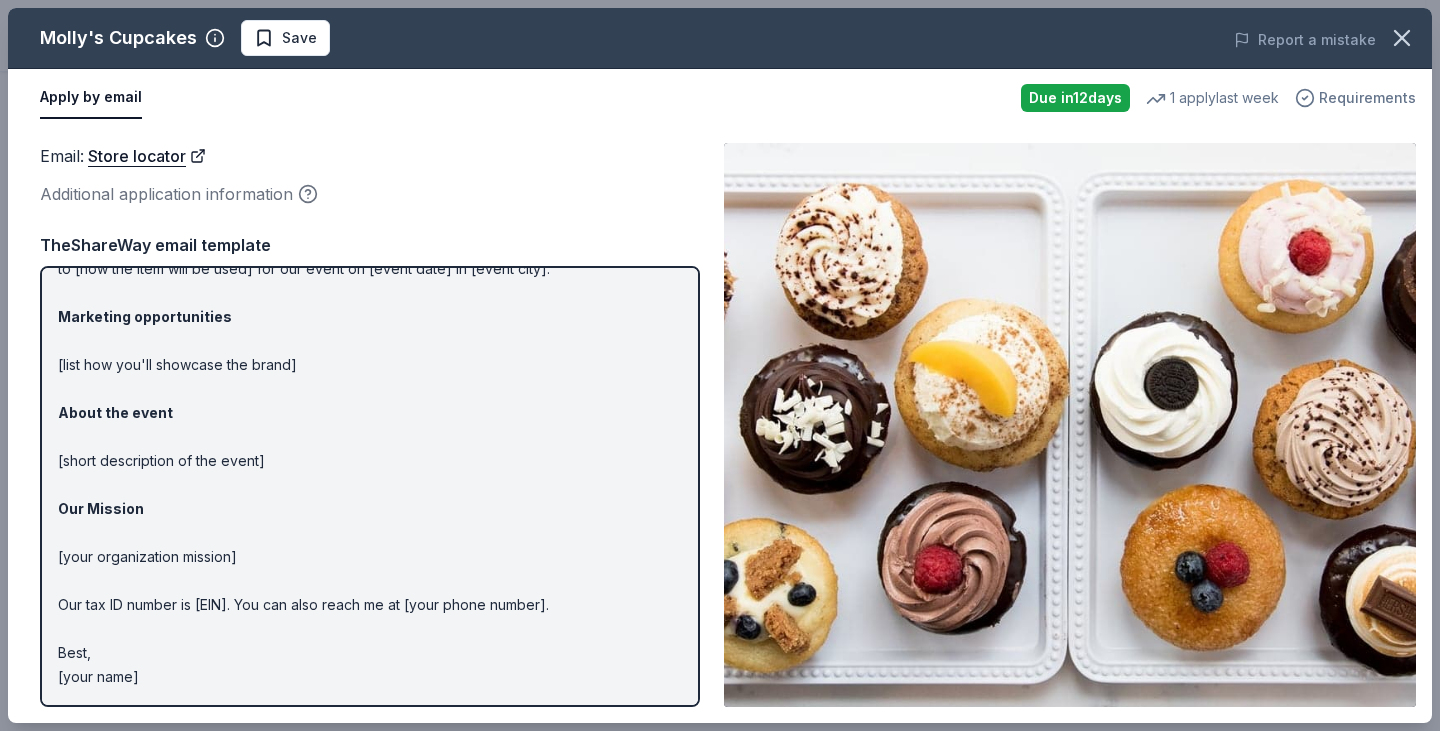 click on "Requirements" at bounding box center [1367, 98] 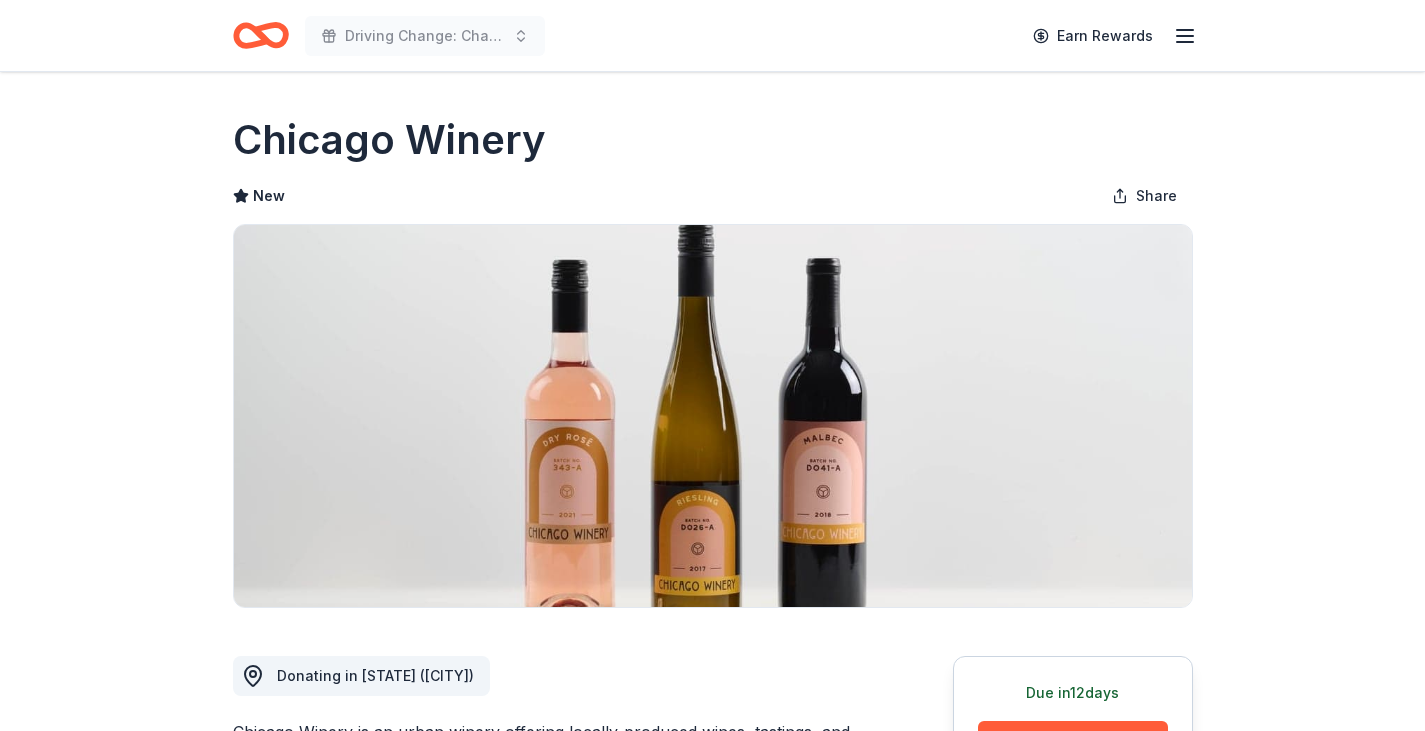scroll, scrollTop: 0, scrollLeft: 0, axis: both 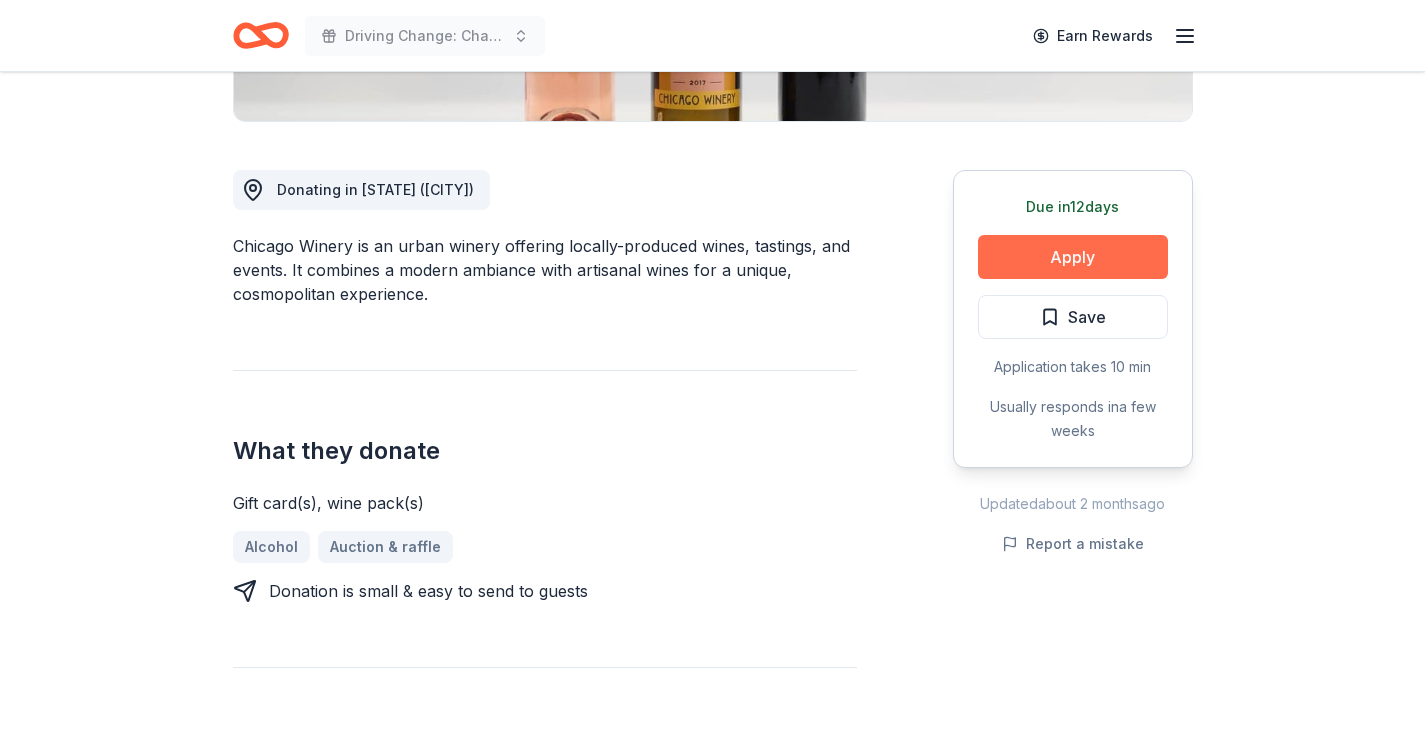 click on "Apply" at bounding box center [1073, 257] 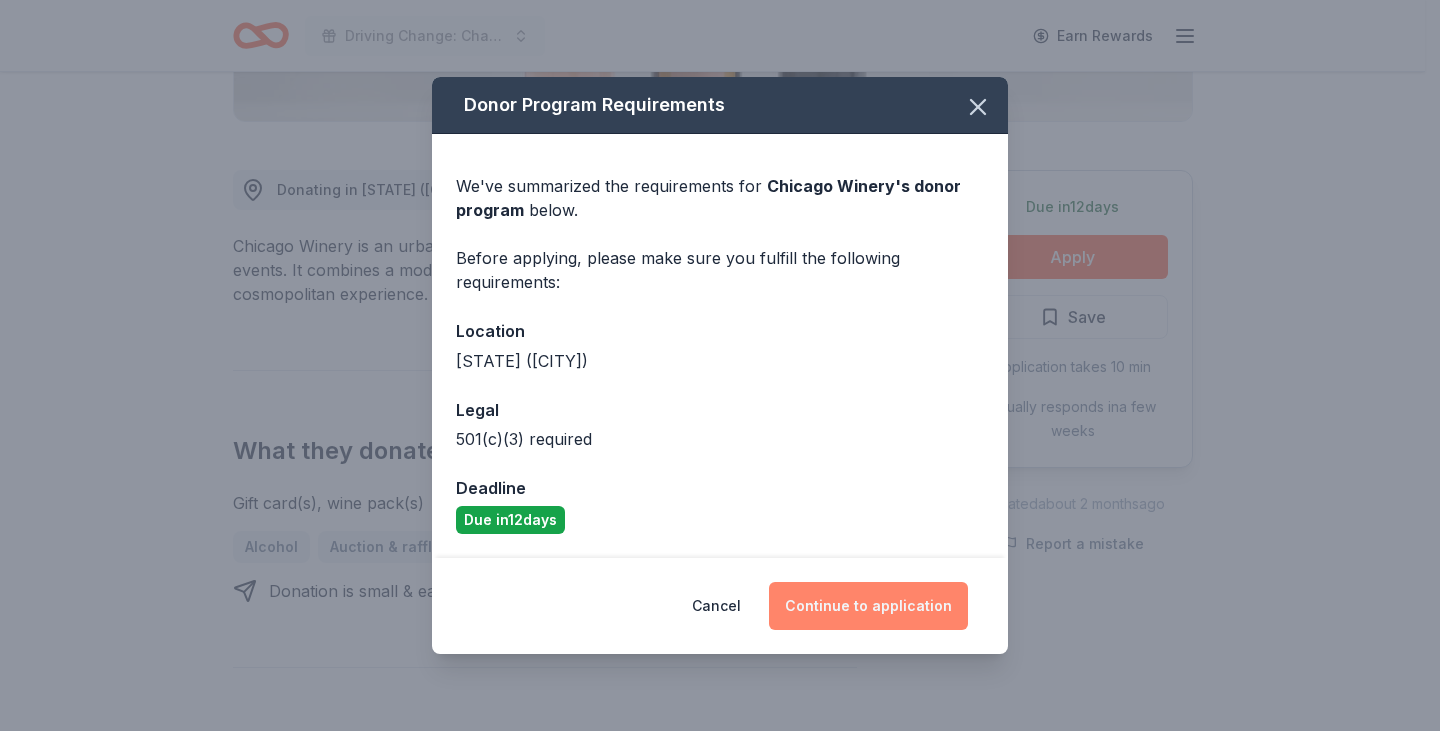 click on "Continue to application" at bounding box center [868, 606] 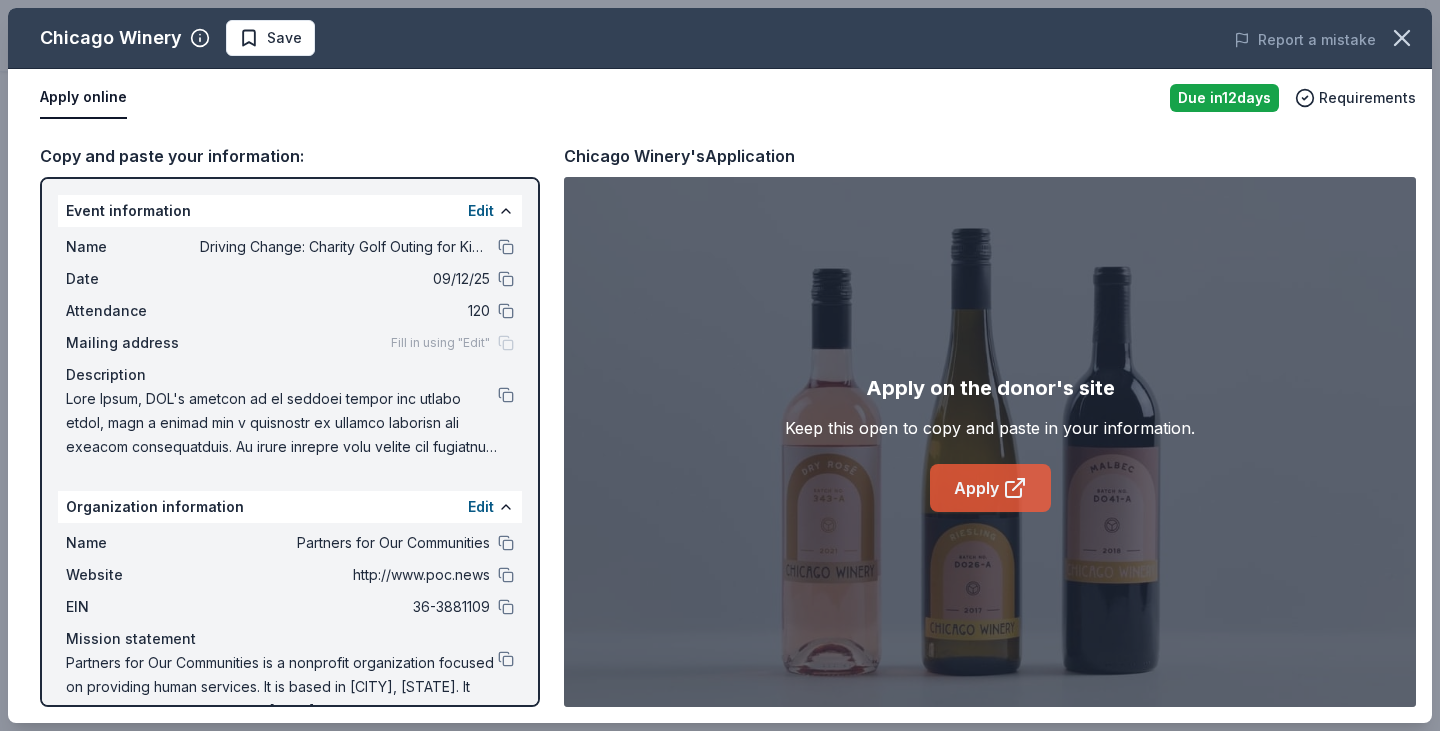 click on "Apply" at bounding box center [990, 488] 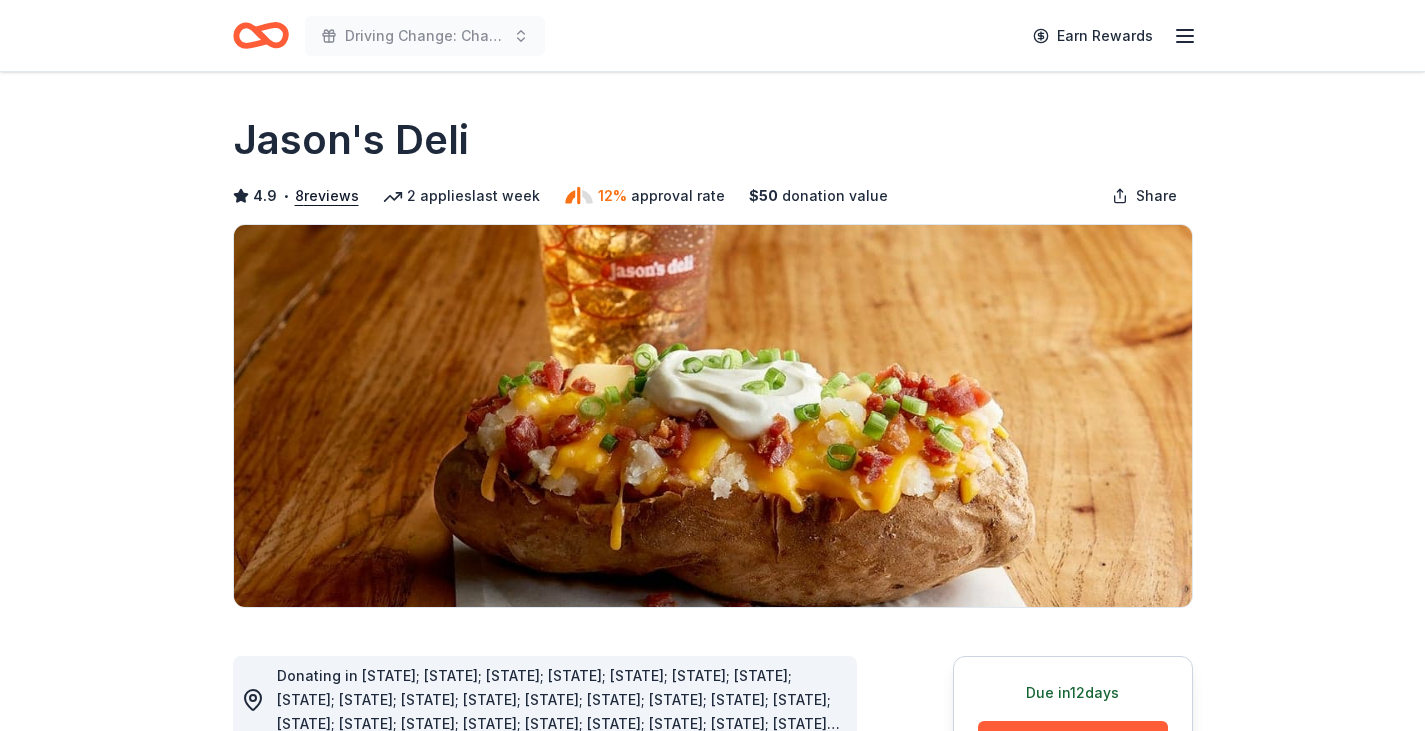 scroll, scrollTop: 0, scrollLeft: 0, axis: both 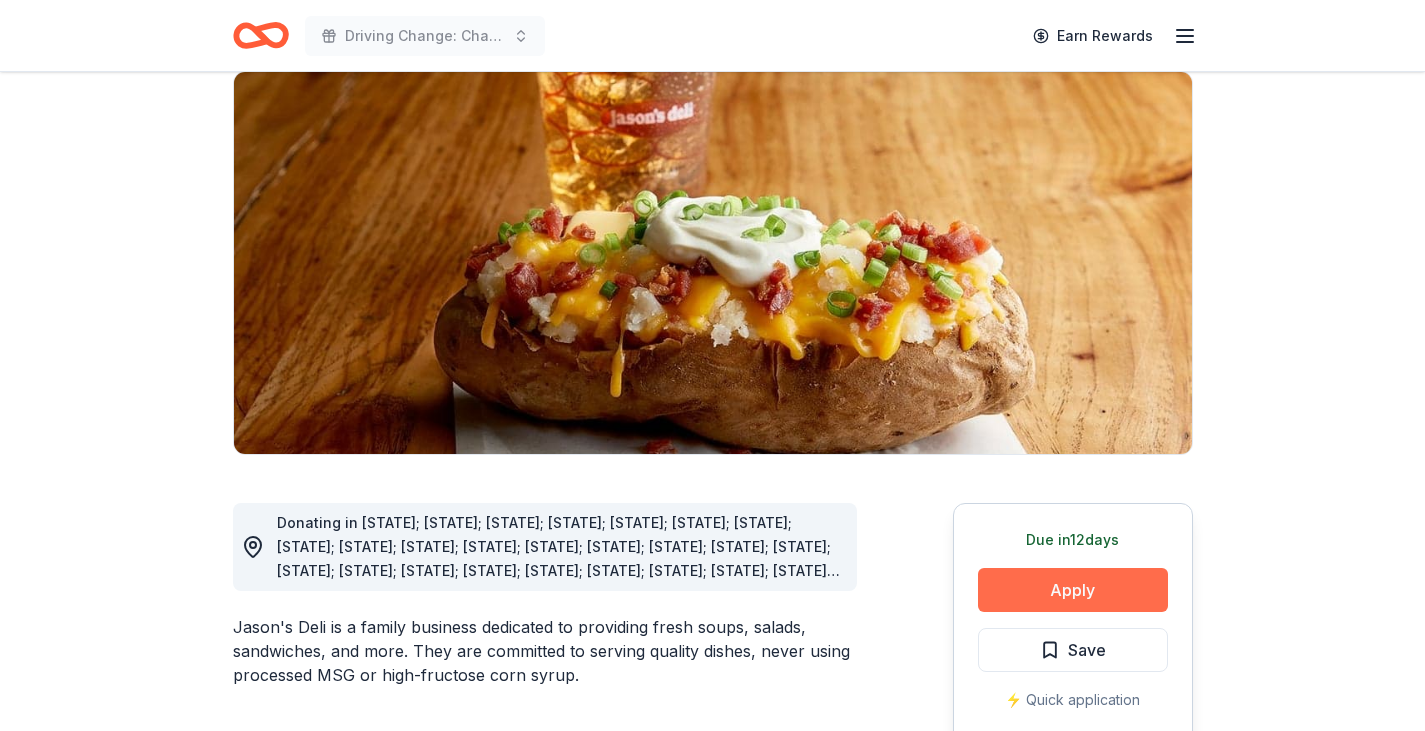 click on "Apply" at bounding box center (1073, 590) 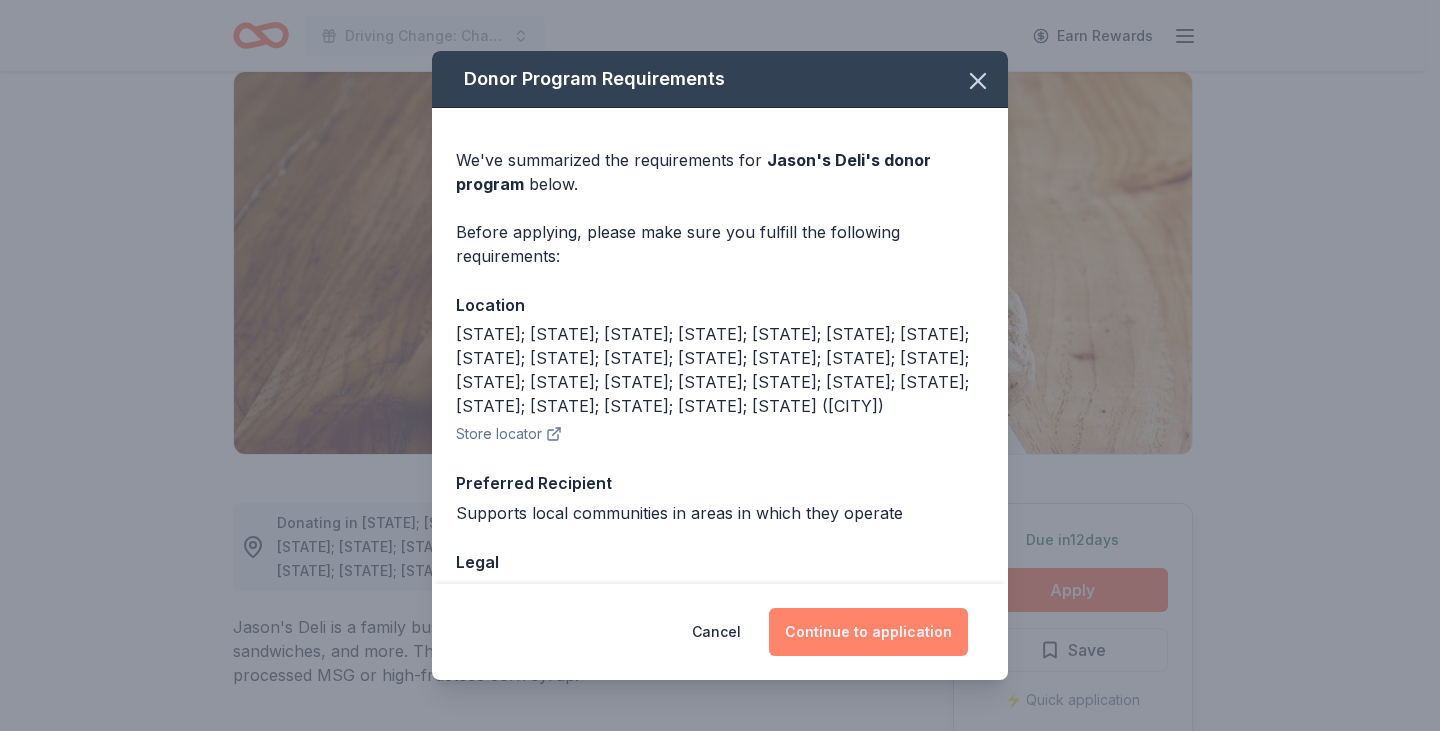 click on "Continue to application" at bounding box center (868, 632) 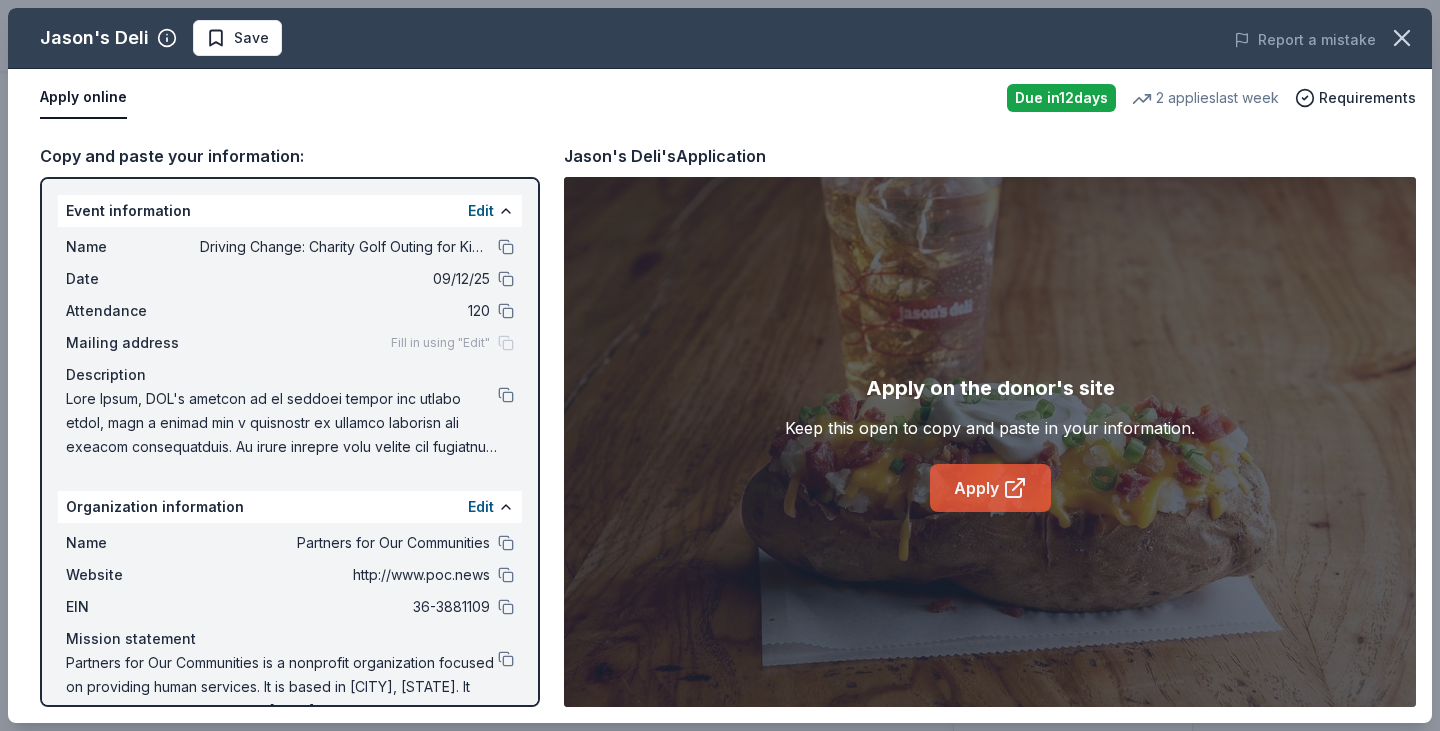 click 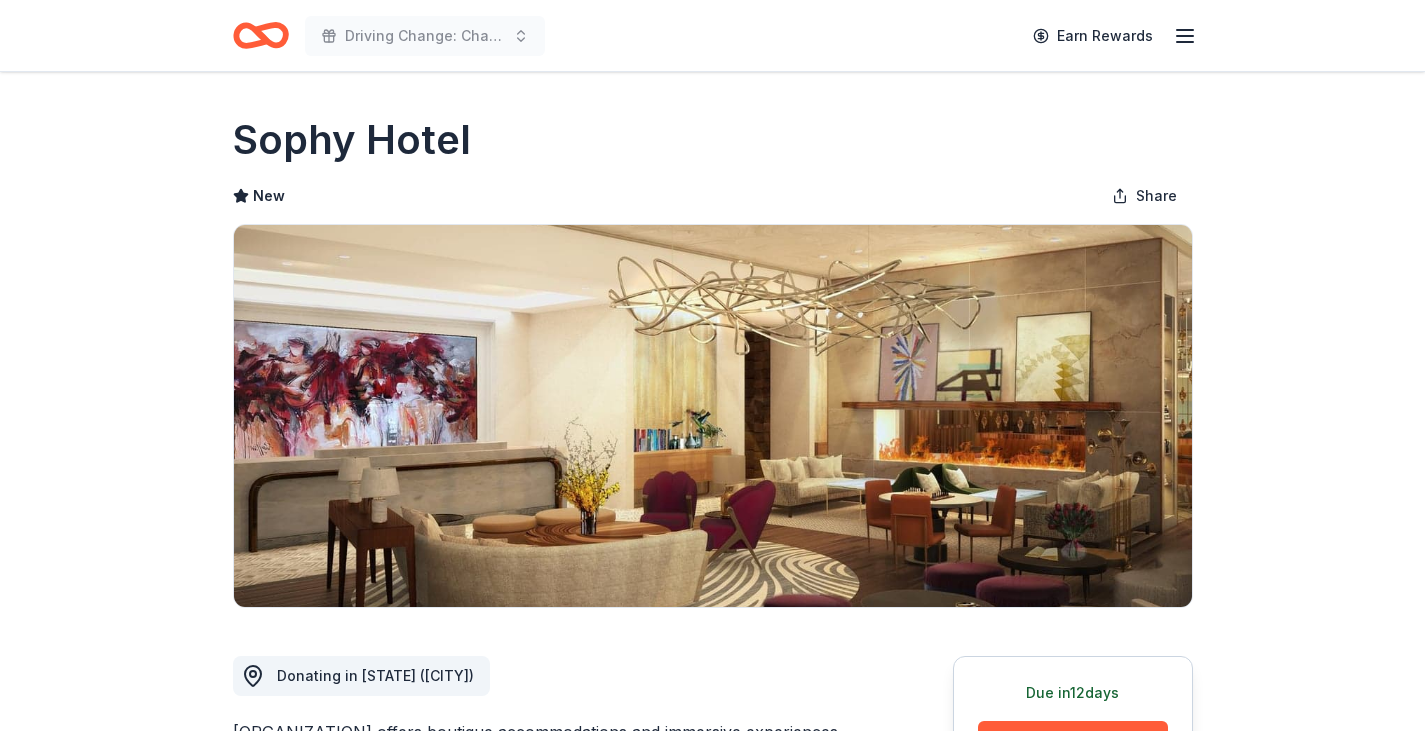 scroll, scrollTop: 0, scrollLeft: 0, axis: both 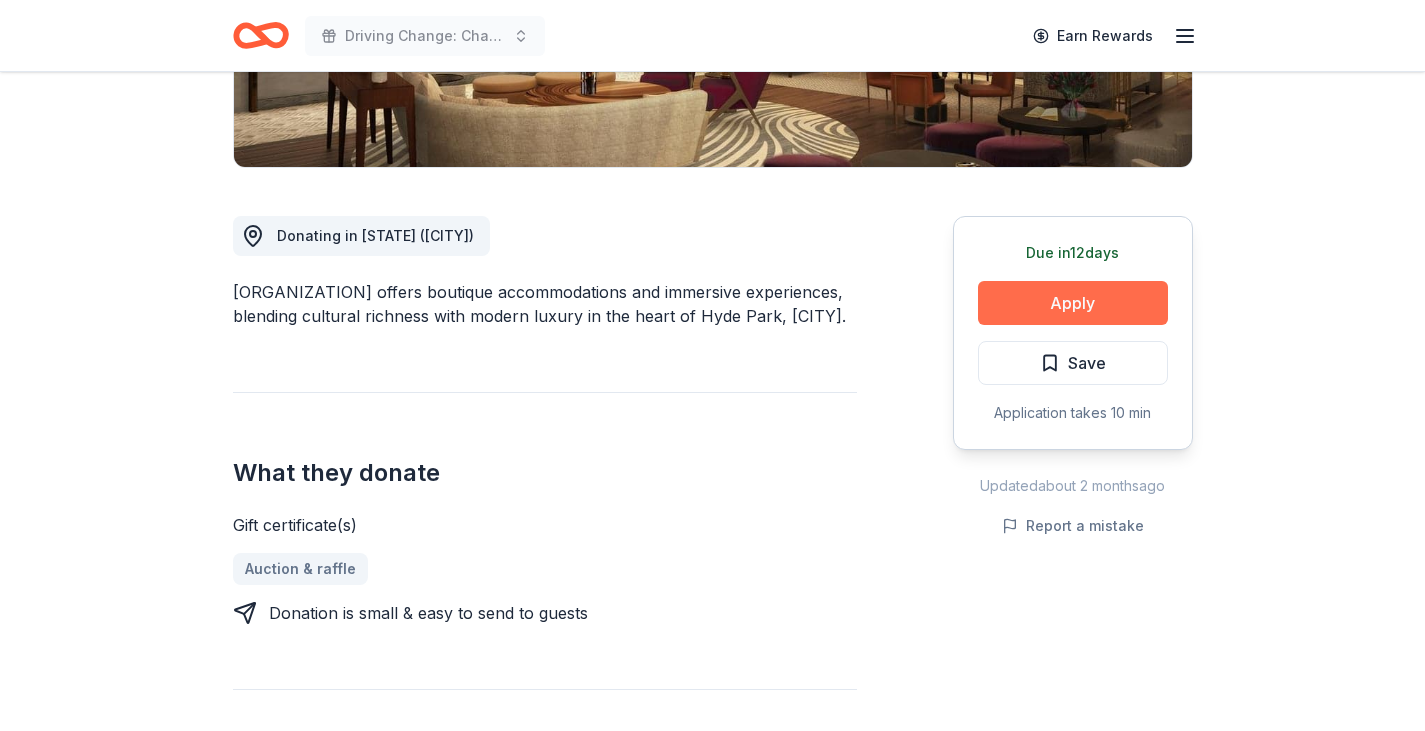 click on "Apply" at bounding box center [1073, 303] 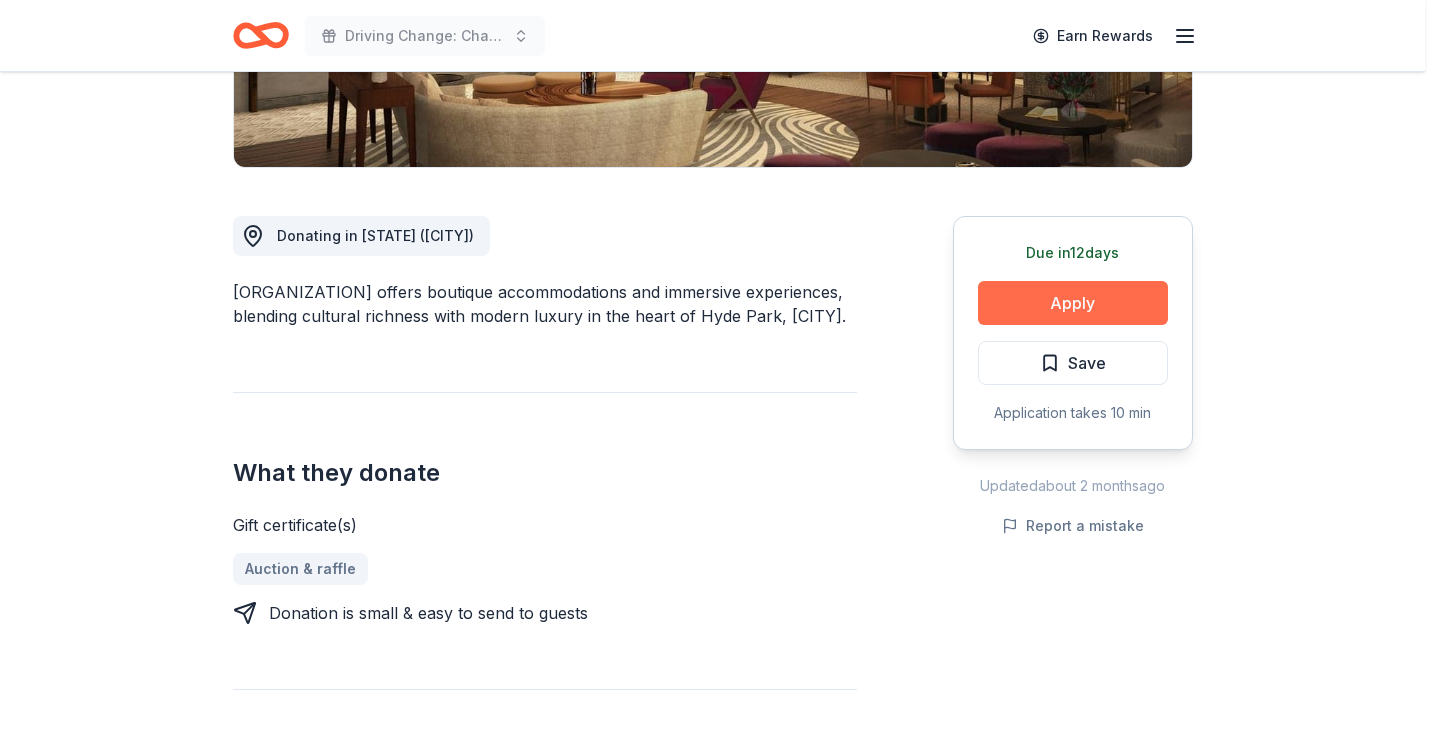 click on "Donor Program Requirements We've summarized the requirements for   [ORGANIZATION] 's donor program   below. Before applying, please make sure you fulfill the following requirements: Location [STATE] ([CITY]) Deadline Due in  12  days Cancel Continue to application" at bounding box center [720, 365] 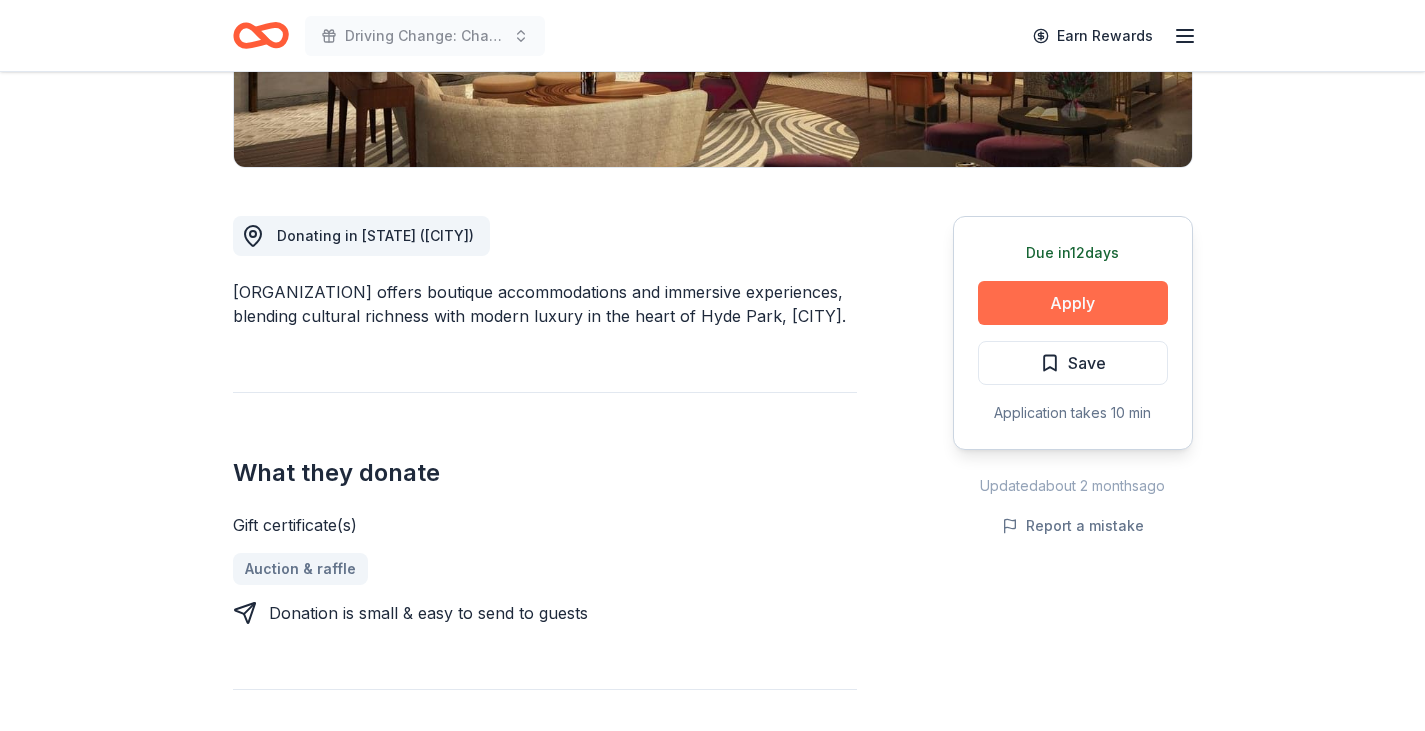 click on "Apply" at bounding box center (1073, 303) 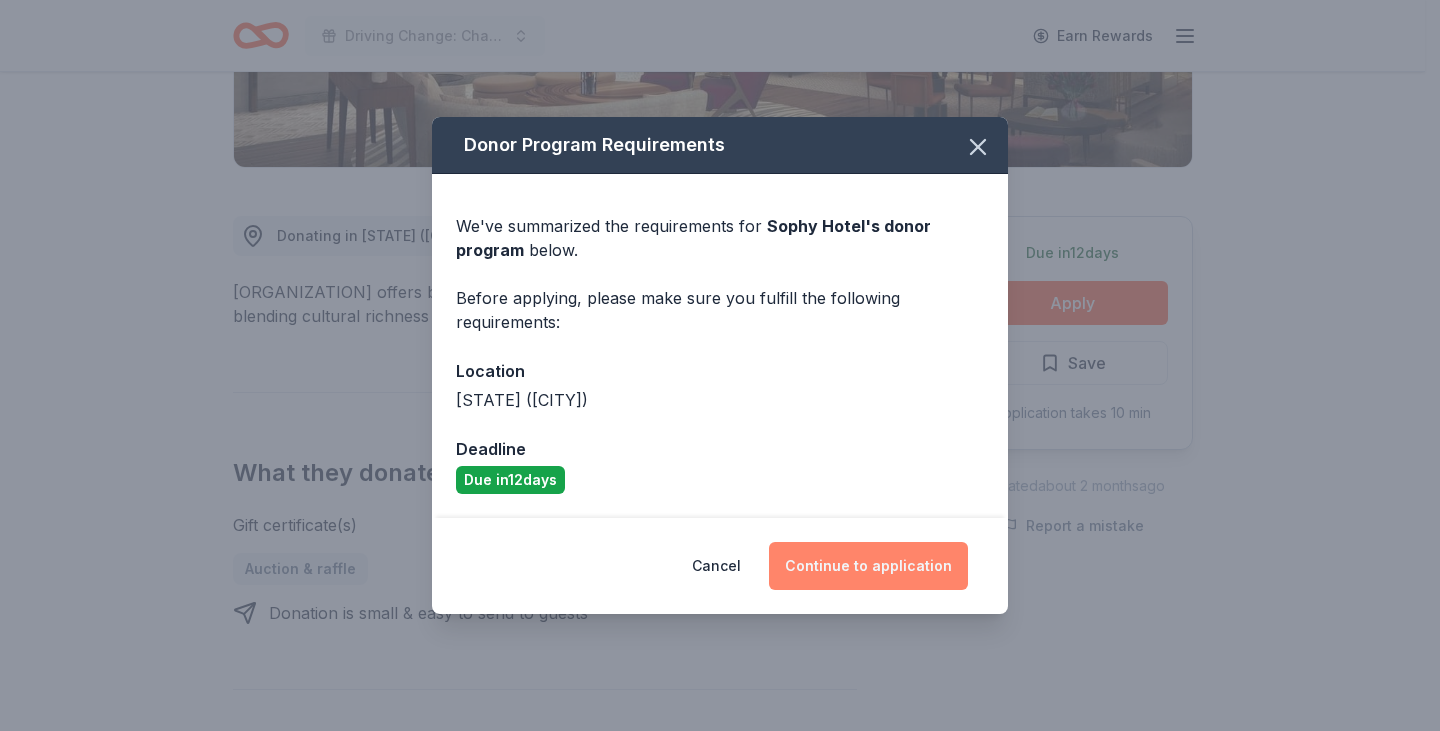 click on "Continue to application" at bounding box center (868, 566) 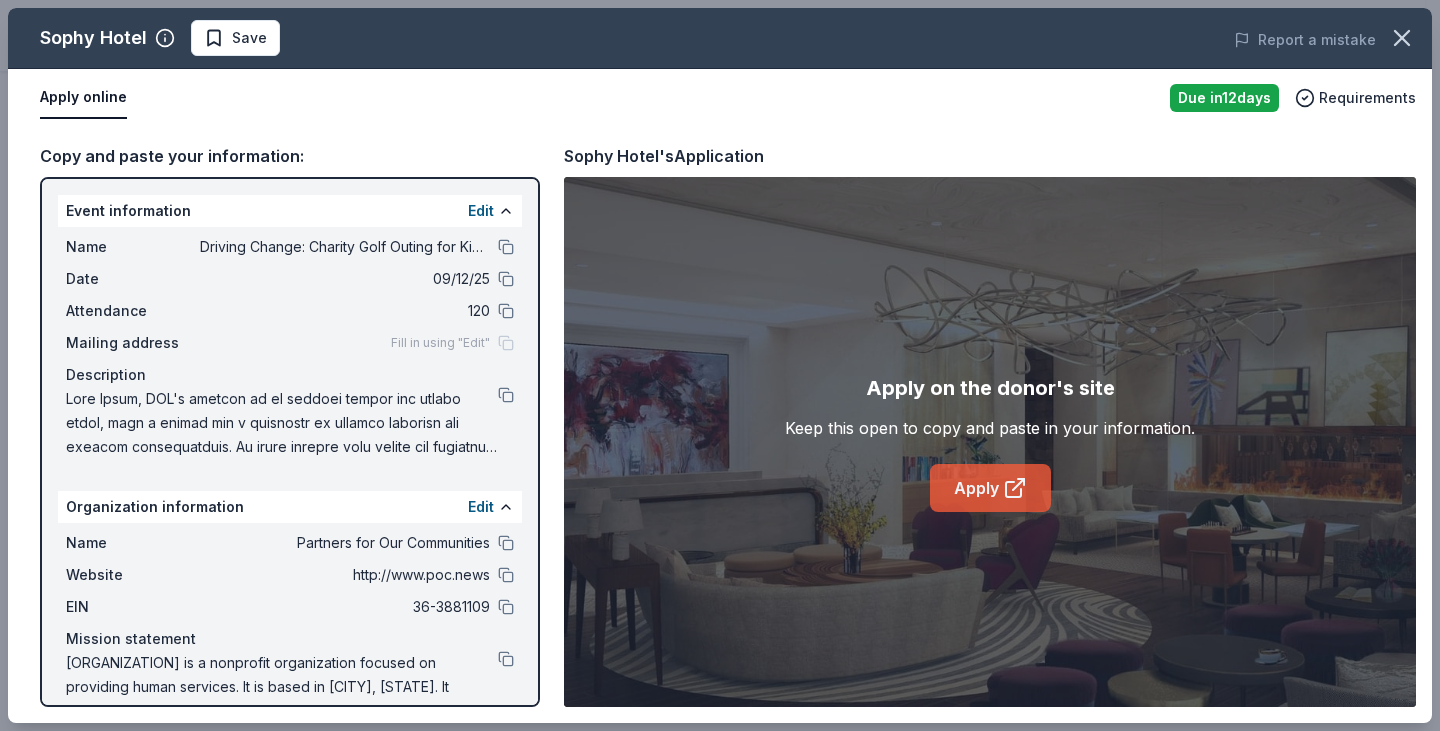 click on "Apply" at bounding box center [990, 488] 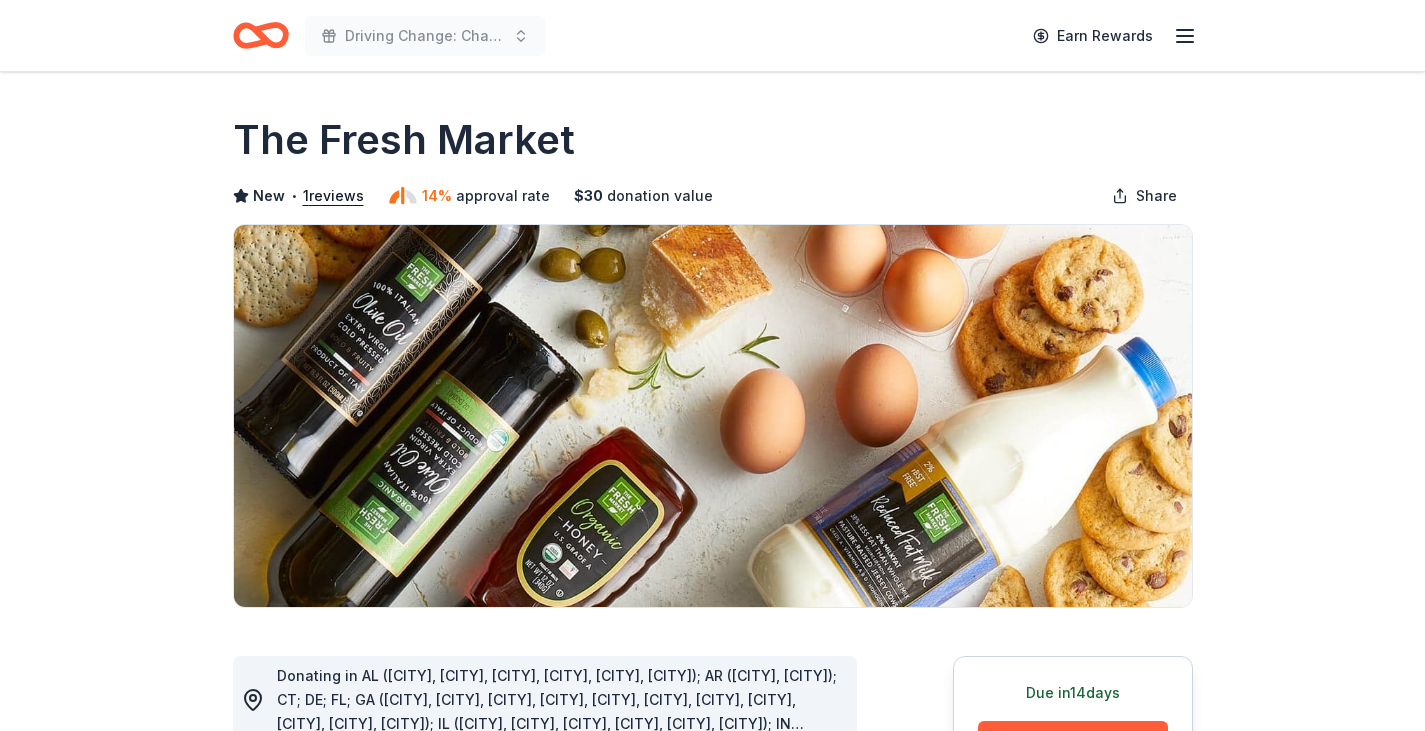 scroll, scrollTop: 0, scrollLeft: 0, axis: both 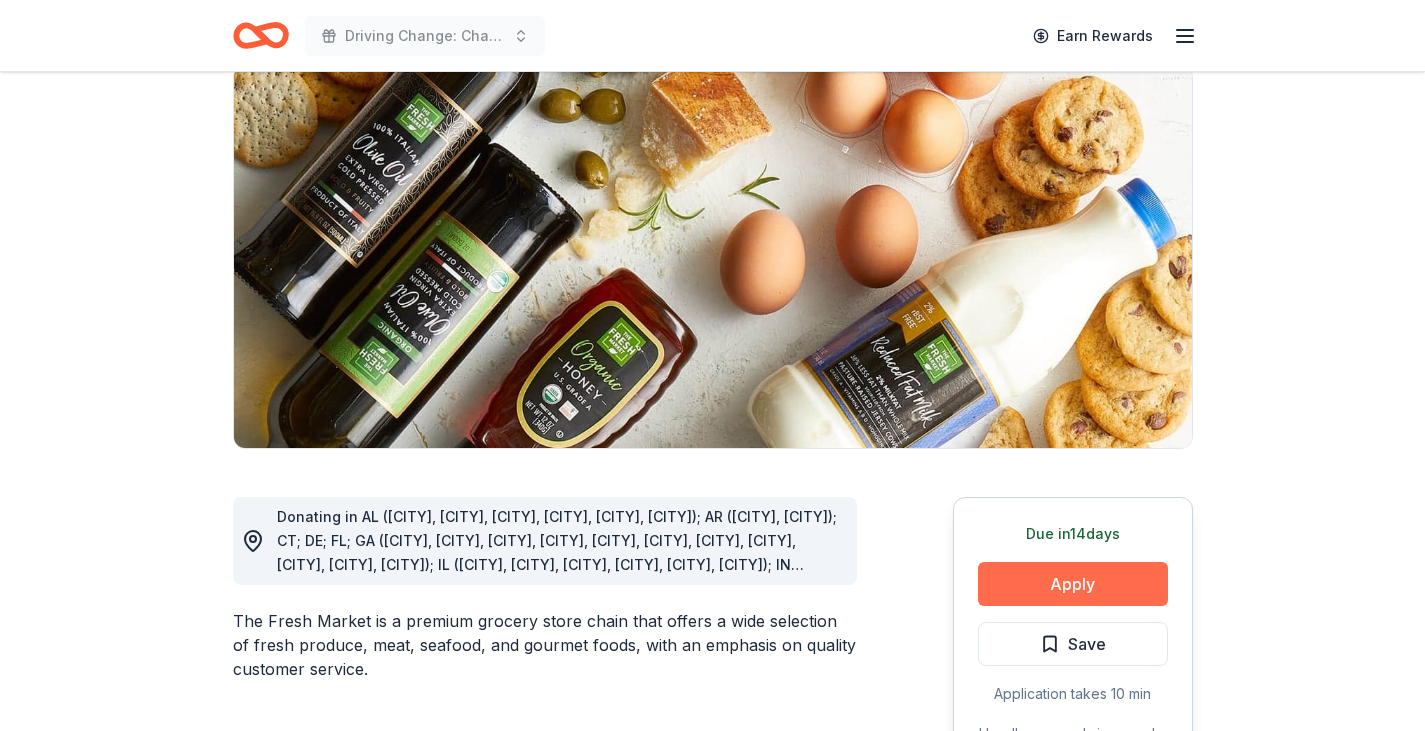 click on "Apply" at bounding box center (1073, 584) 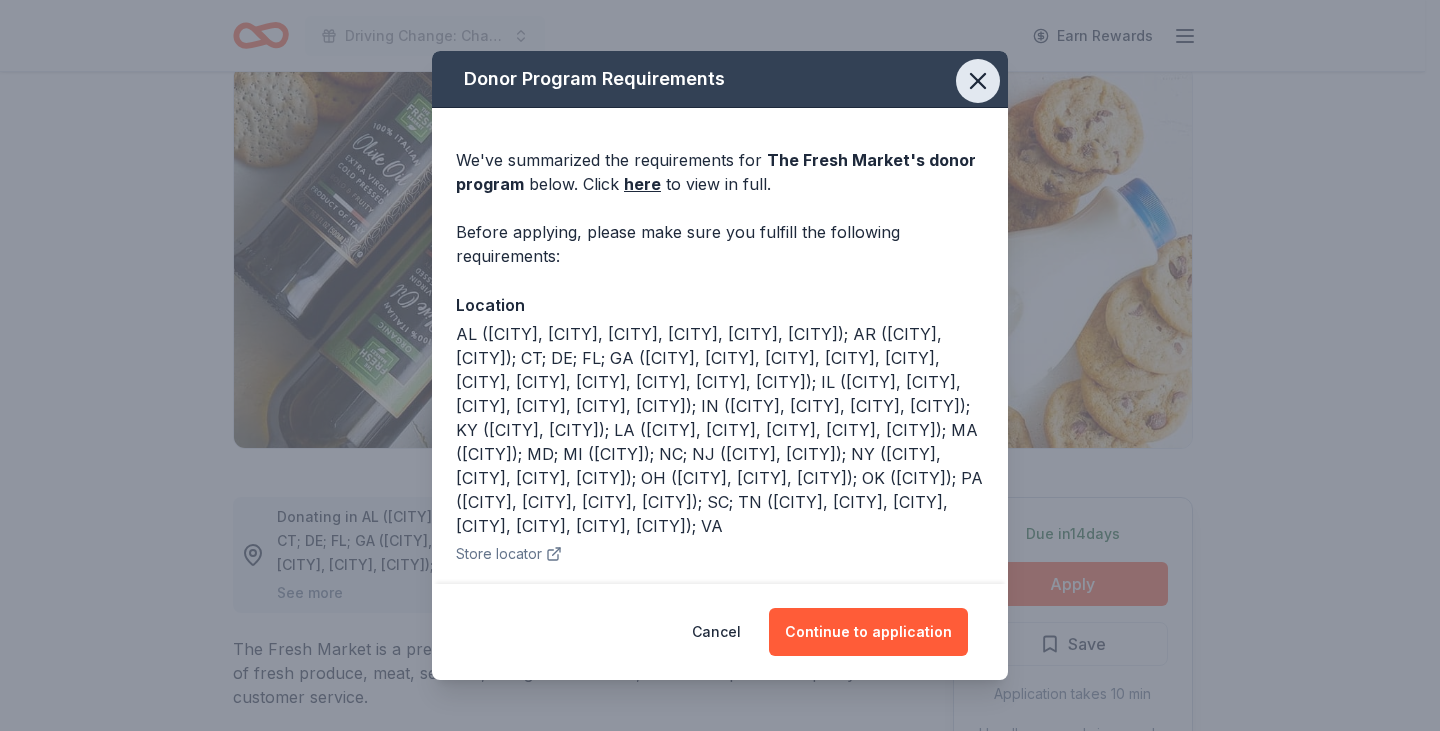 click 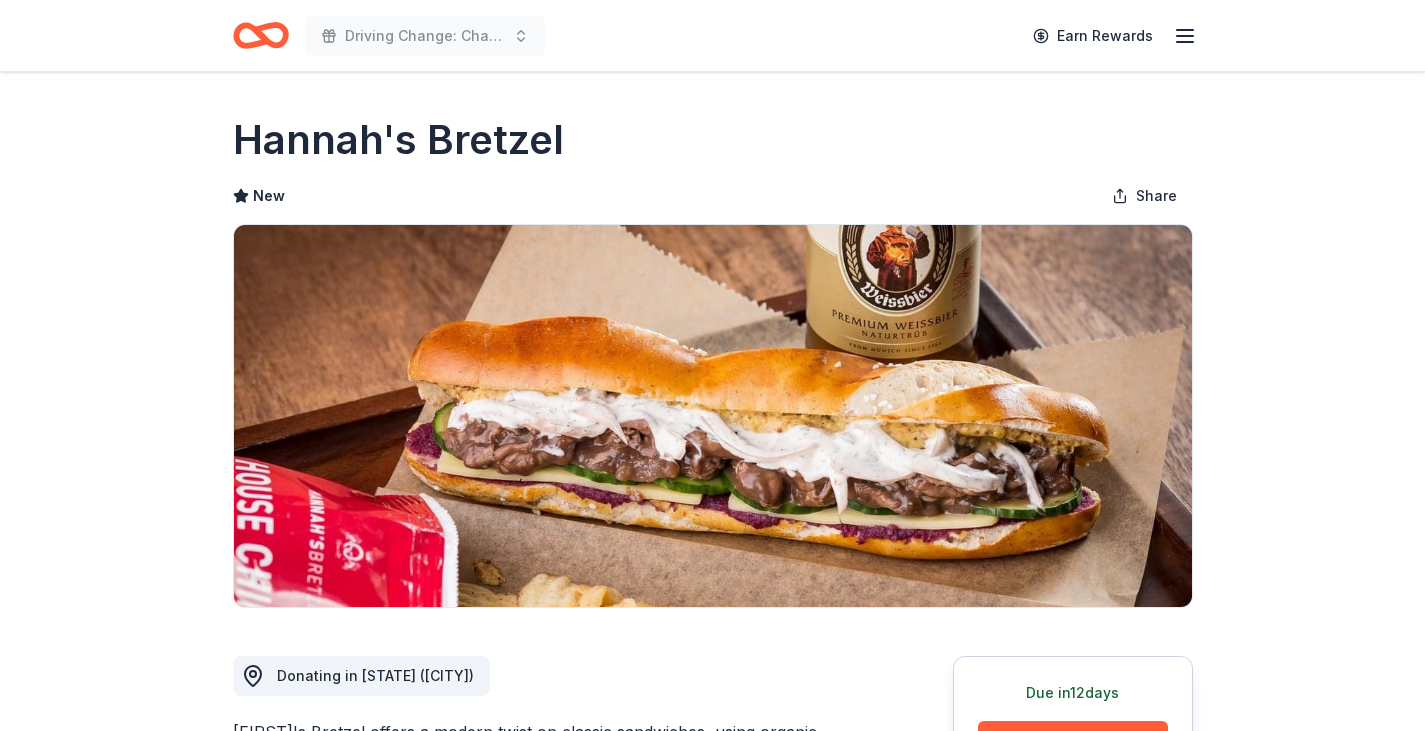 scroll, scrollTop: 0, scrollLeft: 0, axis: both 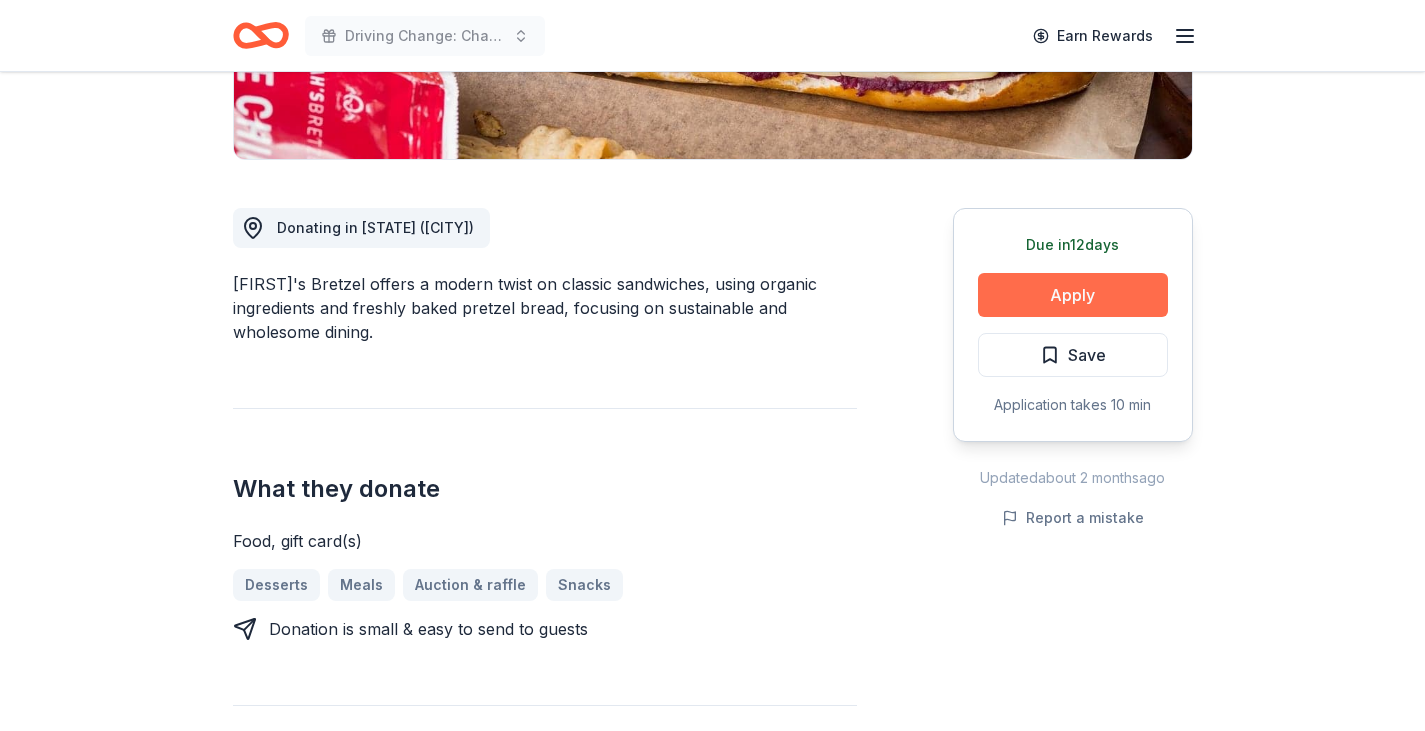 click on "Apply" at bounding box center [1073, 295] 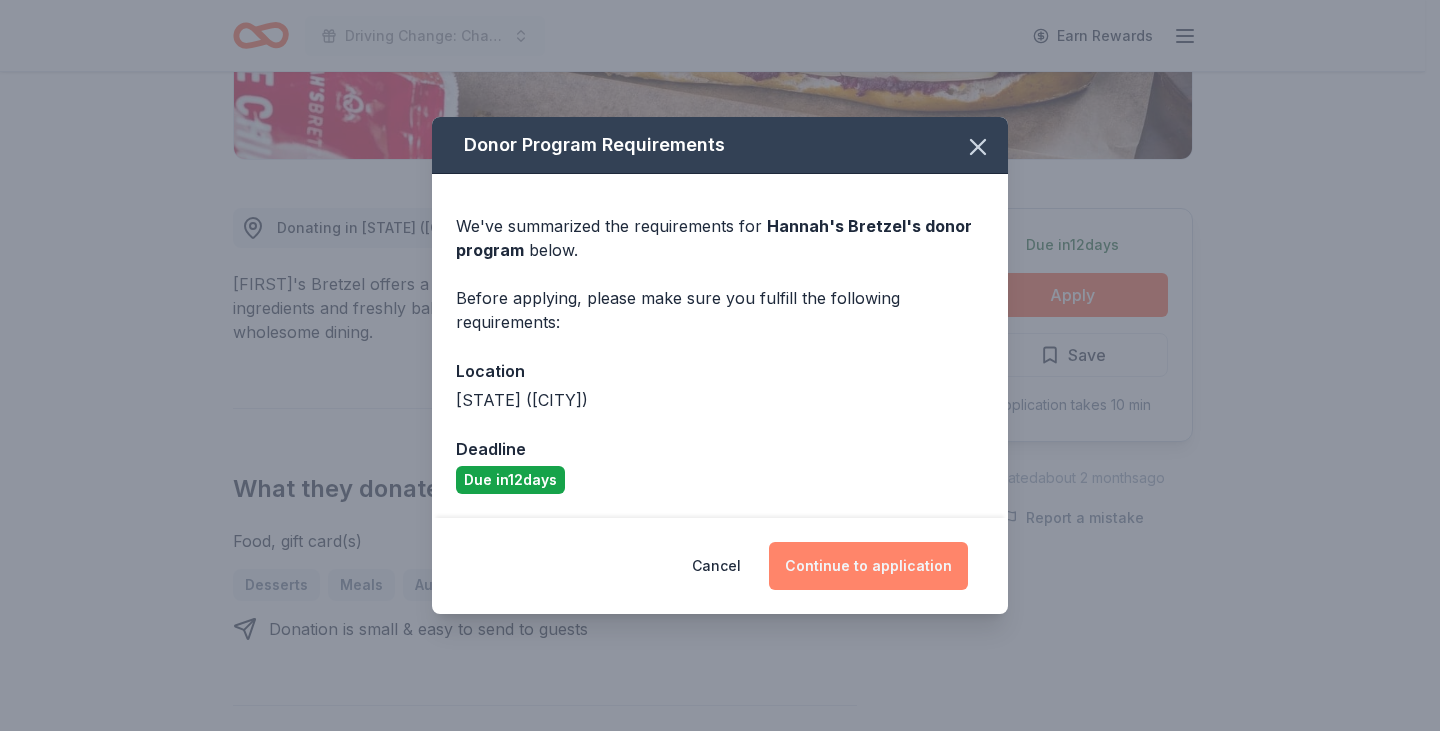 click on "Continue to application" at bounding box center [868, 566] 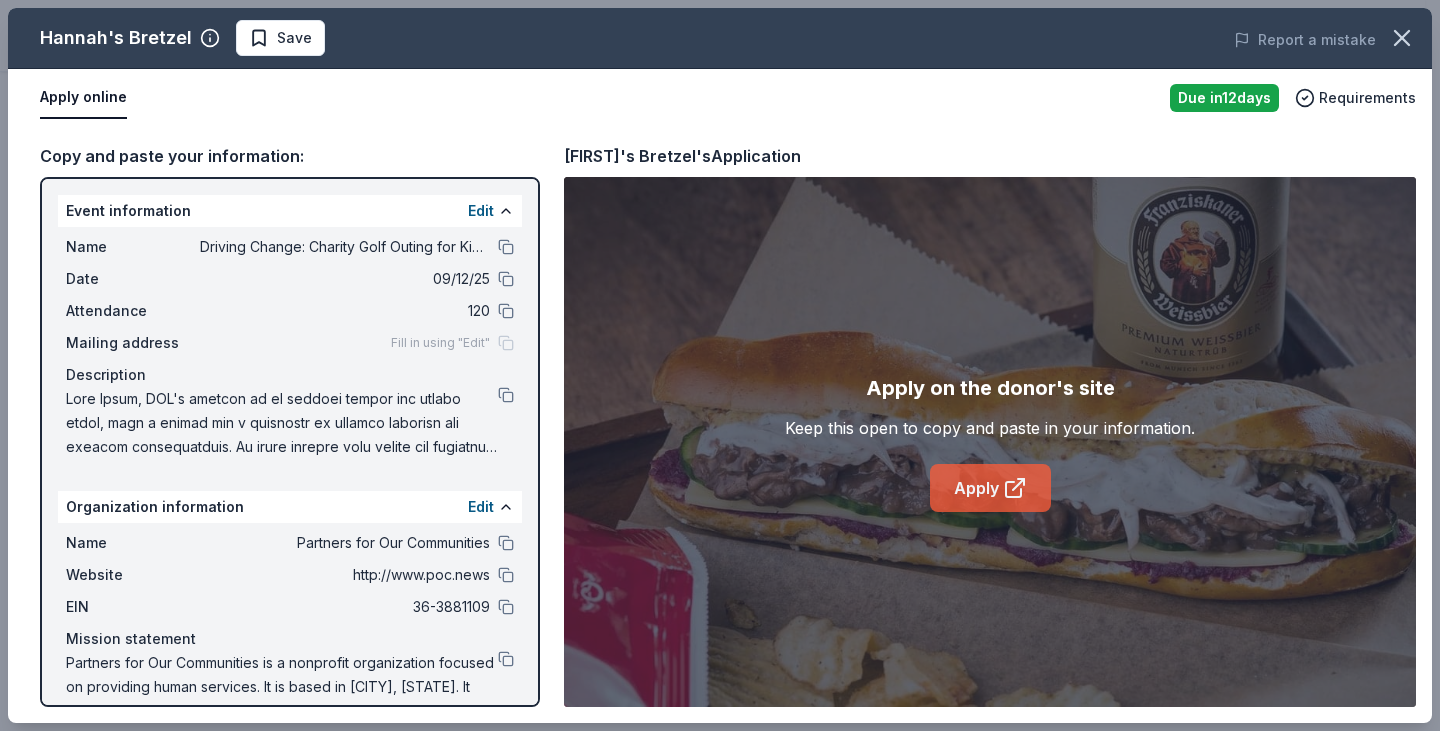 click on "Apply" at bounding box center [990, 488] 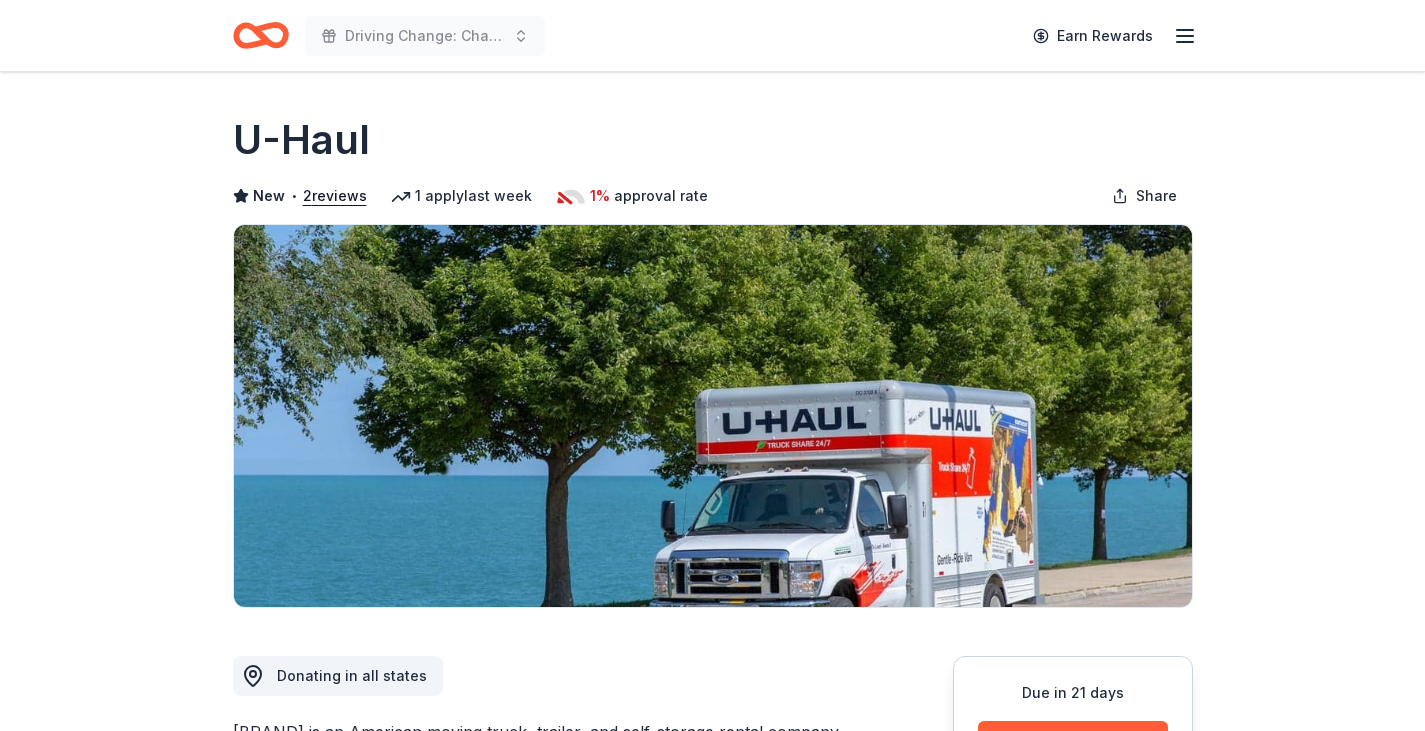 scroll, scrollTop: 0, scrollLeft: 0, axis: both 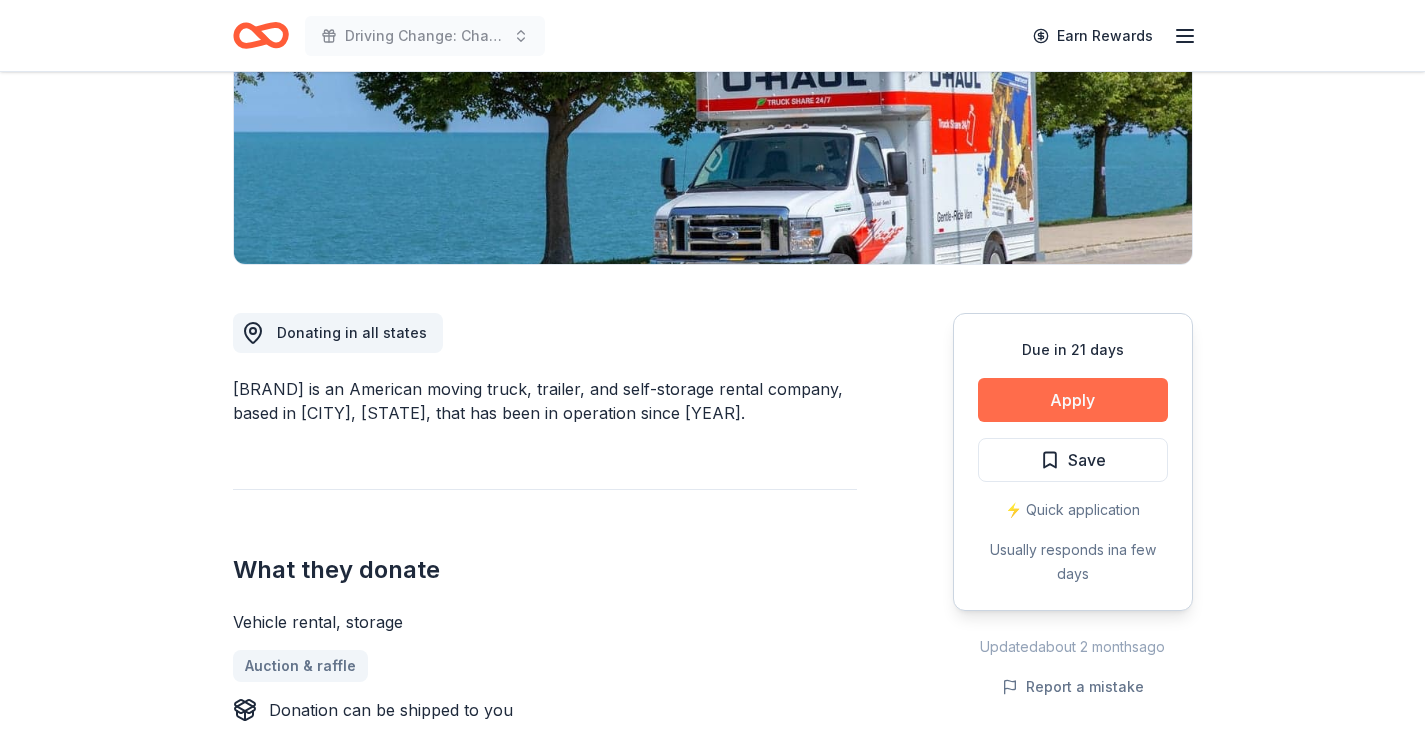 click on "Apply" at bounding box center [1073, 400] 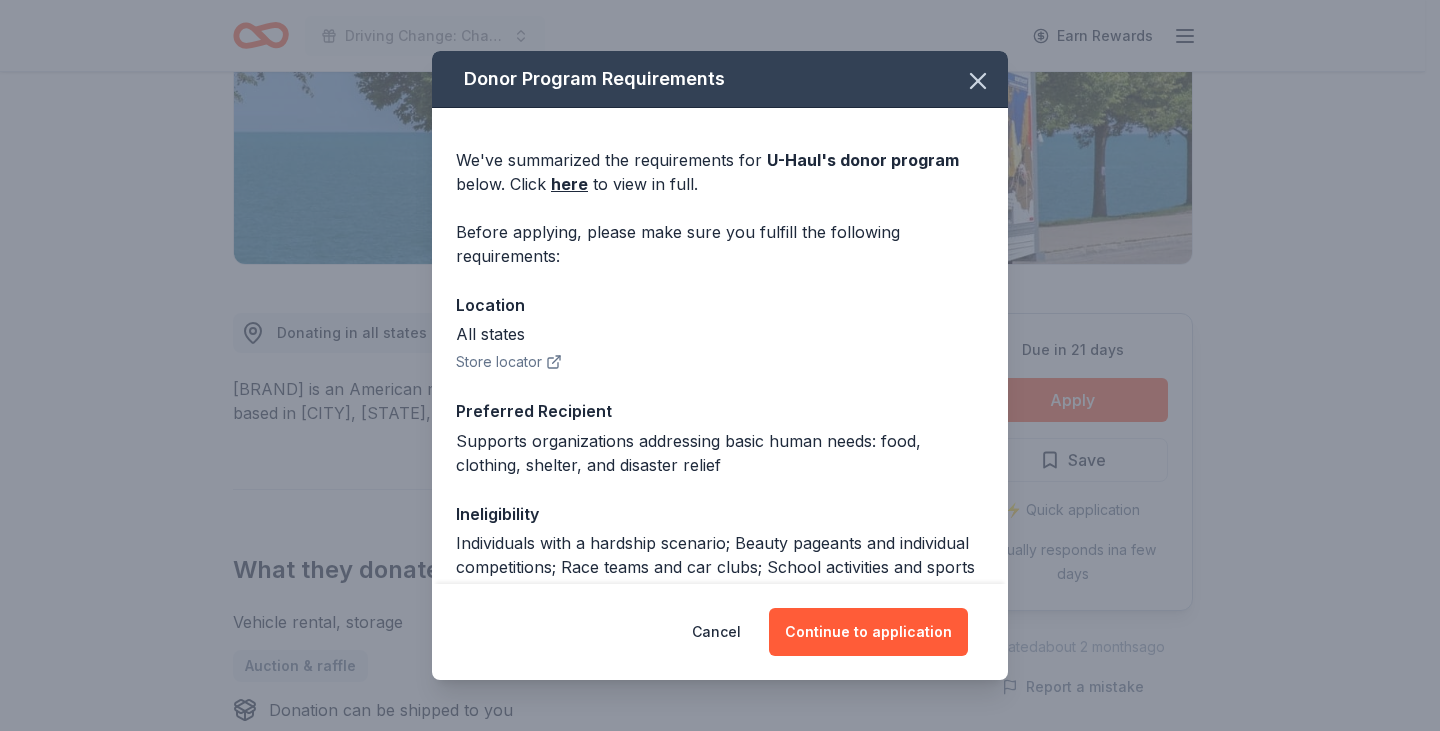 scroll, scrollTop: 35, scrollLeft: 0, axis: vertical 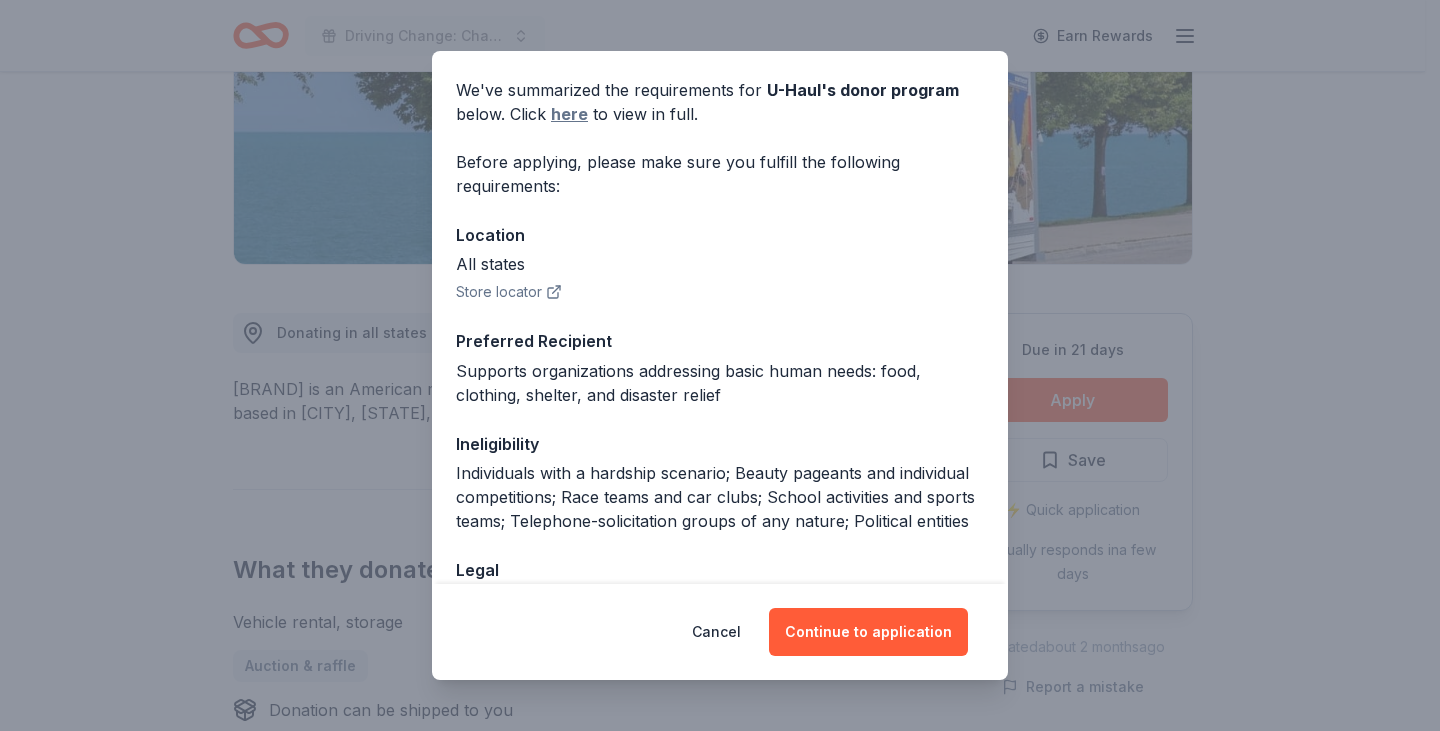 click on "here" at bounding box center (569, 114) 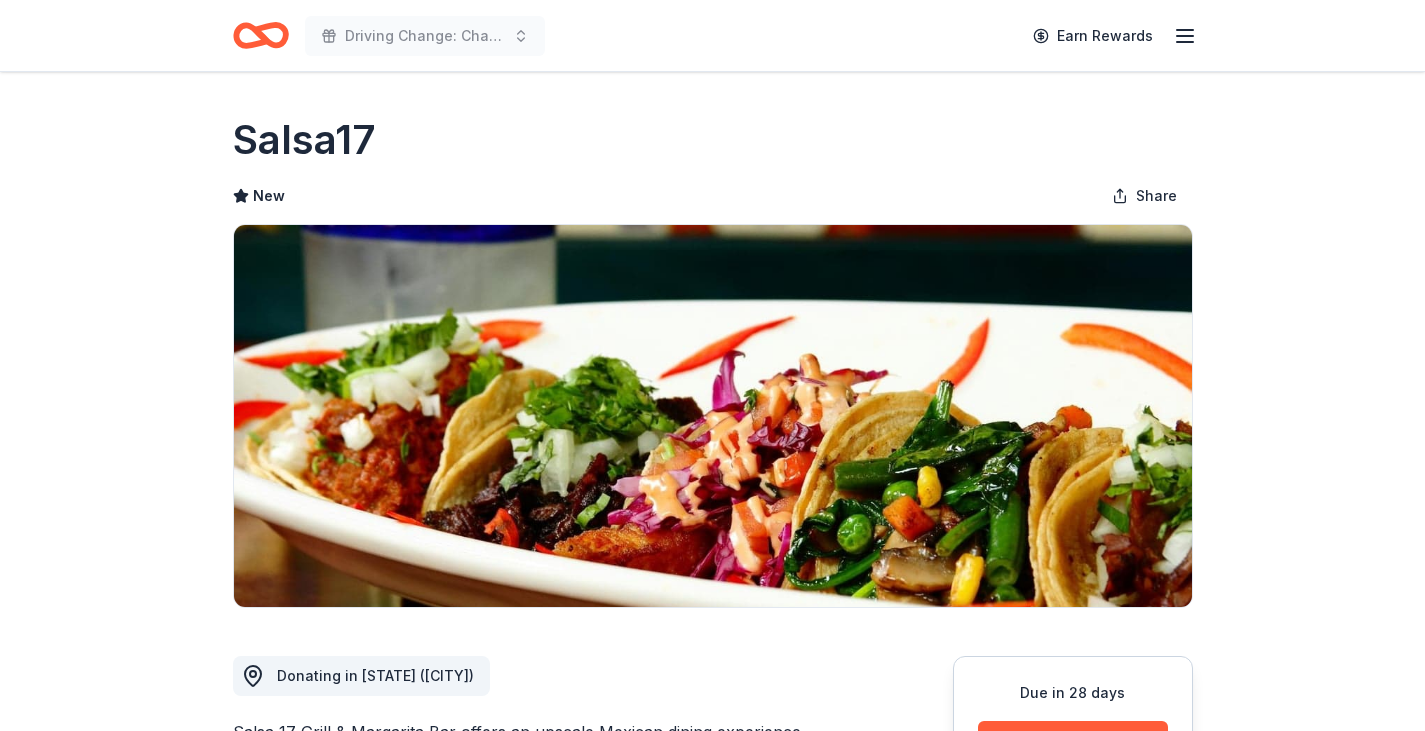 scroll, scrollTop: 0, scrollLeft: 0, axis: both 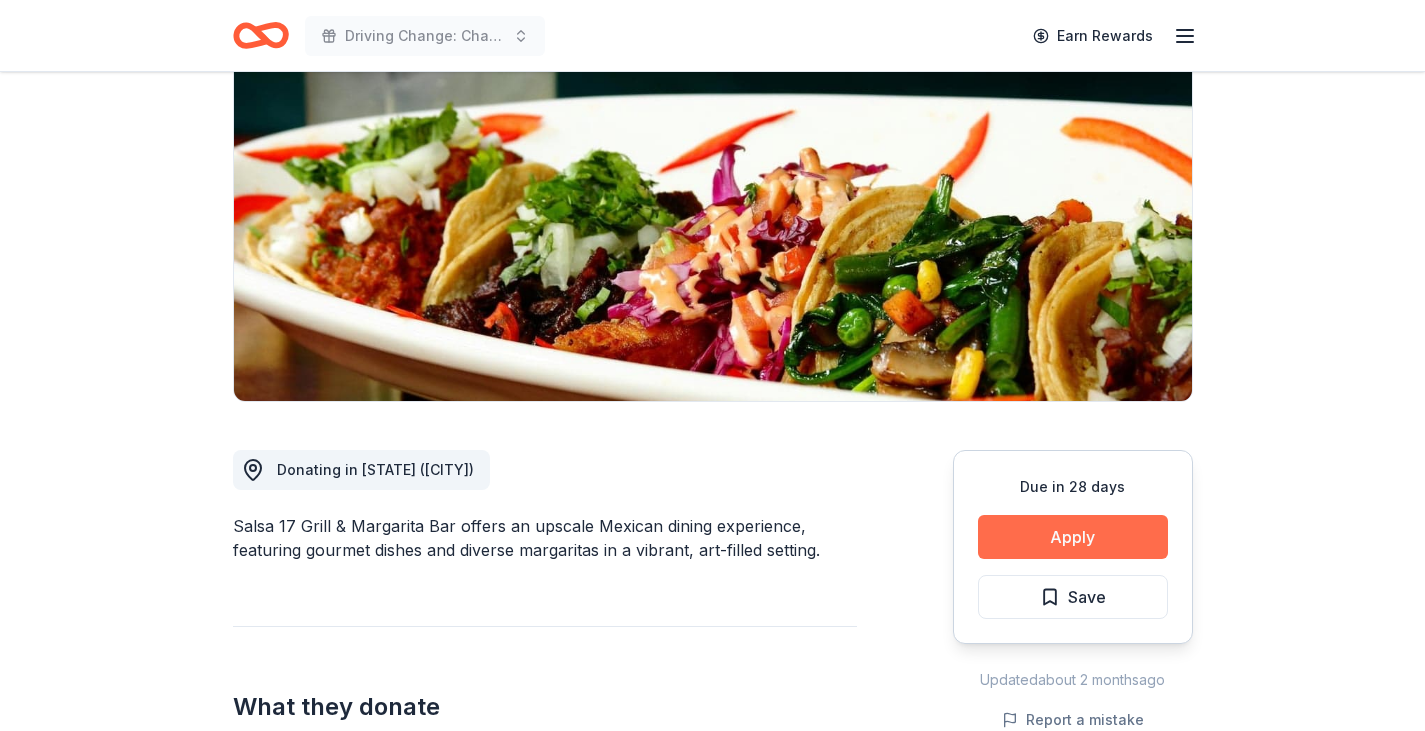 click on "Apply" at bounding box center (1073, 537) 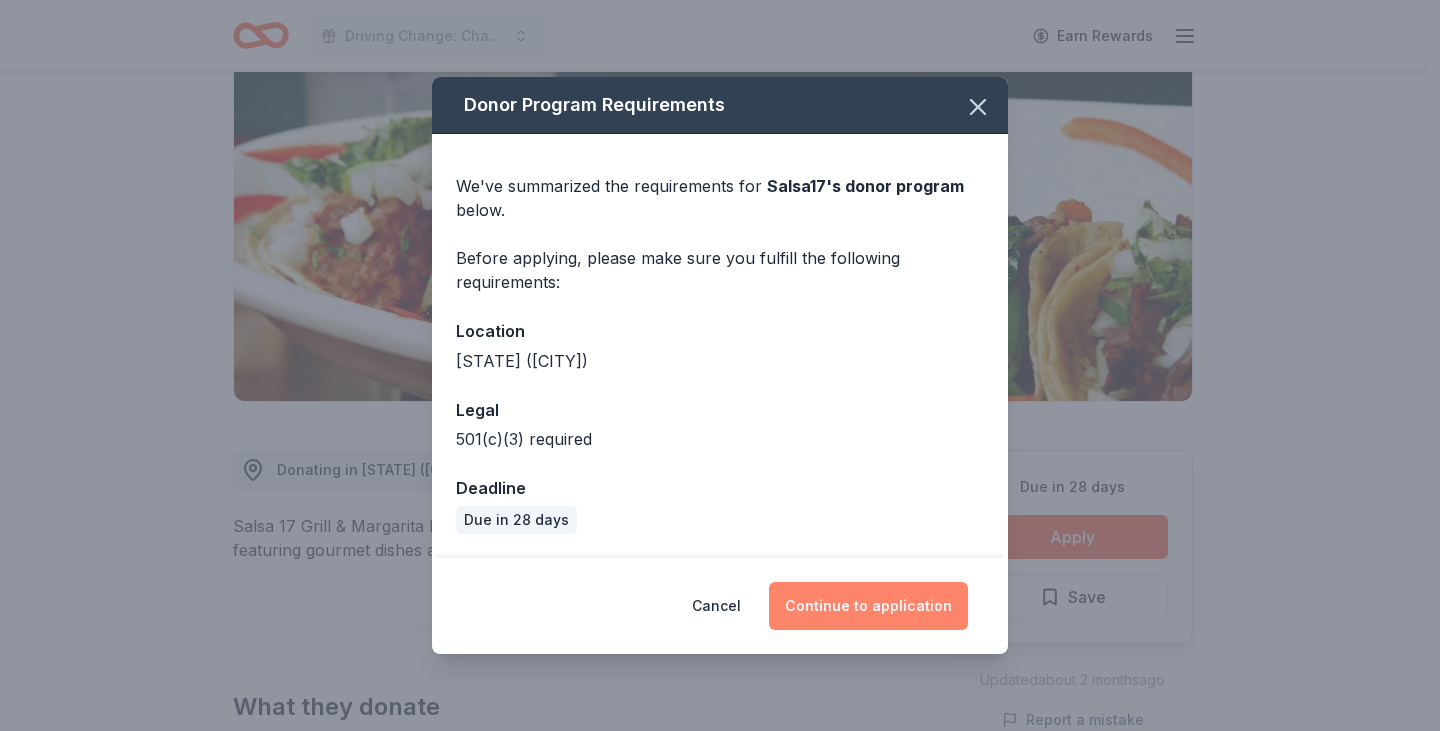 click on "Continue to application" at bounding box center [868, 606] 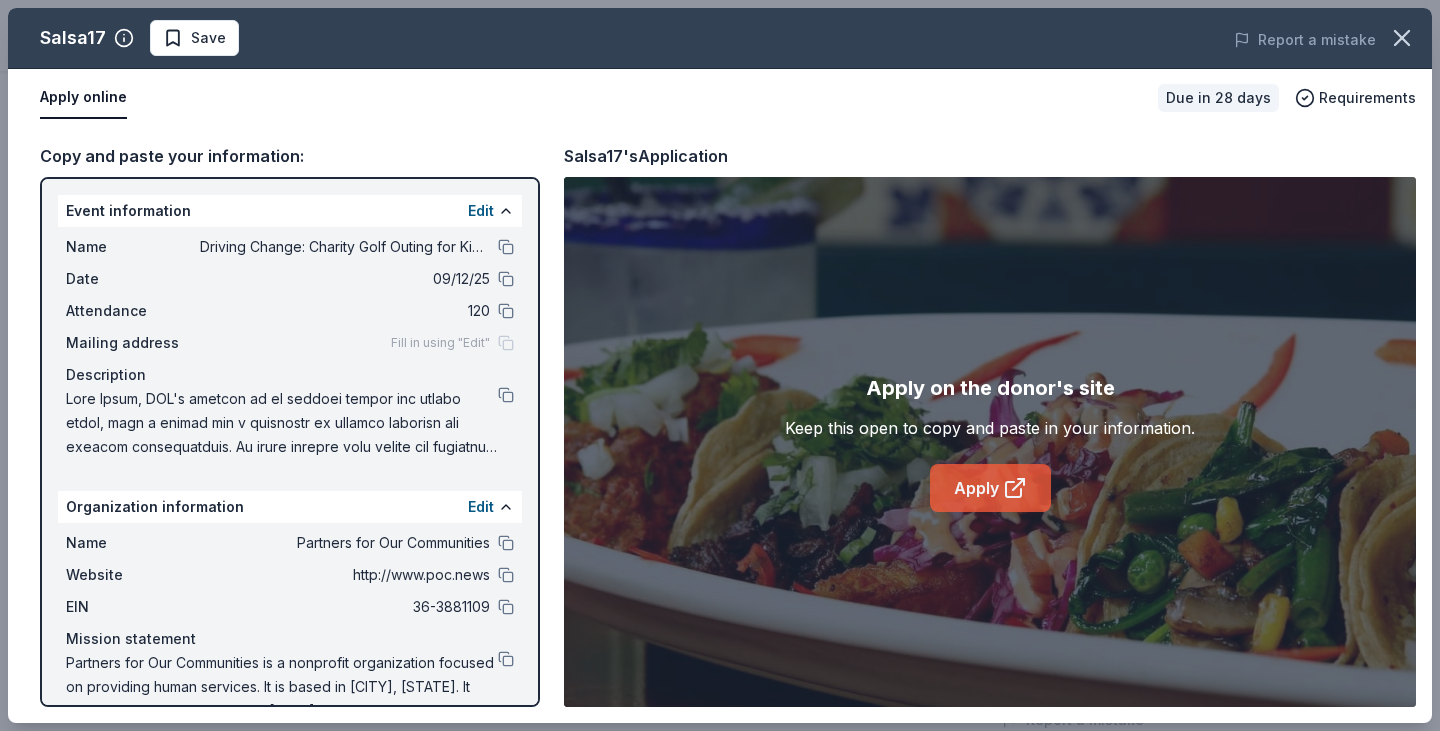 click on "Apply" at bounding box center (990, 488) 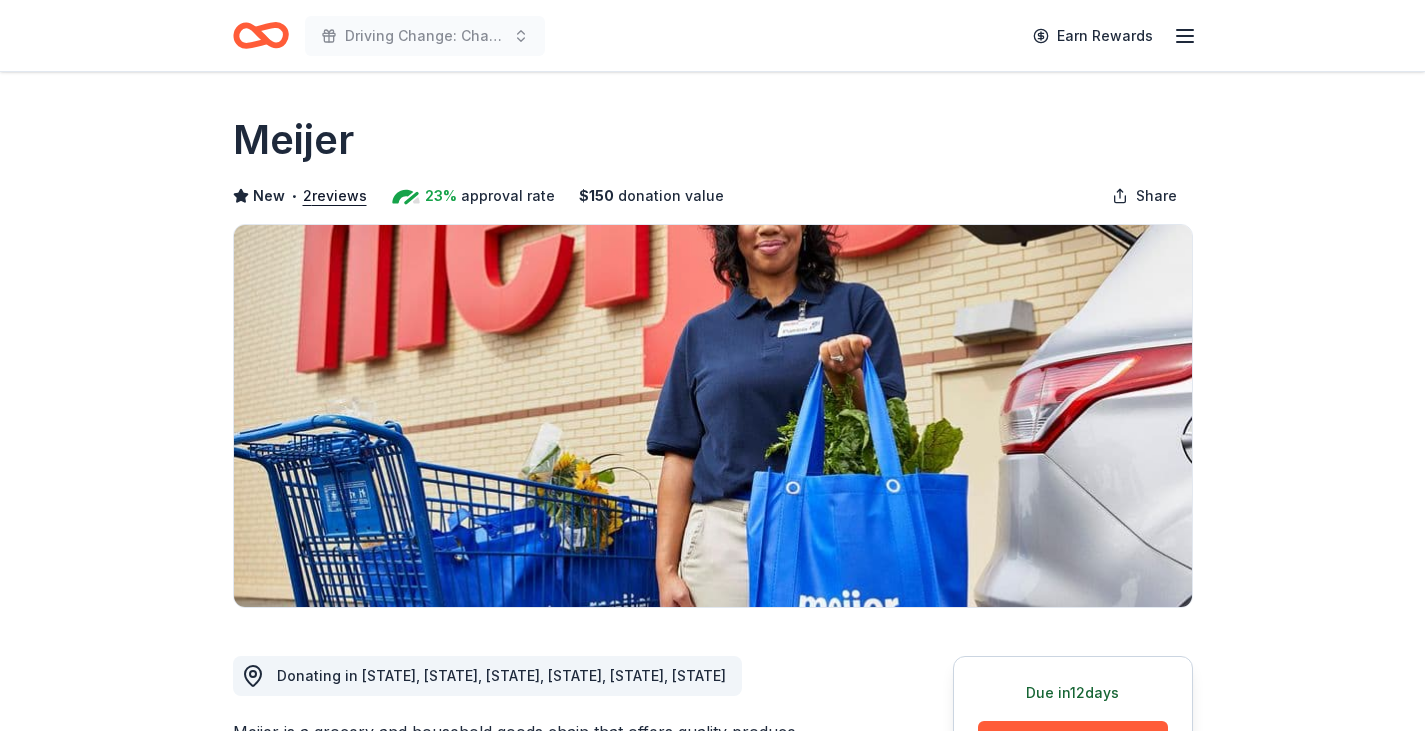 scroll, scrollTop: 0, scrollLeft: 0, axis: both 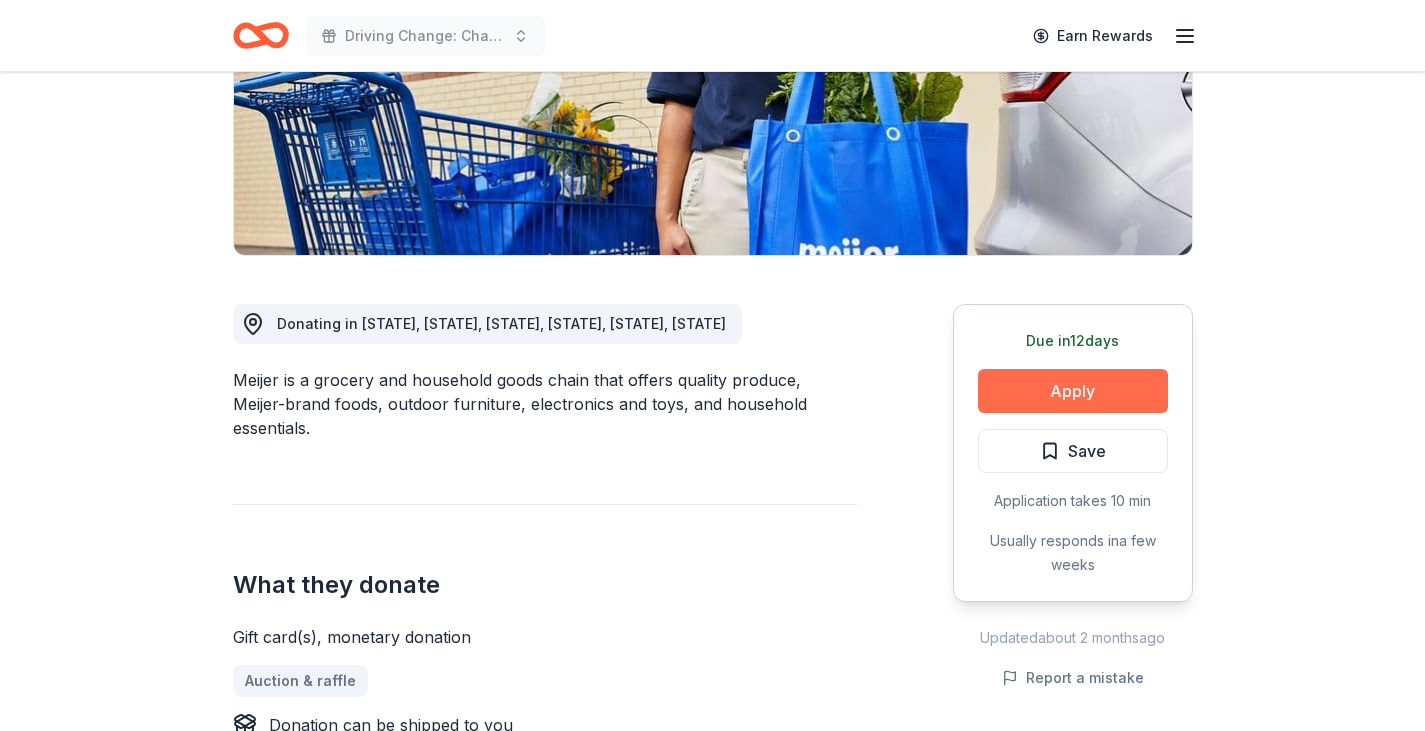 click on "Apply" at bounding box center [1073, 391] 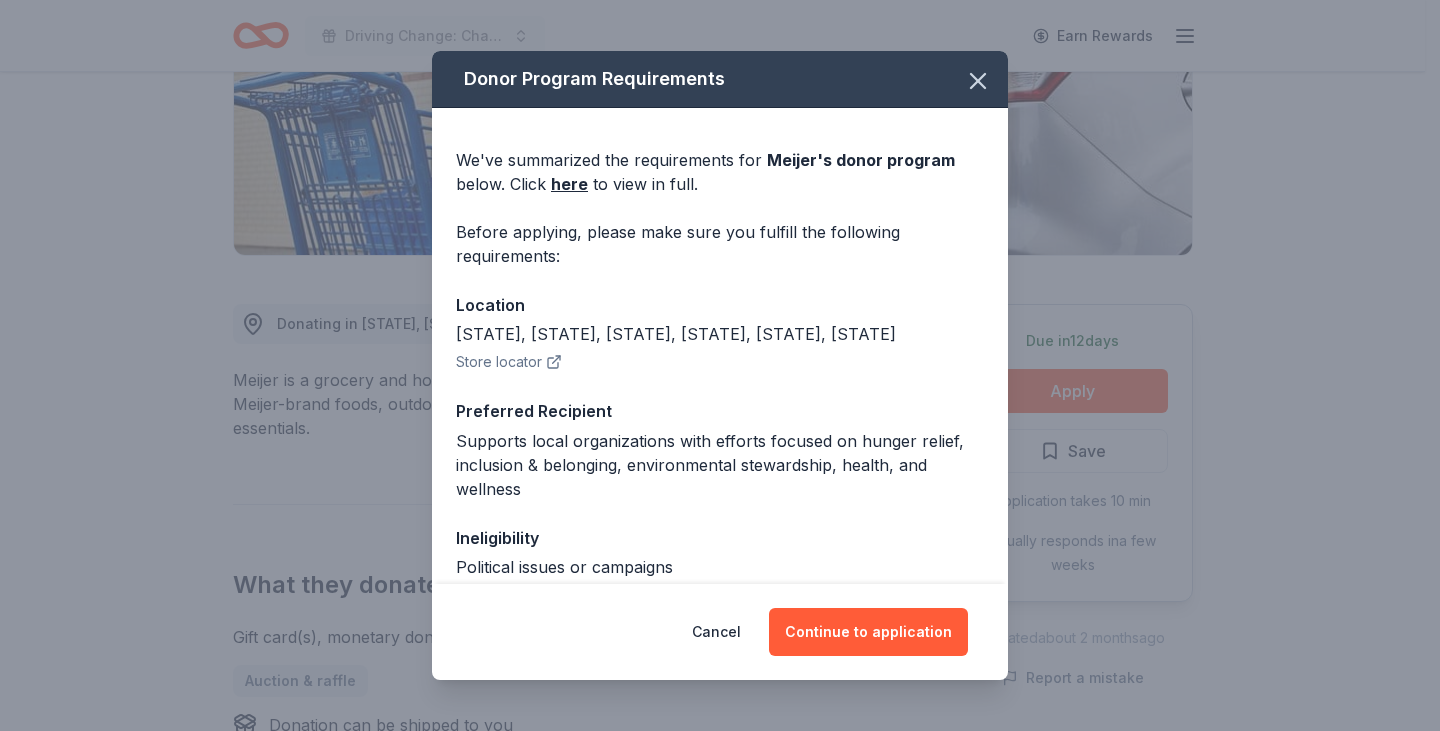 click on "We've summarized the requirements for Meijer 's donor program below. Click here to view in full. Before applying, please make sure you fulfill the following requirements: Location [STATE], [STATE], [STATE], [STATE], [STATE], [STATE] Store locator Preferred Recipient Supports local organizations with efforts focused on hunger relief, inclusion & belonging, environmental stewardship, health, and wellness Ineligibility Political issues or campaigns Legal 501(c)(3) required Deadline Due in [NUMBER] days" at bounding box center (720, 436) 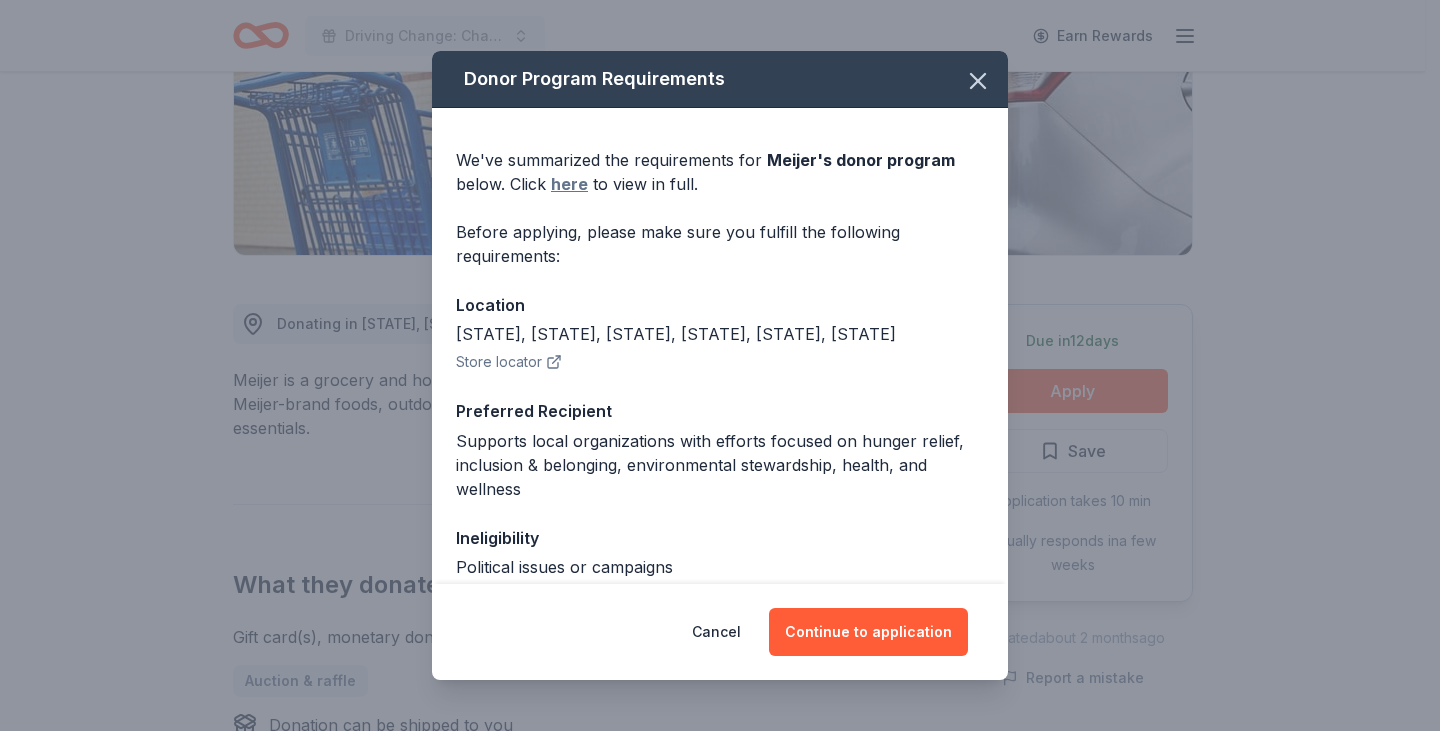 click on "here" at bounding box center (569, 184) 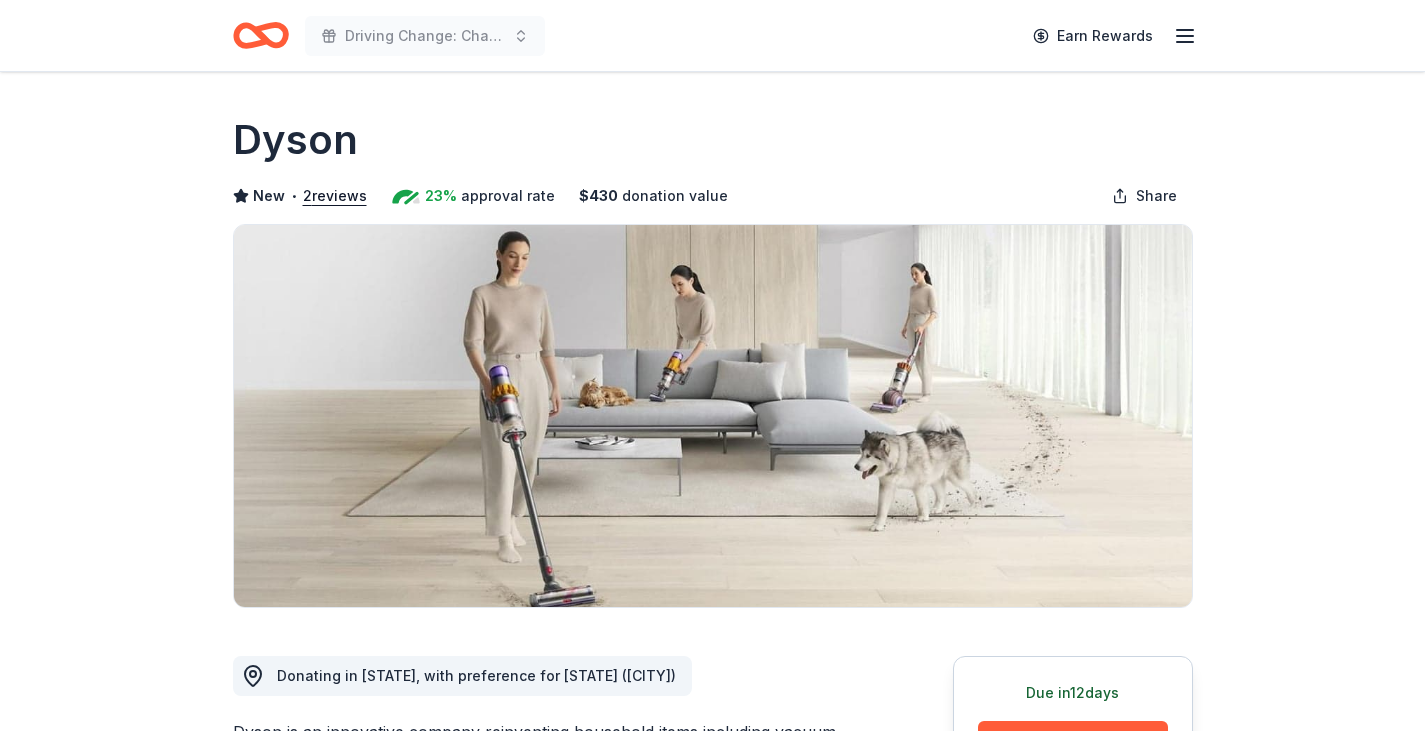 scroll, scrollTop: 0, scrollLeft: 0, axis: both 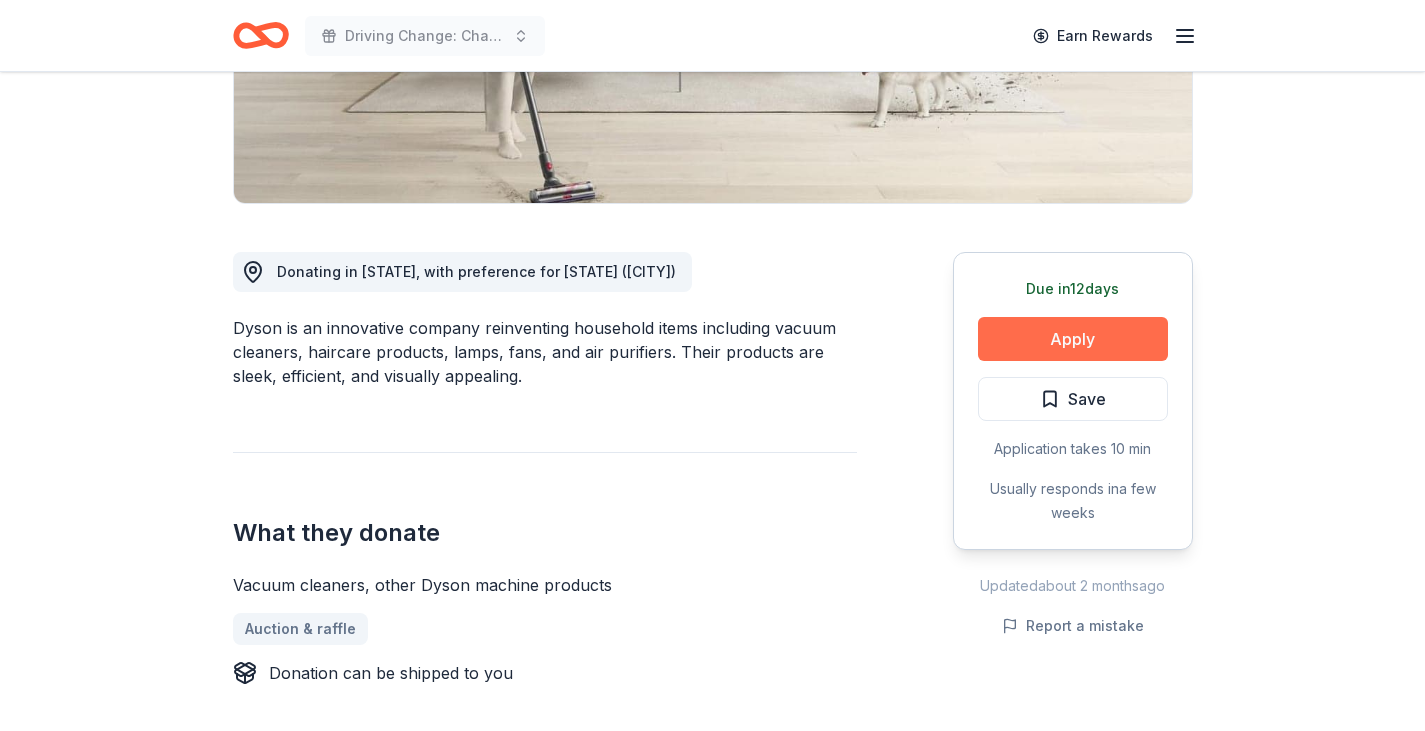 click on "Apply" at bounding box center [1073, 339] 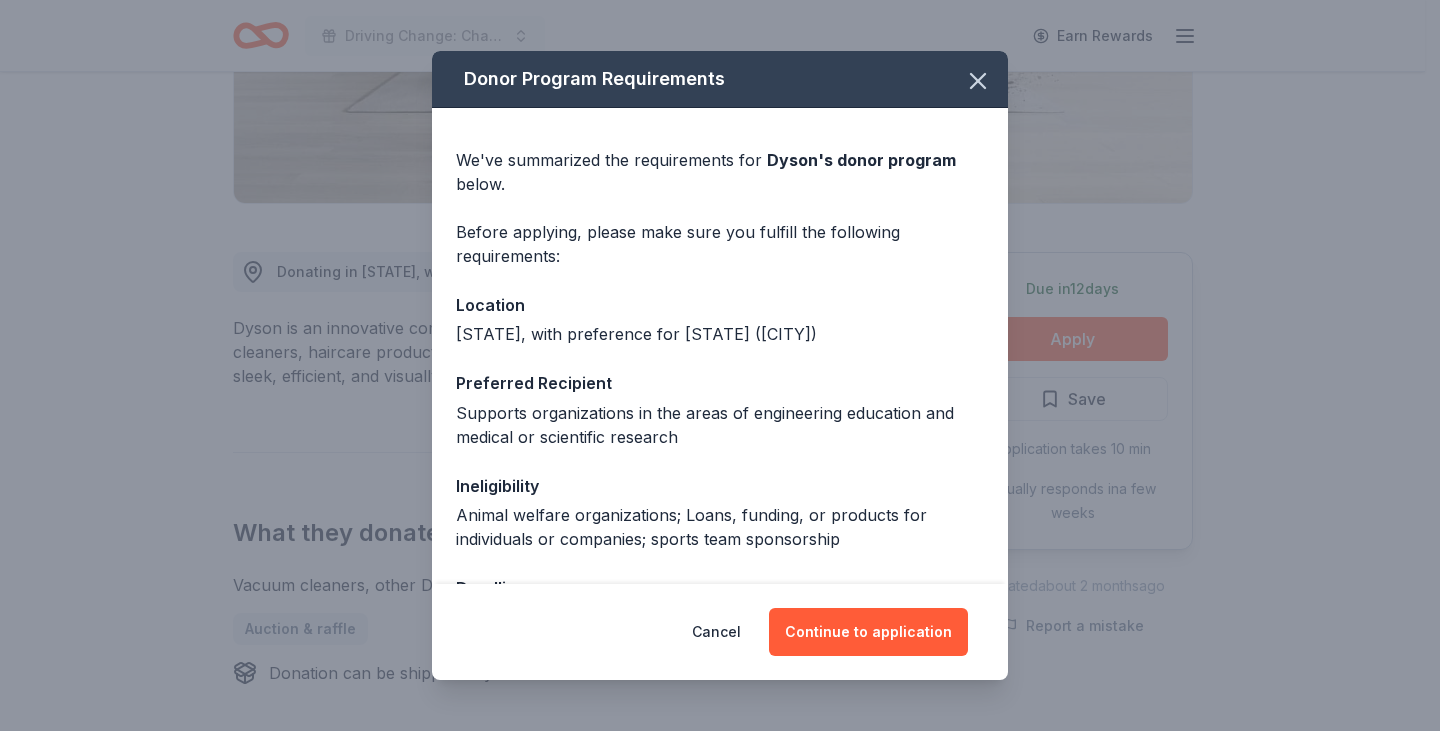 drag, startPoint x: 991, startPoint y: 458, endPoint x: 992, endPoint y: 473, distance: 15.033297 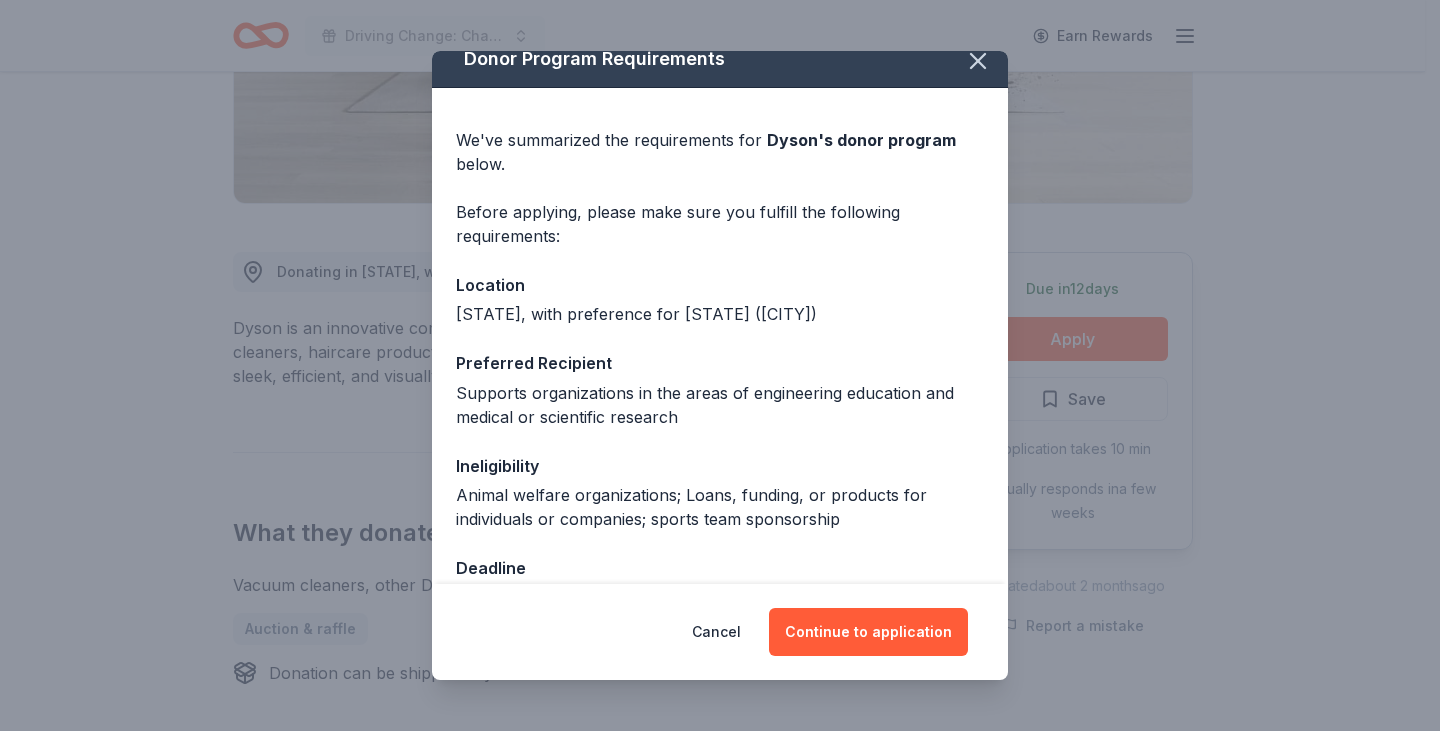 scroll, scrollTop: 73, scrollLeft: 0, axis: vertical 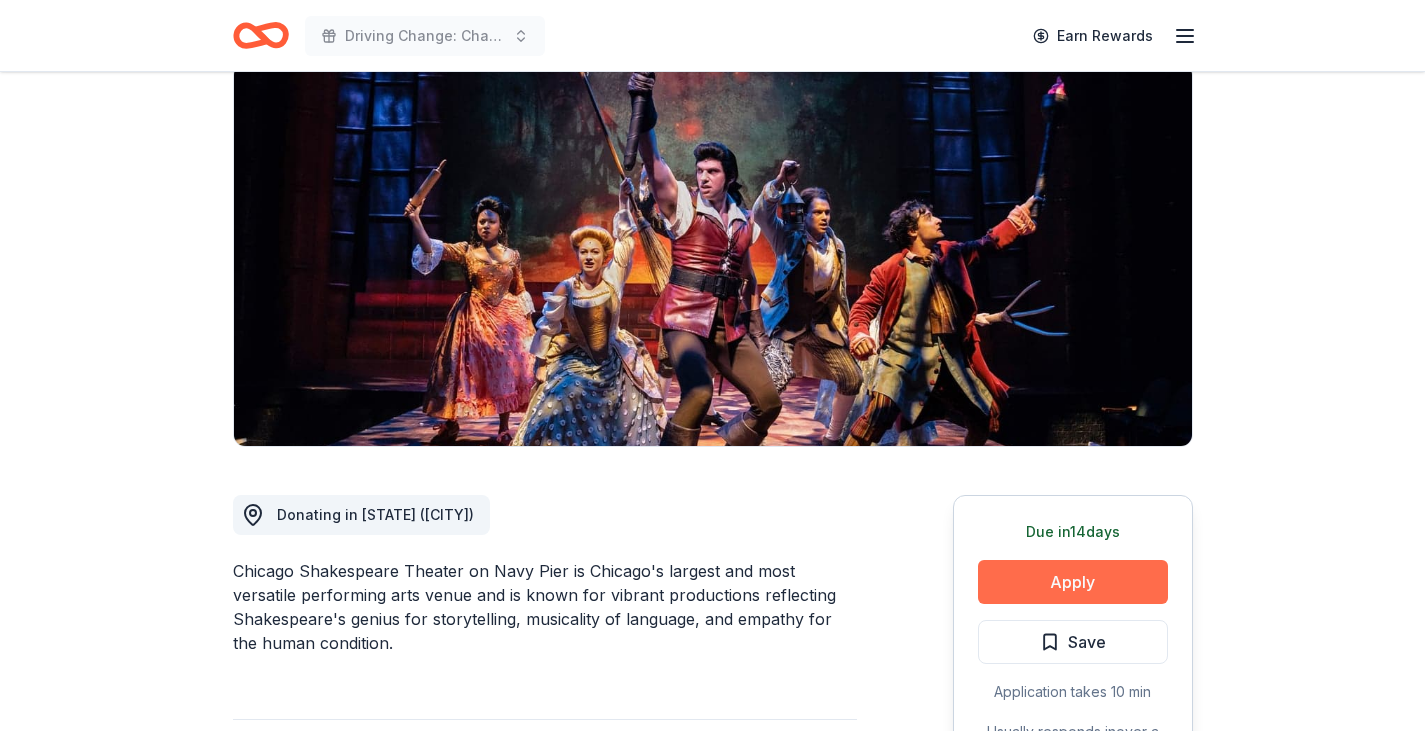 click on "Apply" at bounding box center (1073, 582) 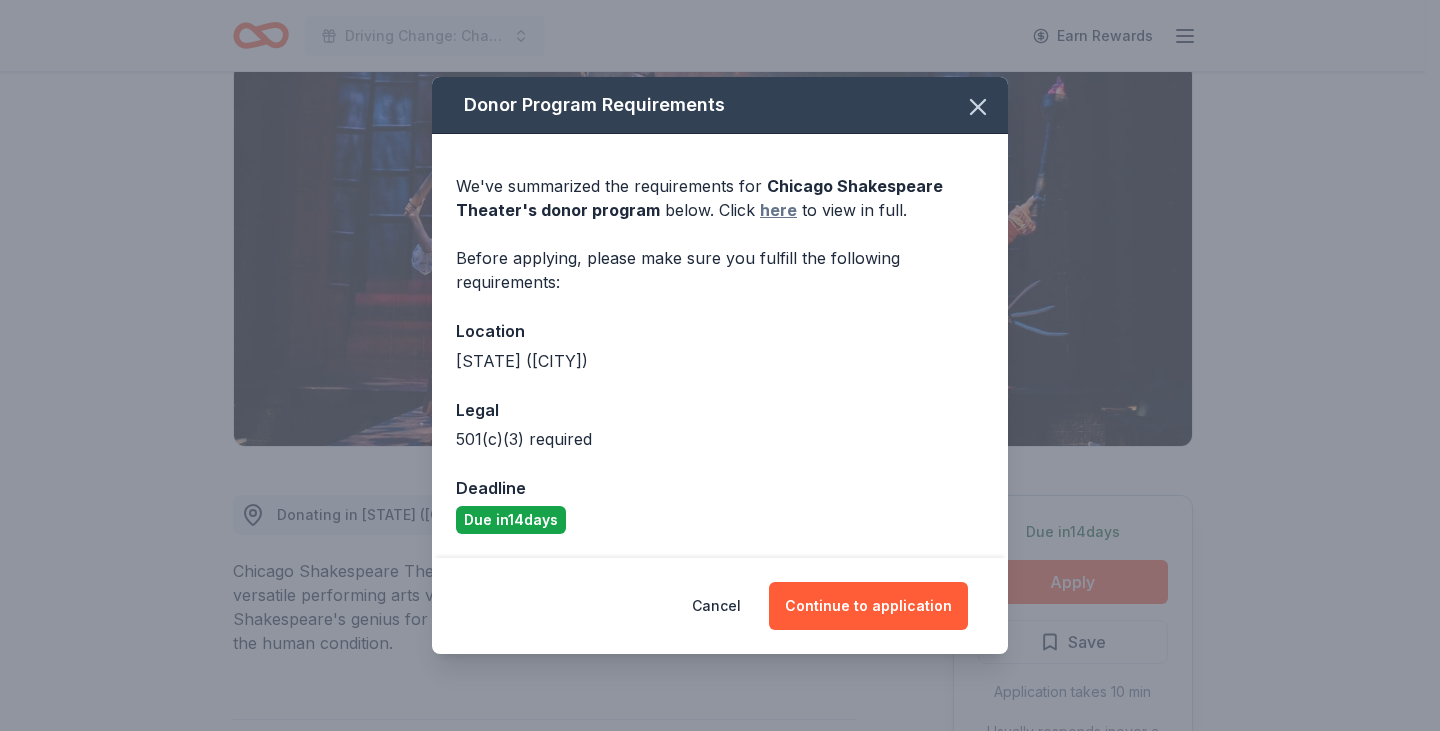 click on "here" at bounding box center [778, 210] 